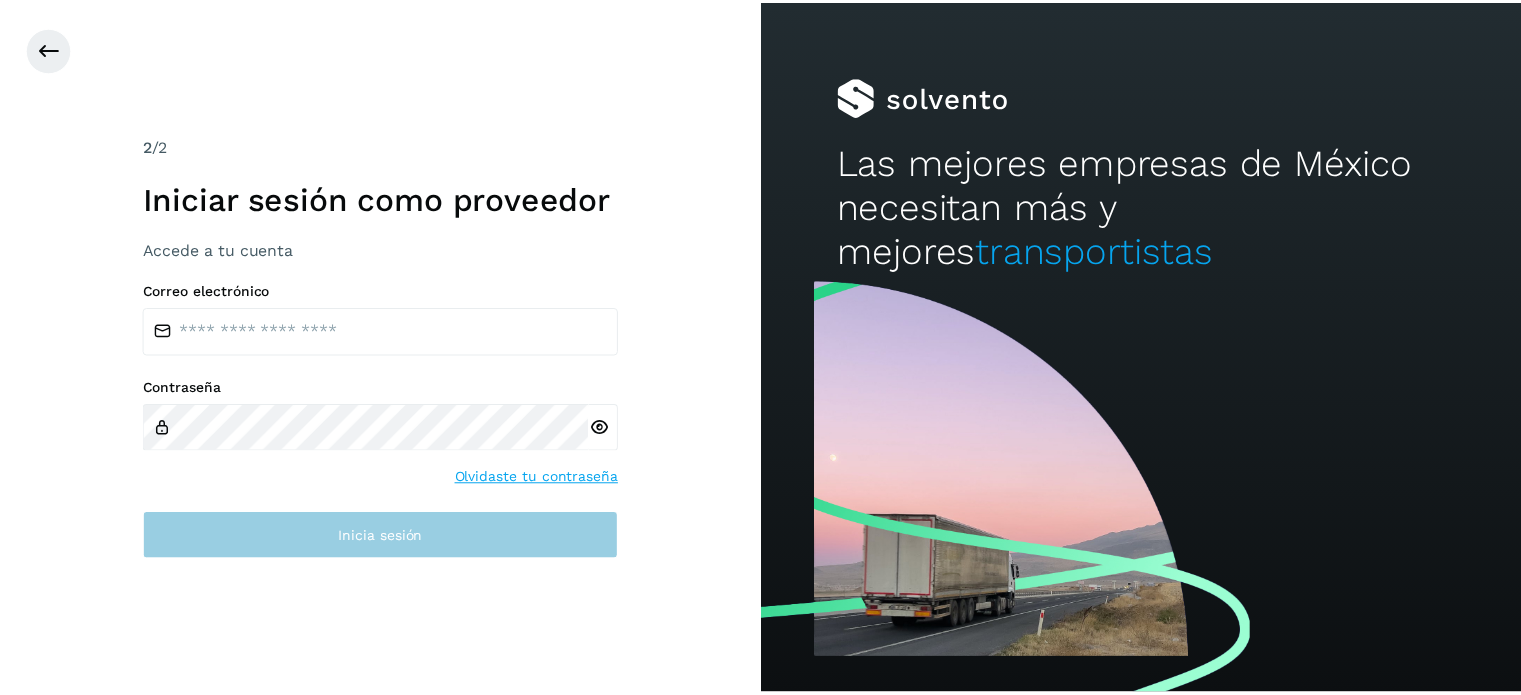scroll, scrollTop: 0, scrollLeft: 0, axis: both 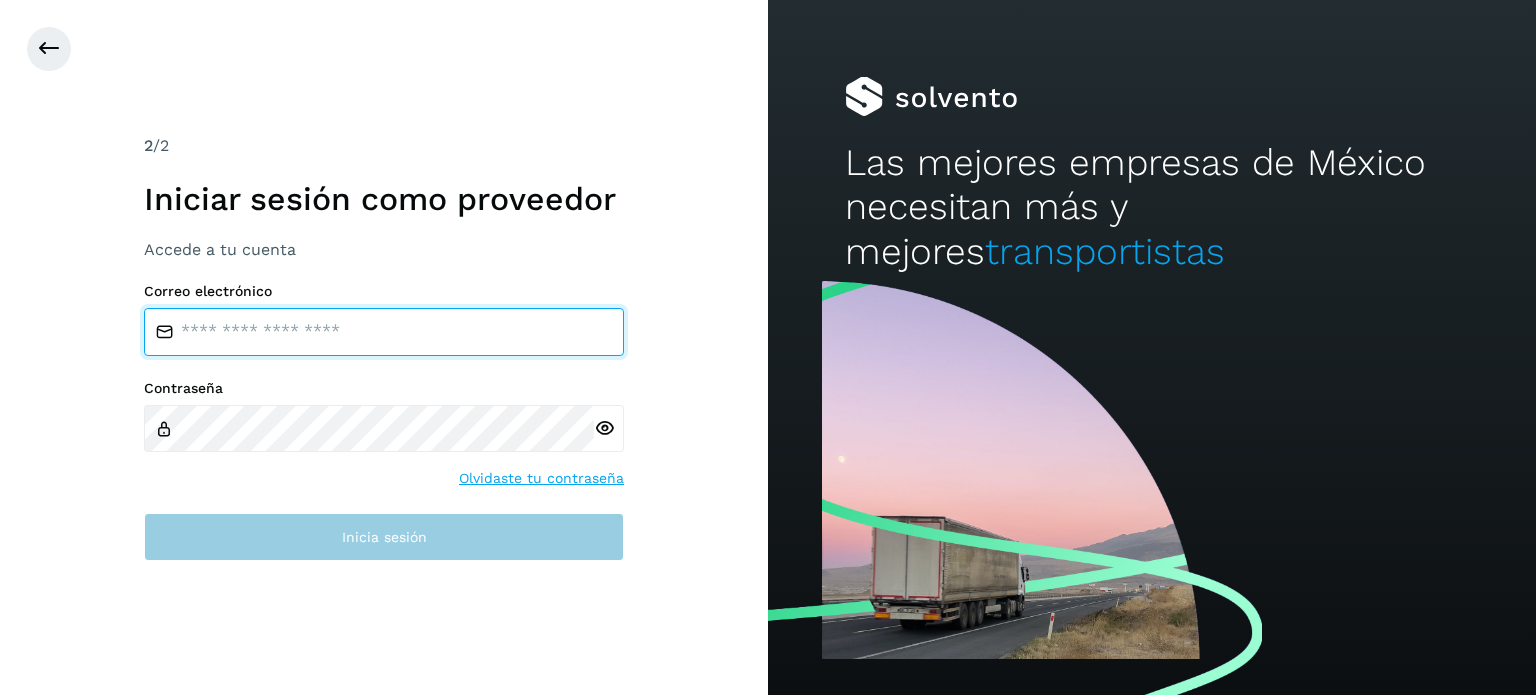 type on "**********" 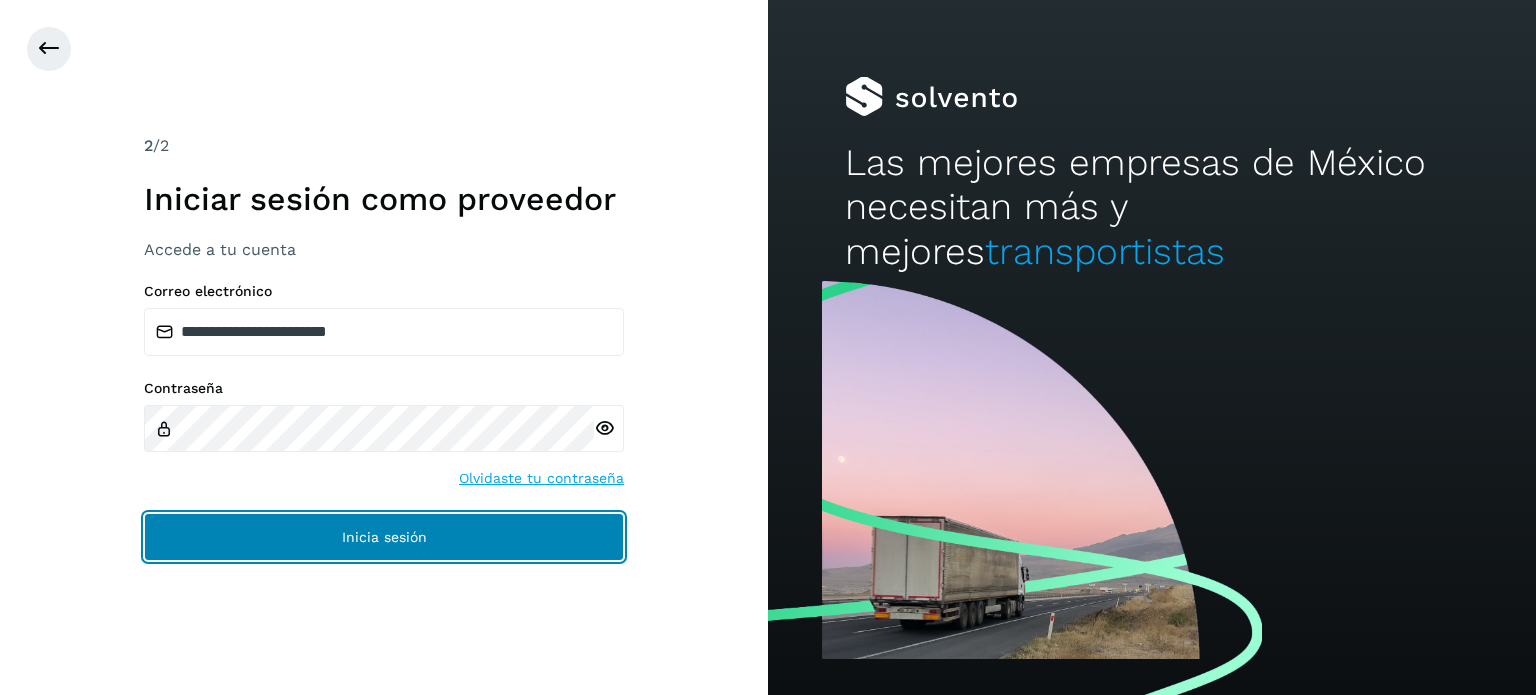click on "Inicia sesión" at bounding box center [384, 537] 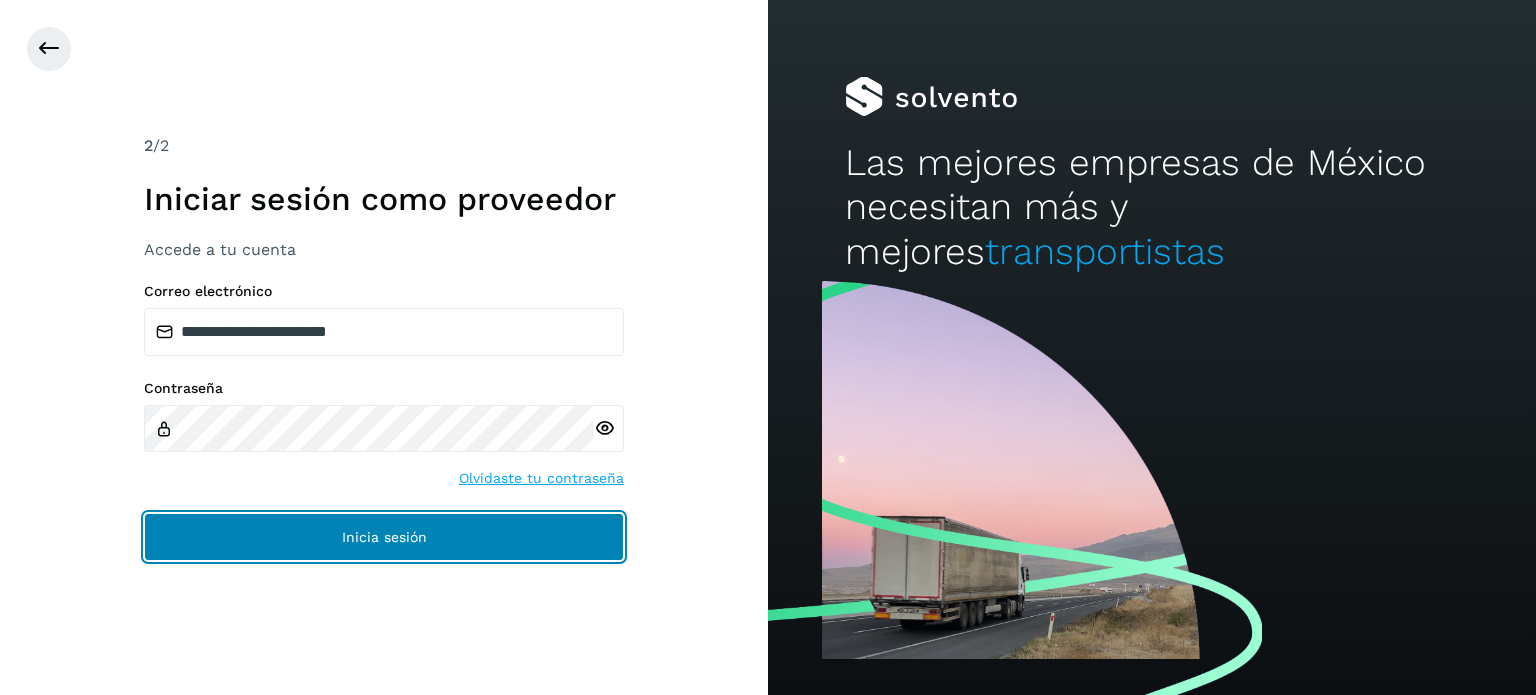 click on "Inicia sesión" at bounding box center (384, 537) 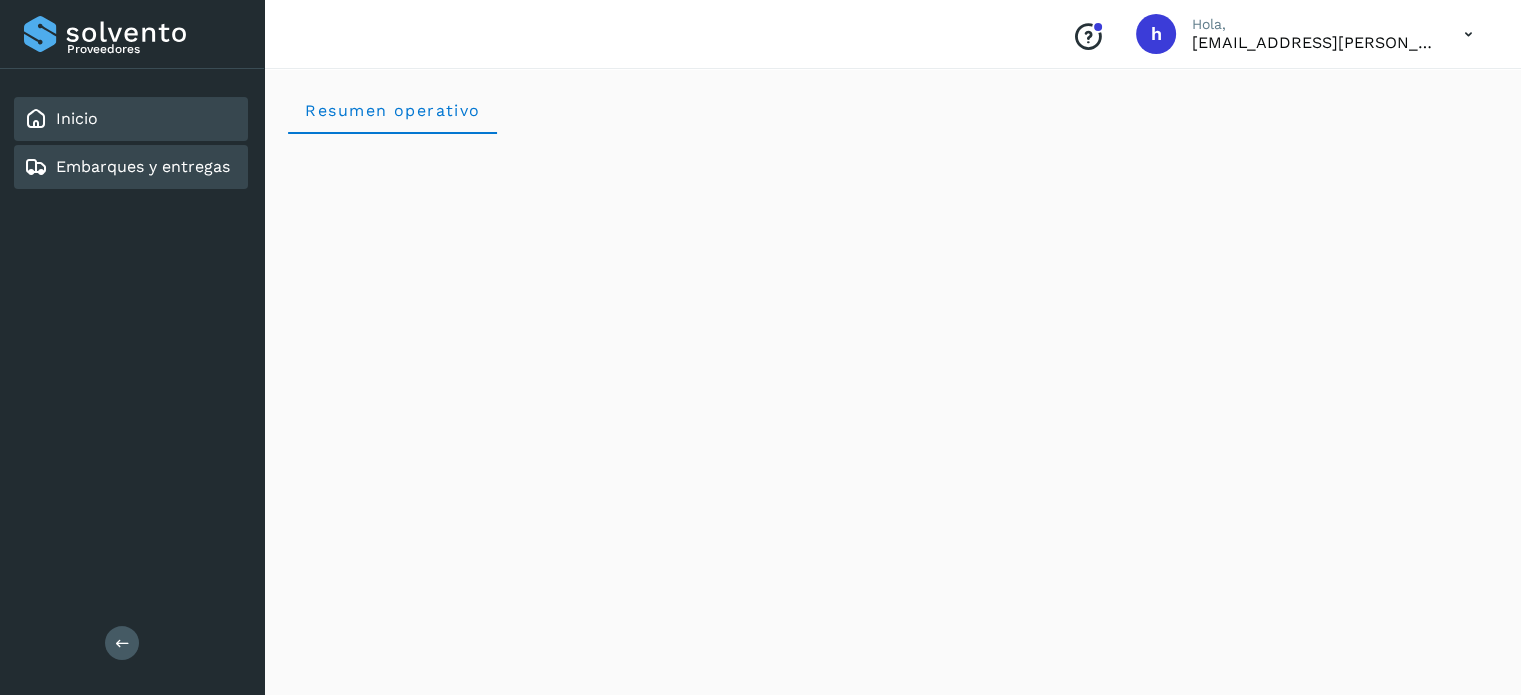 click on "Embarques y entregas" at bounding box center (143, 166) 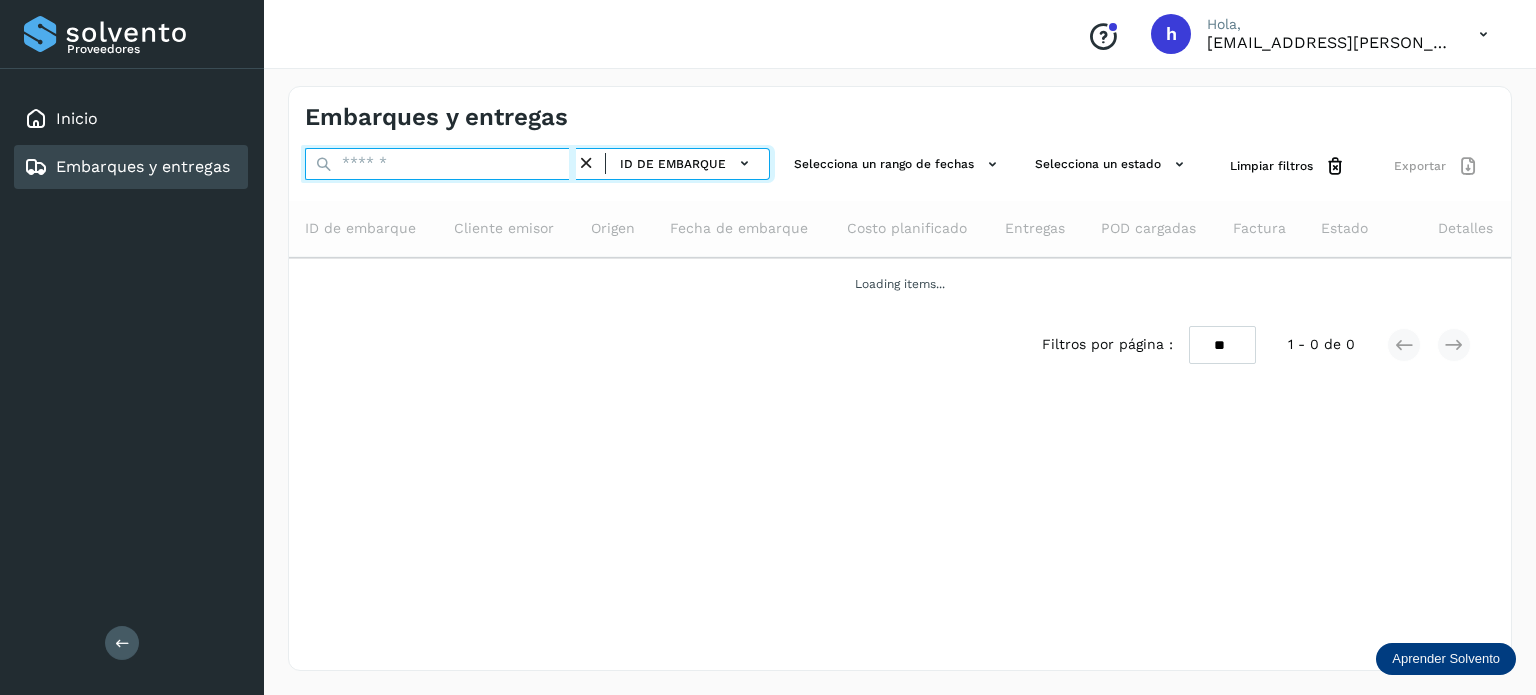click at bounding box center (440, 164) 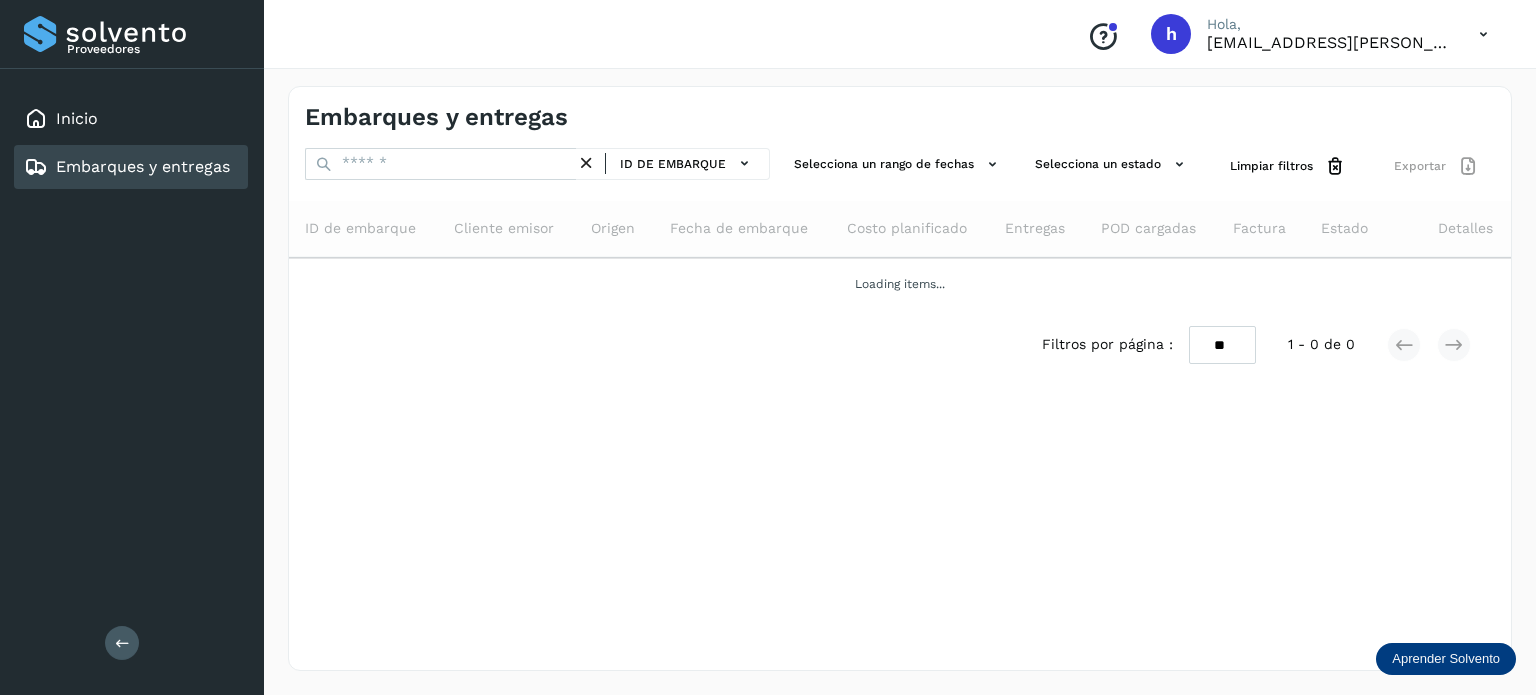 click on "Embarques y entregas" at bounding box center (436, 117) 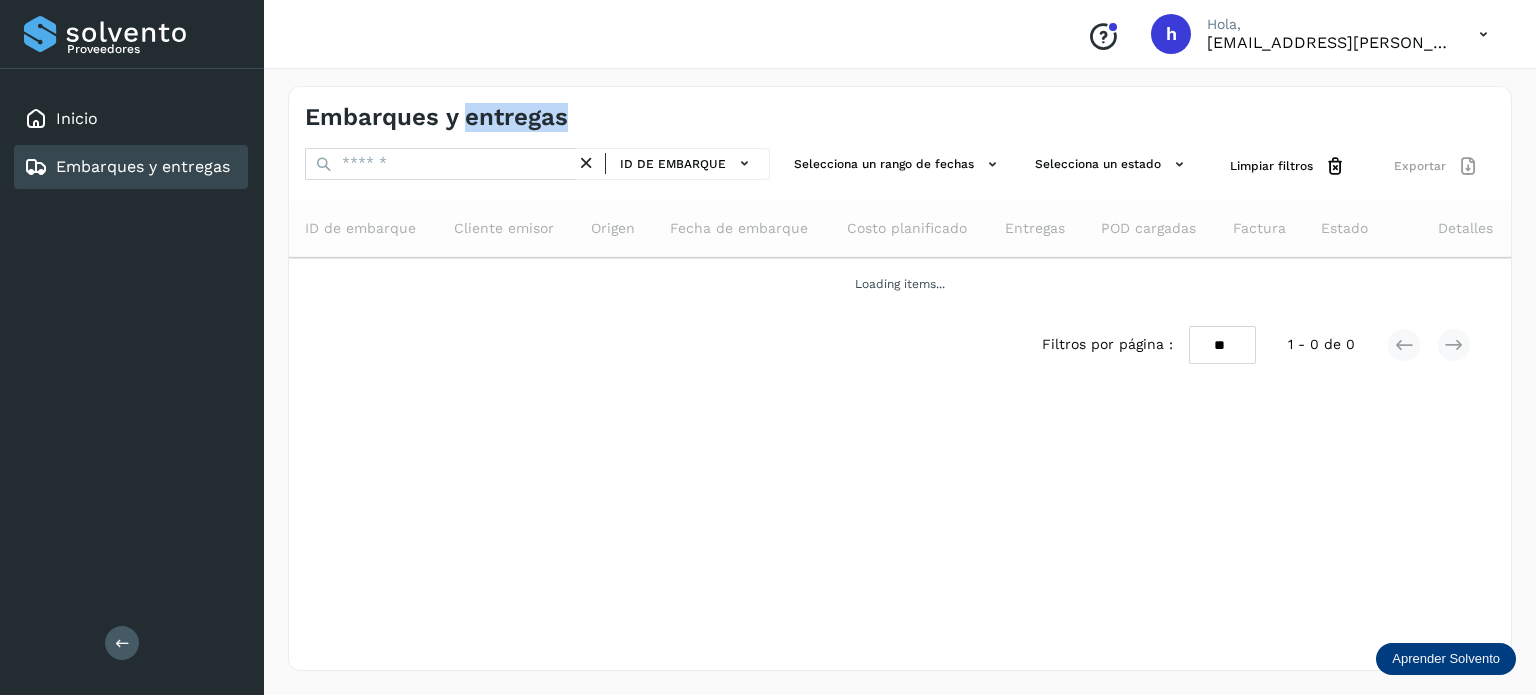 click on "Embarques y entregas" at bounding box center (436, 117) 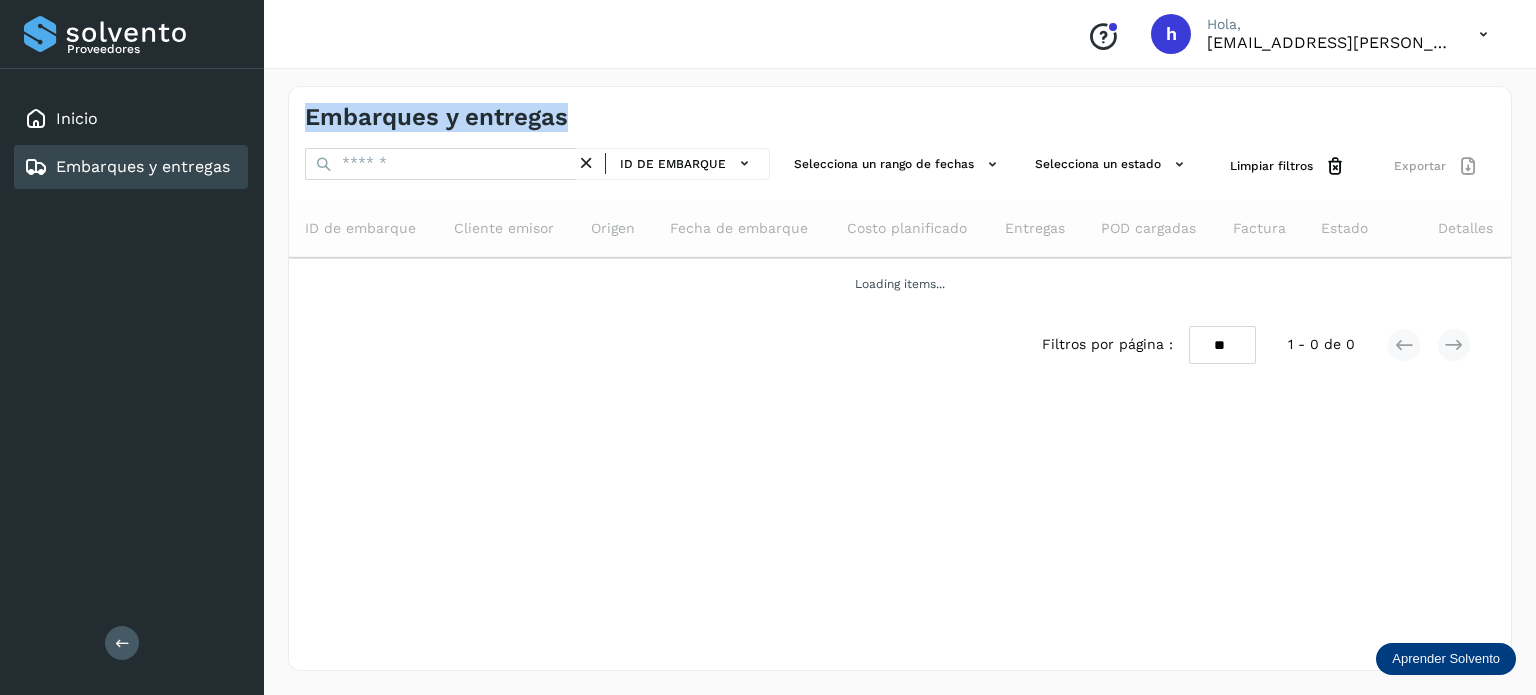 click on "Embarques y entregas" at bounding box center (436, 117) 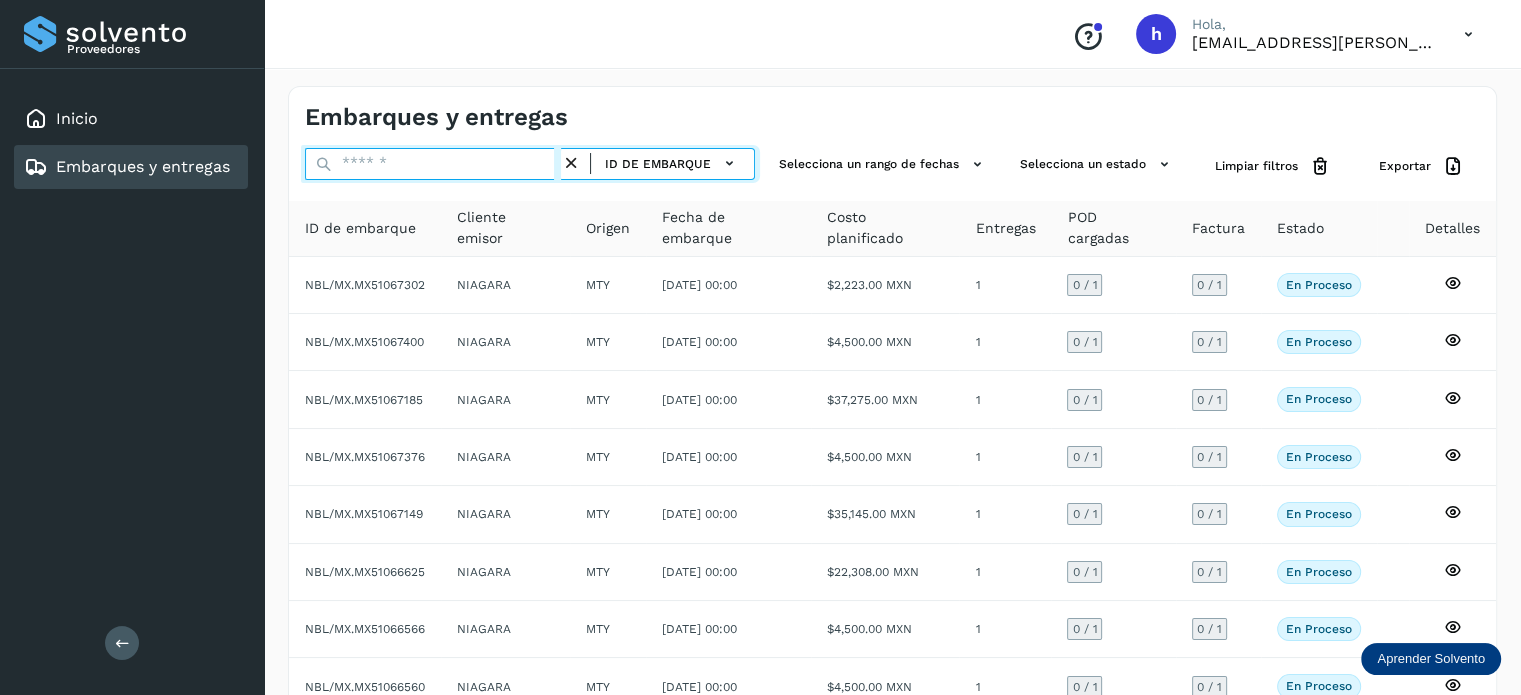 click at bounding box center (433, 164) 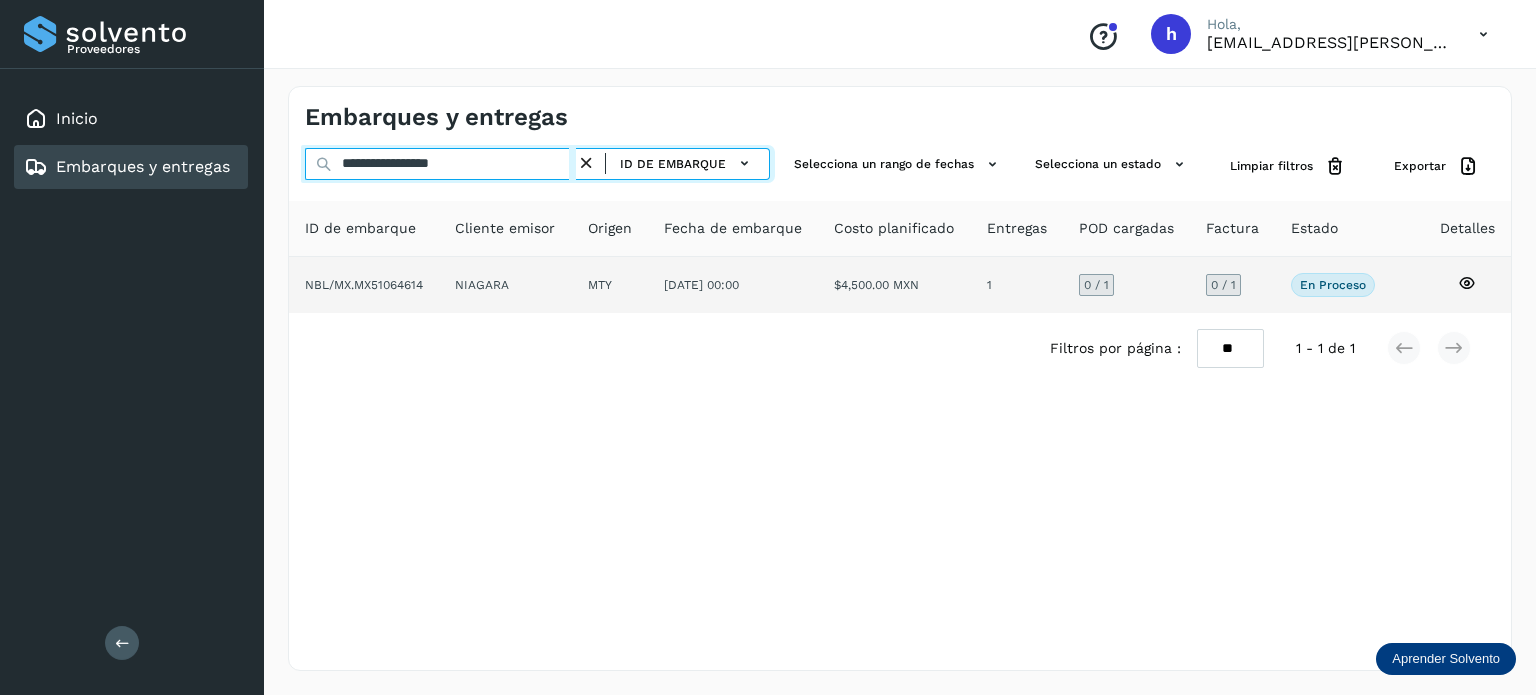 type on "**********" 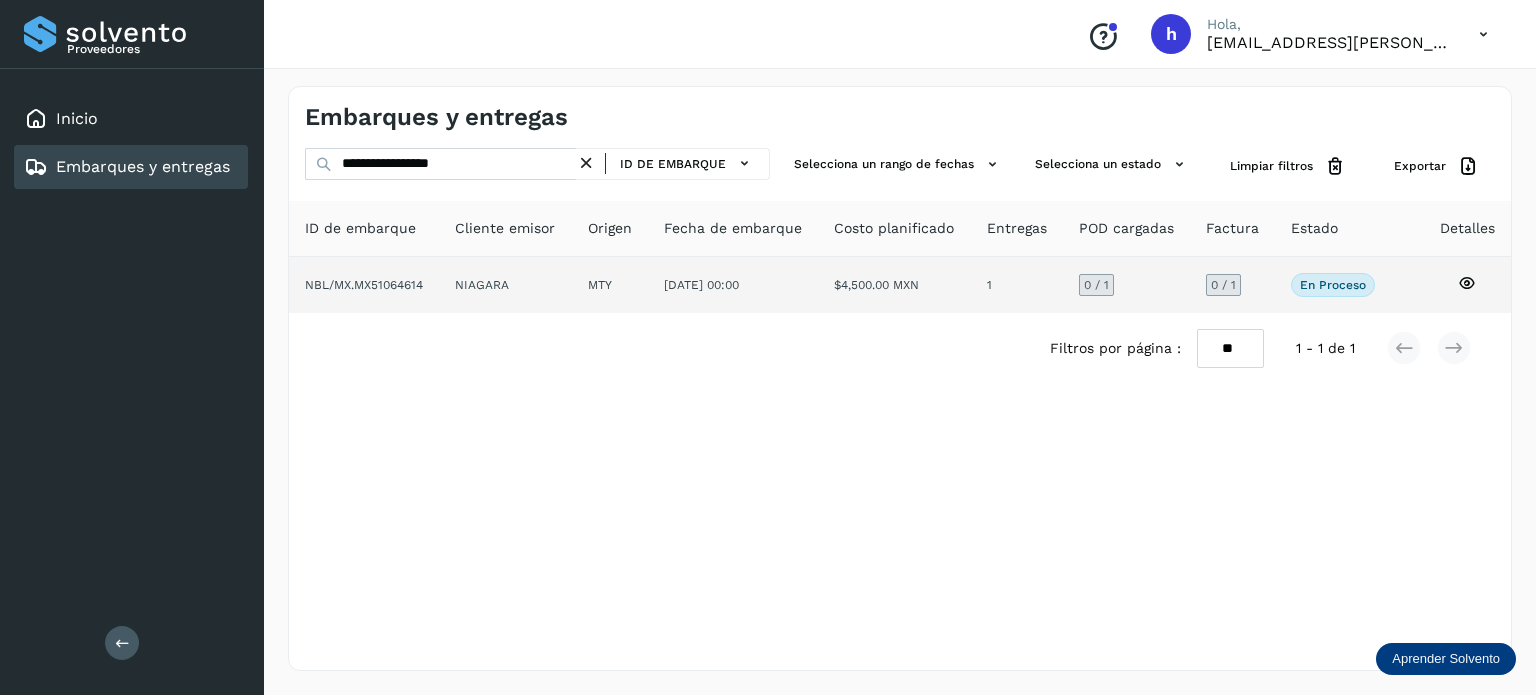 click on "NBL/MX.MX51064614" 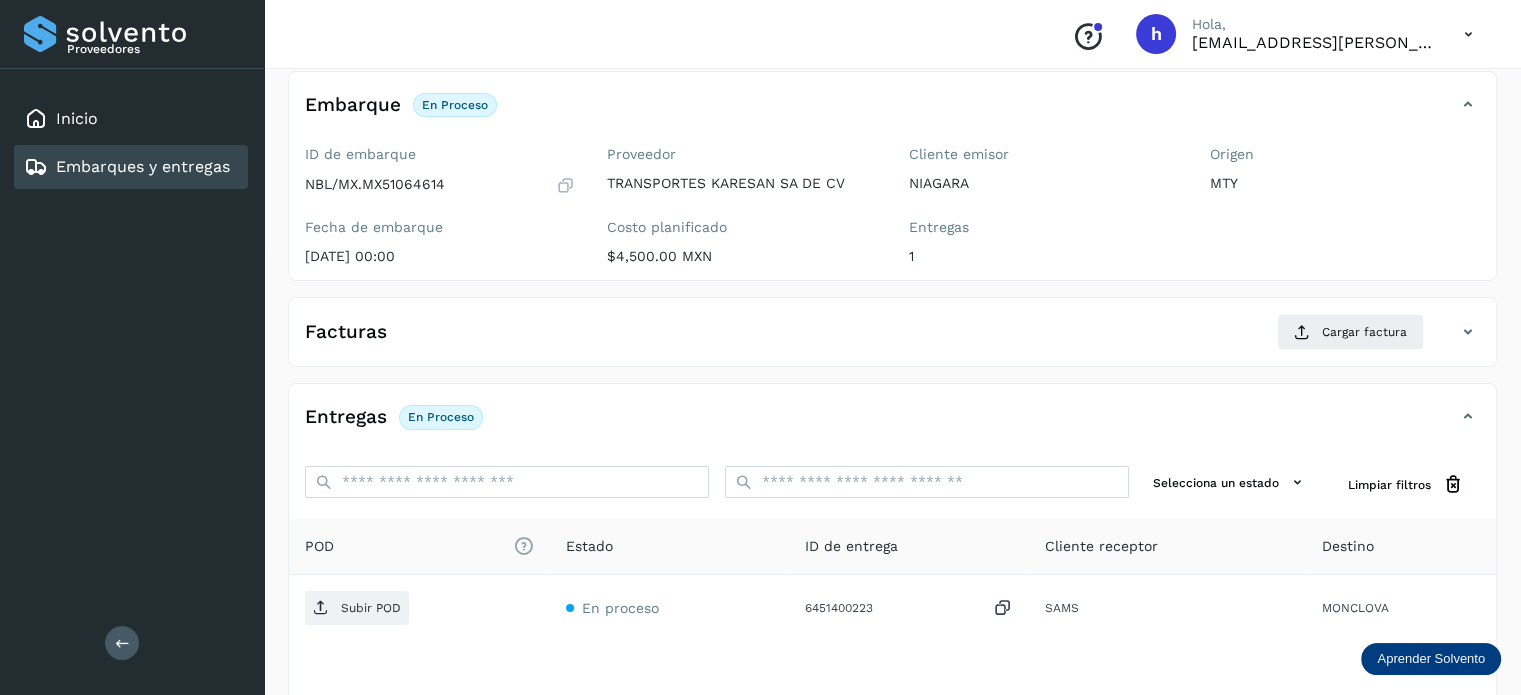 scroll, scrollTop: 116, scrollLeft: 0, axis: vertical 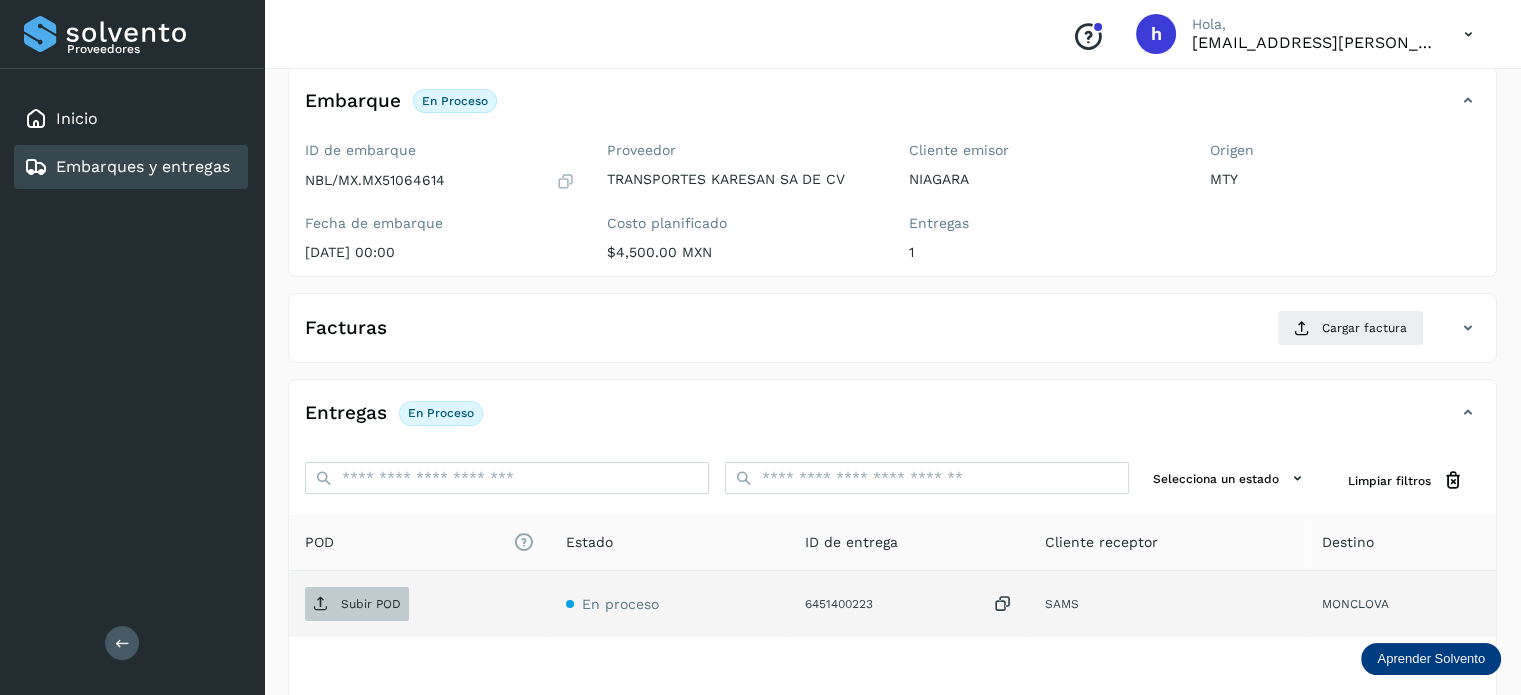 click on "Subir POD" at bounding box center (371, 604) 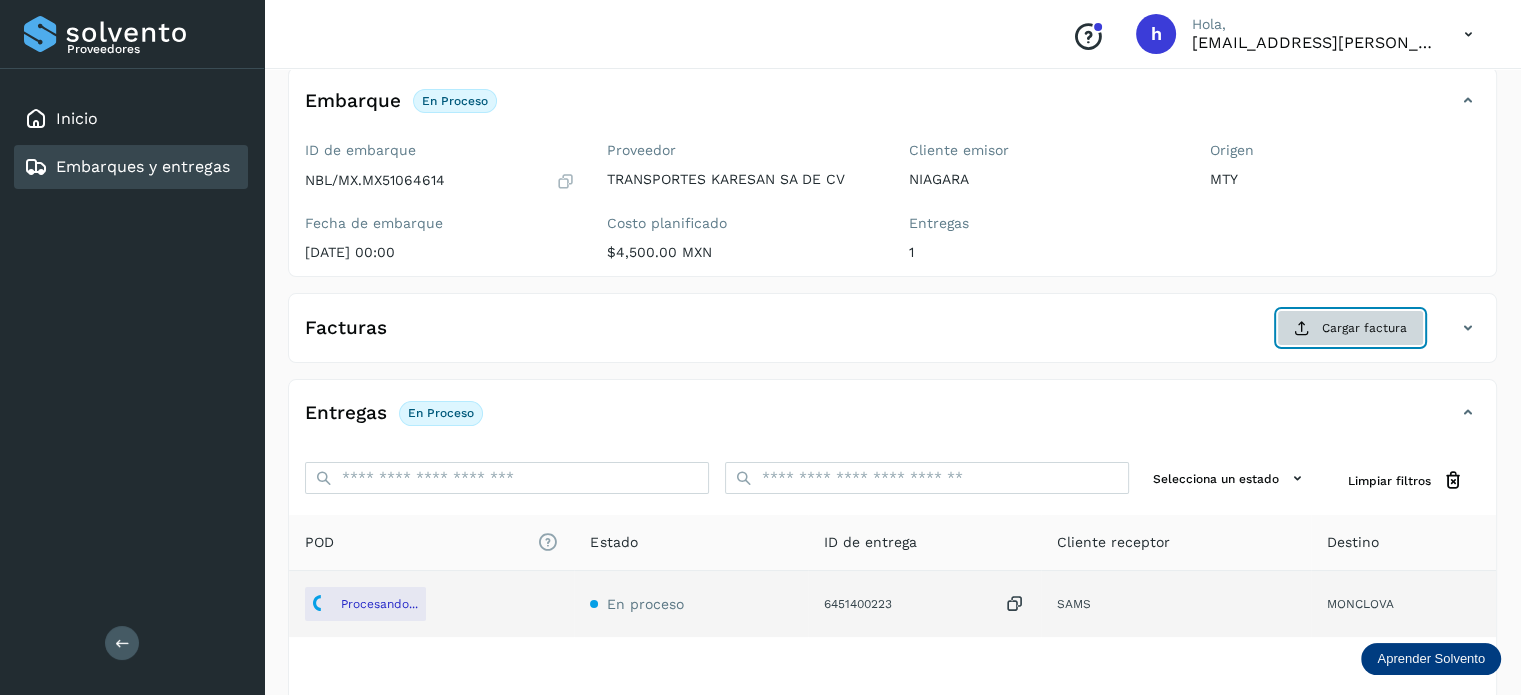 click on "Cargar factura" 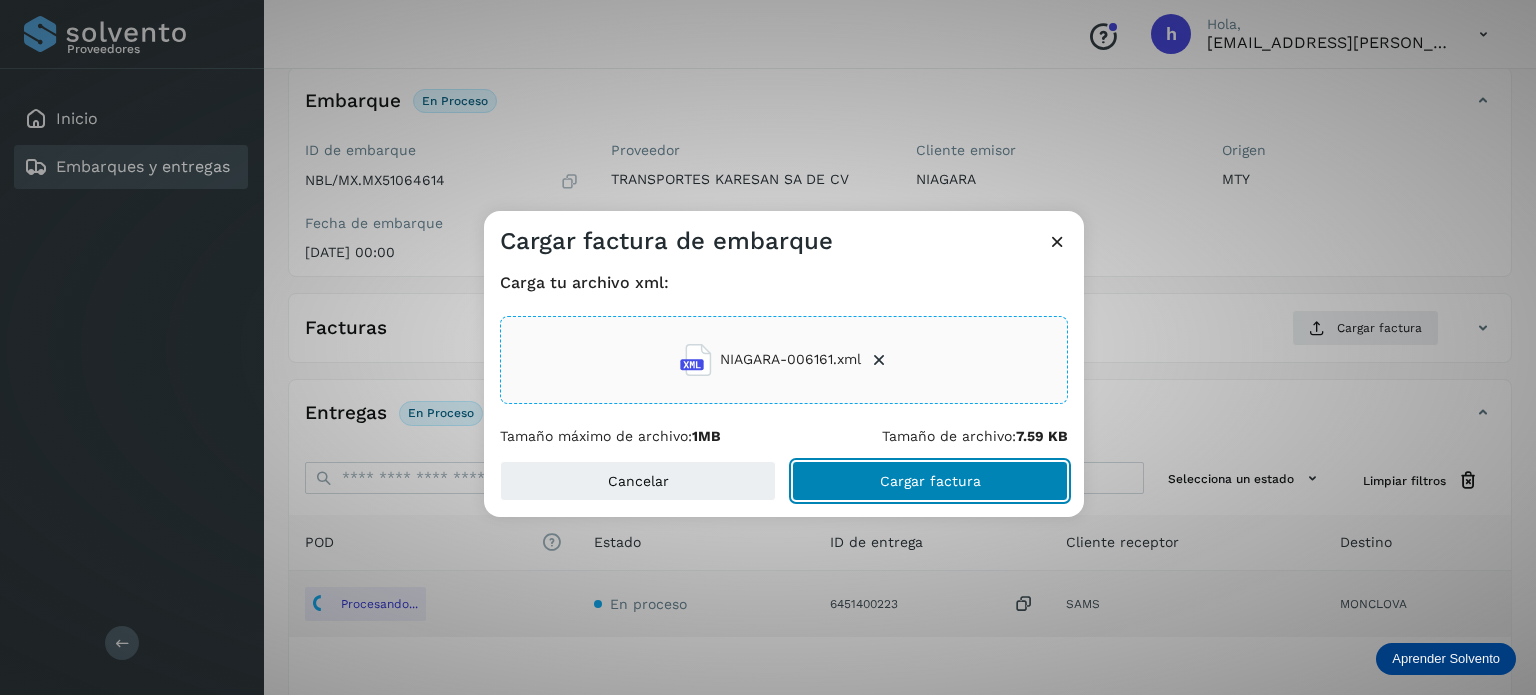 click on "Cargar factura" 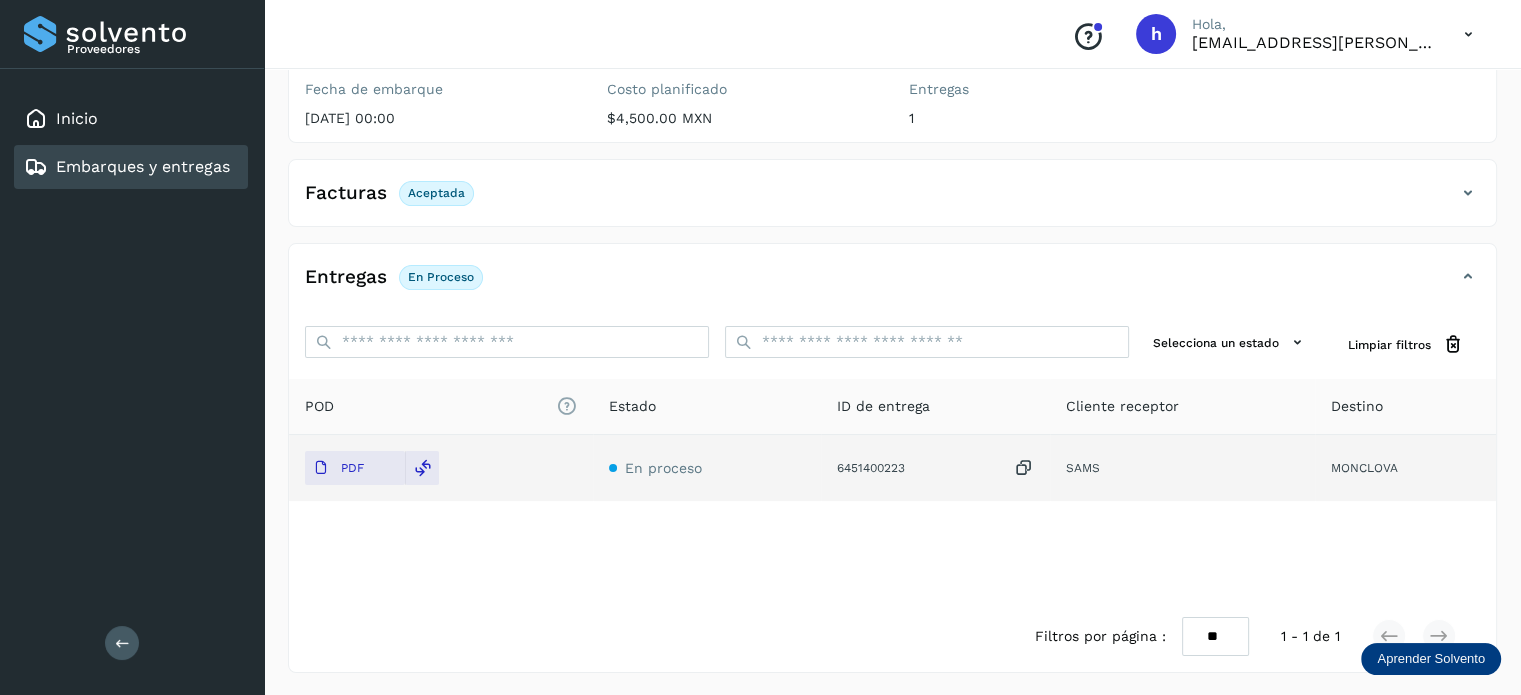 scroll, scrollTop: 0, scrollLeft: 0, axis: both 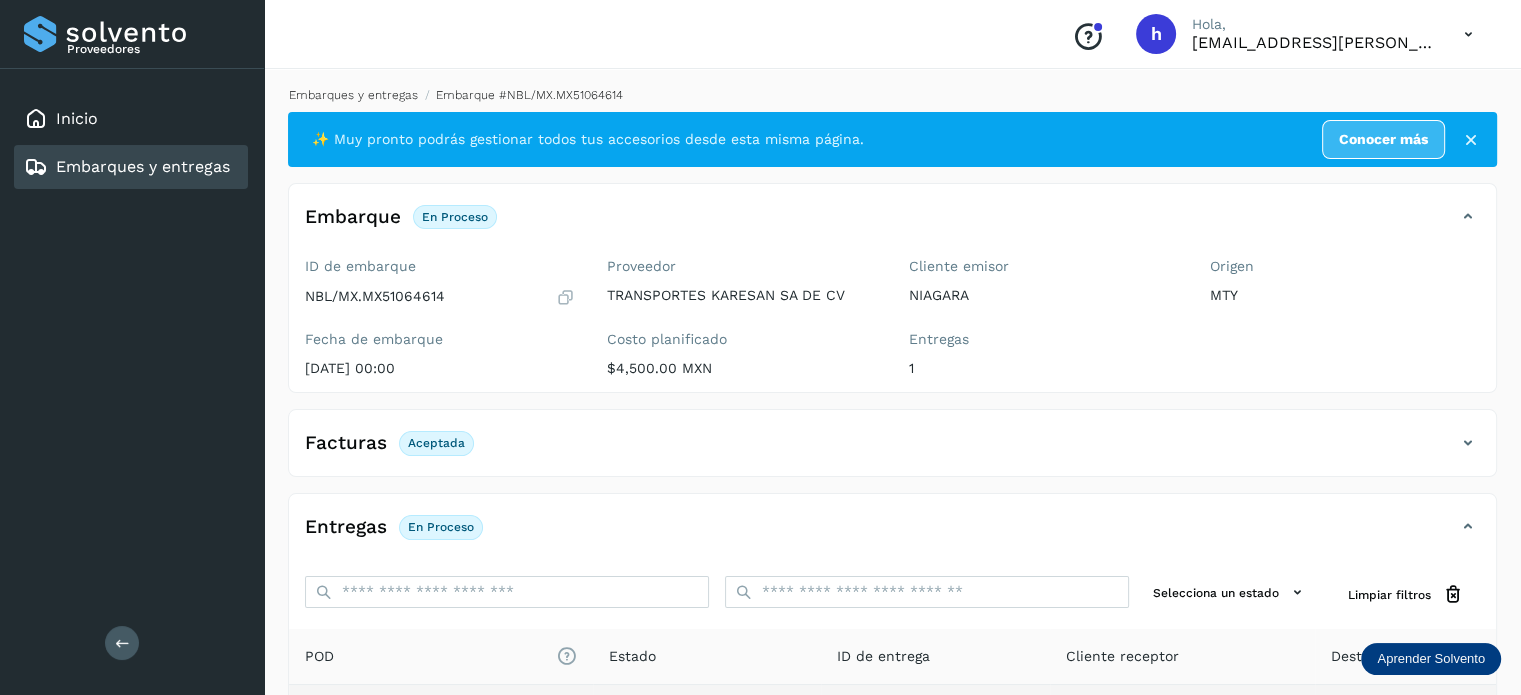 click on "Embarques y entregas" at bounding box center [353, 95] 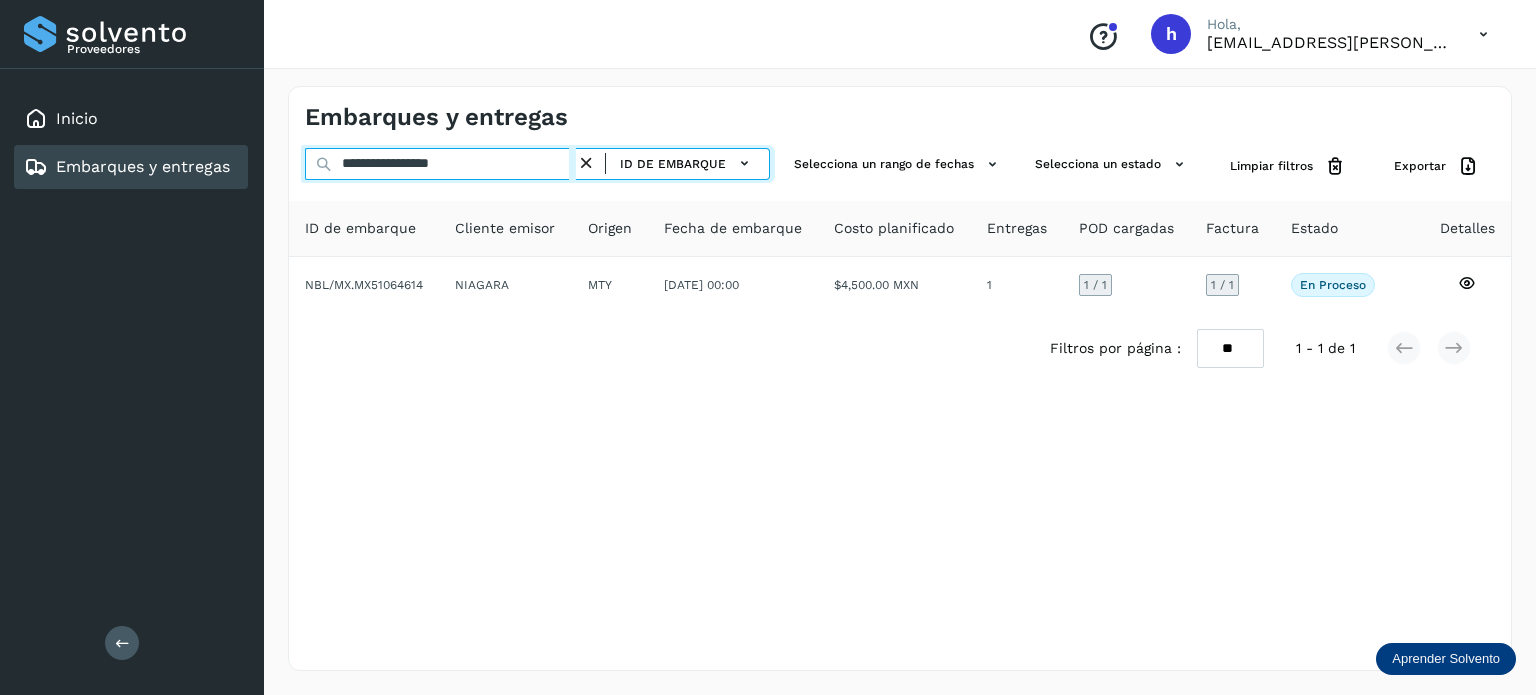 drag, startPoint x: 522, startPoint y: 167, endPoint x: 0, endPoint y: 252, distance: 528.87524 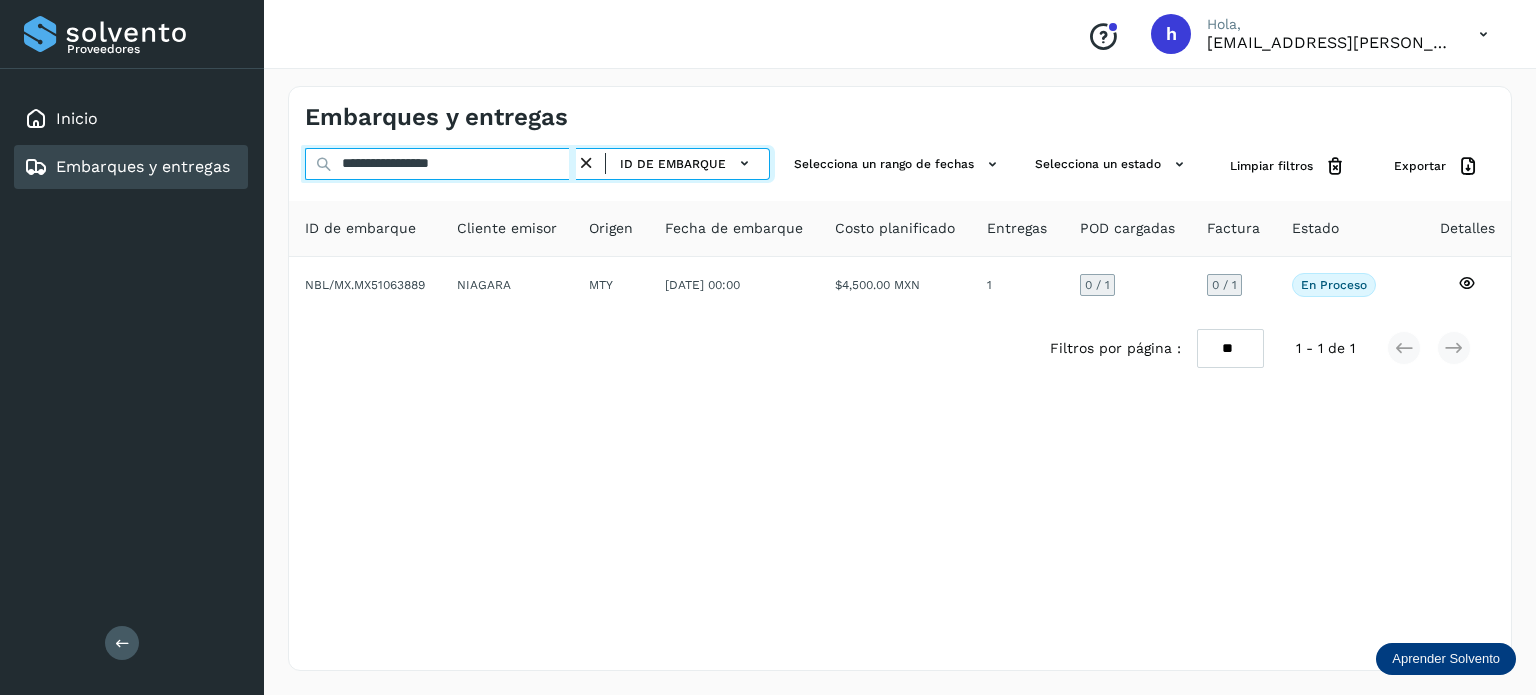 type on "**********" 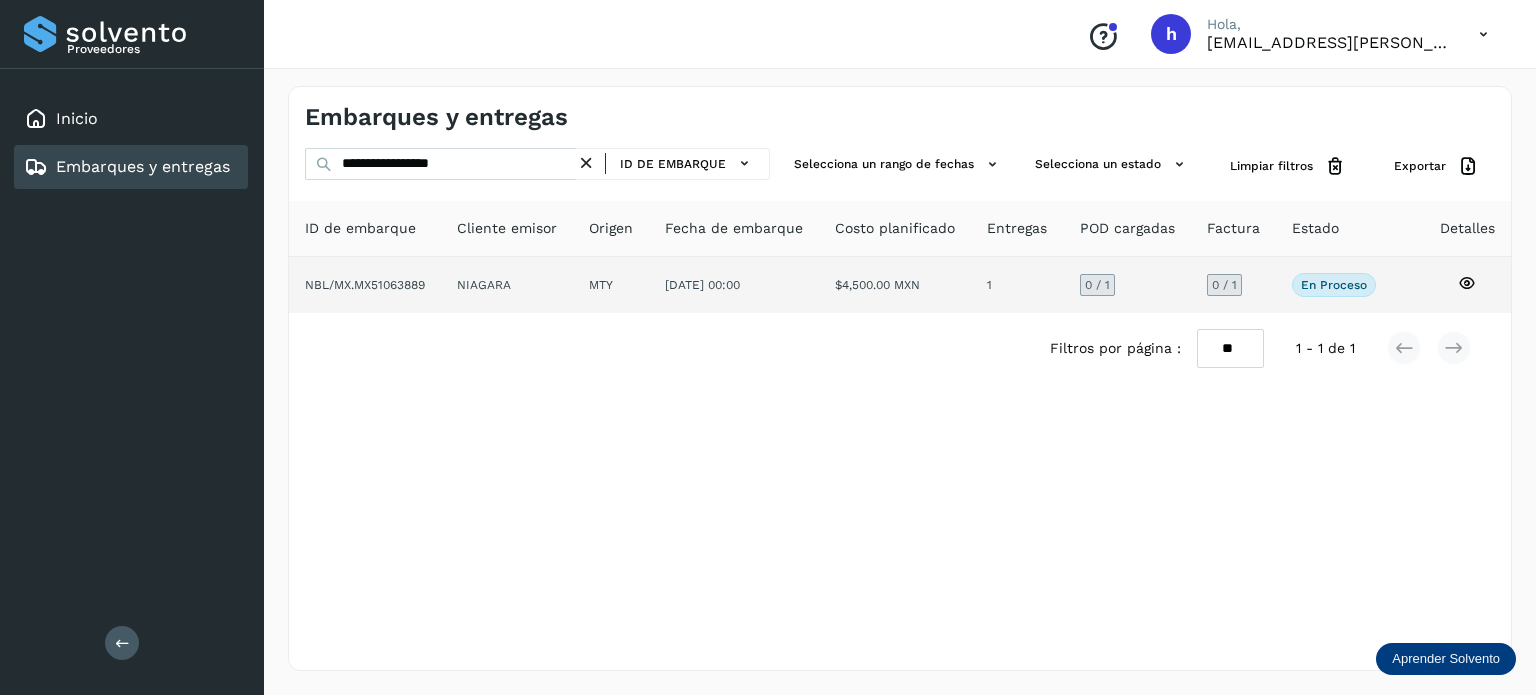 click on "NIAGARA" 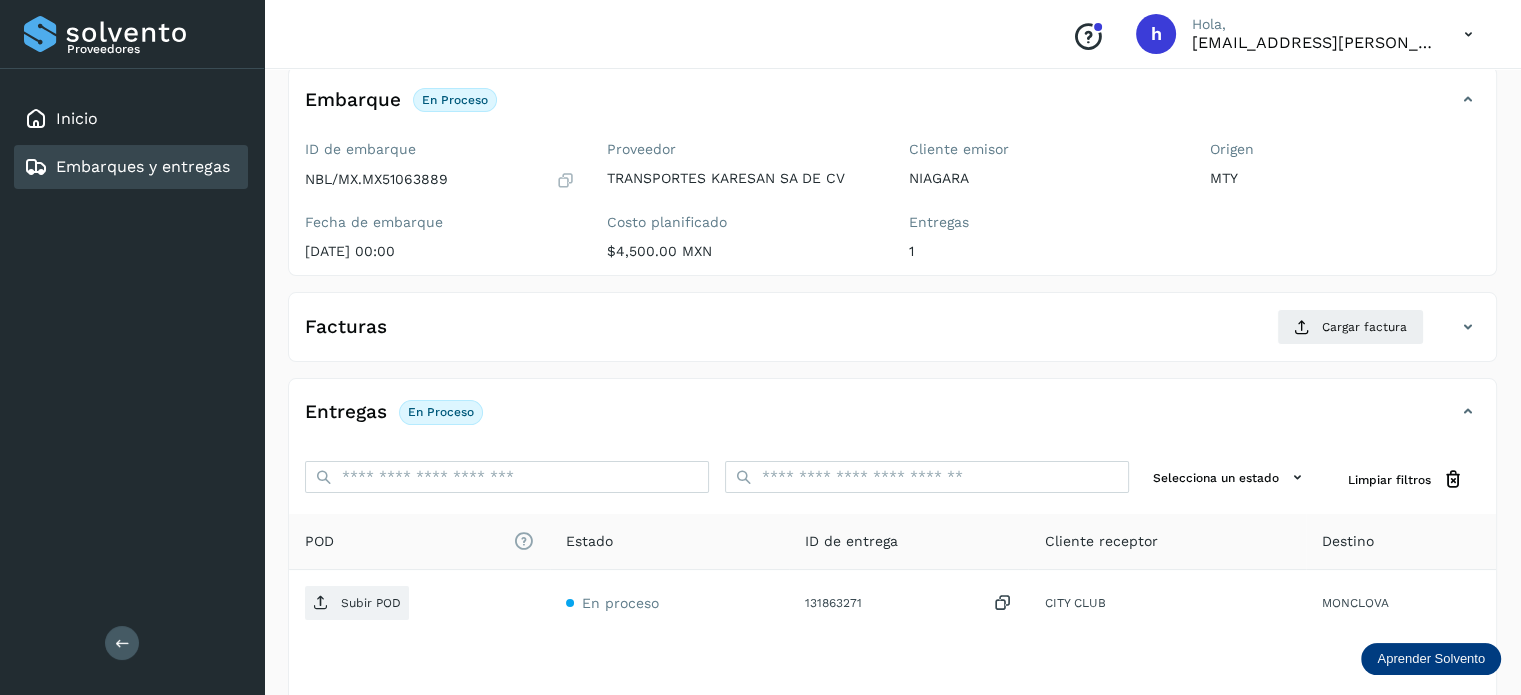 scroll, scrollTop: 120, scrollLeft: 0, axis: vertical 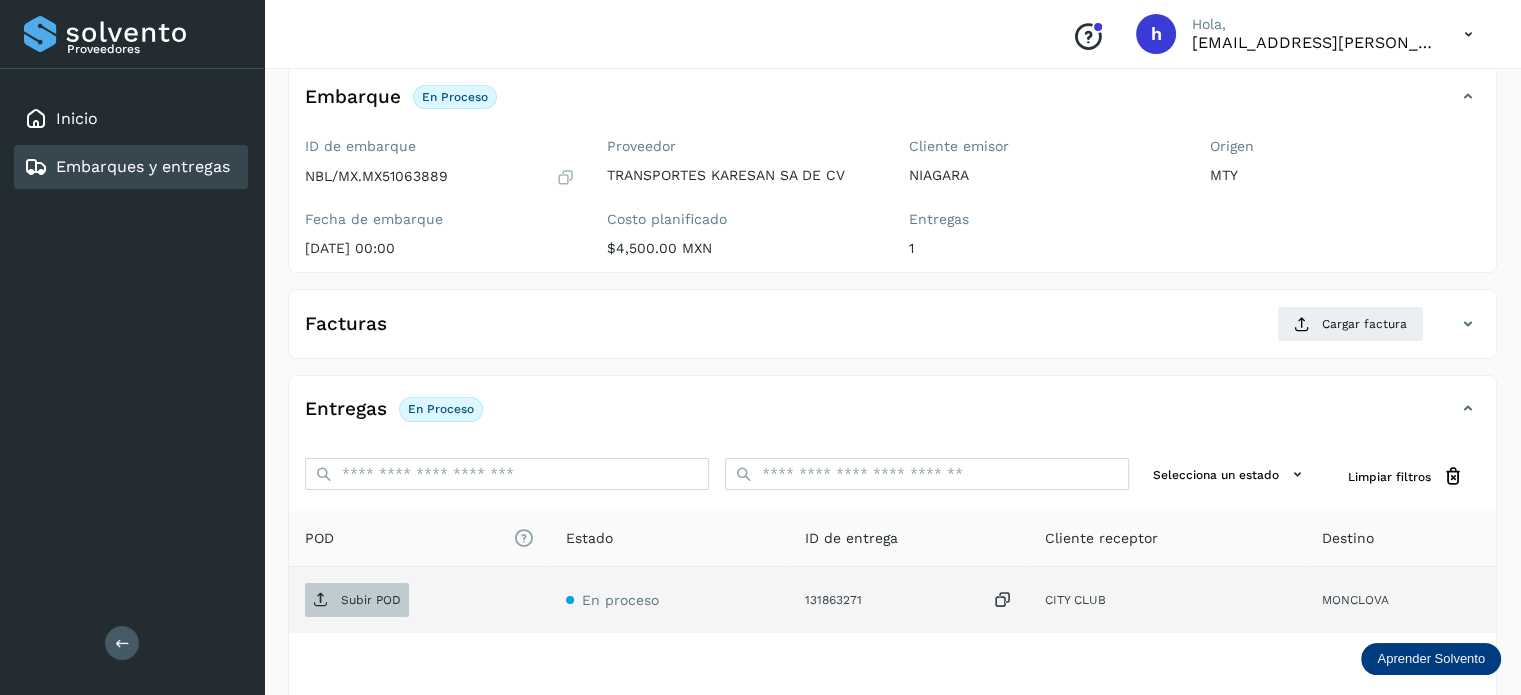 click on "Subir POD" at bounding box center (371, 600) 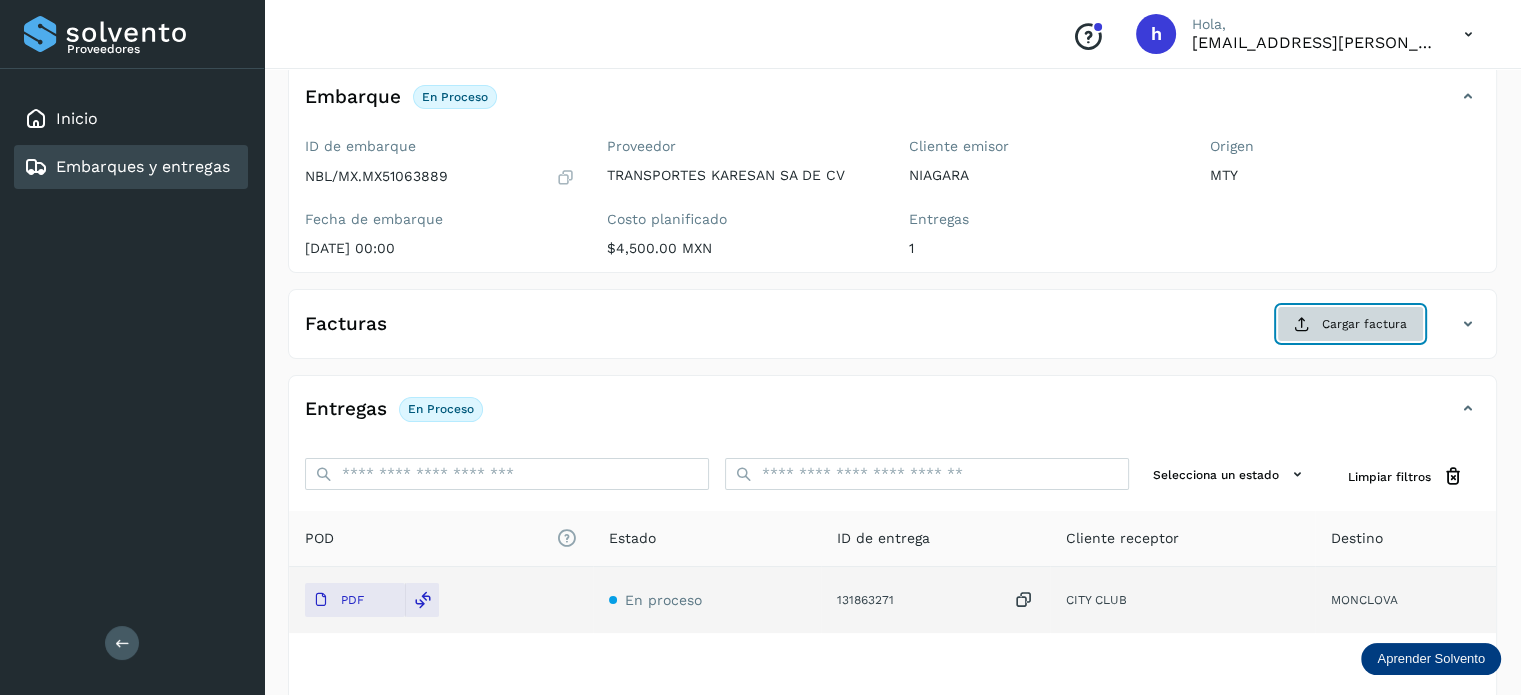 click on "Cargar factura" 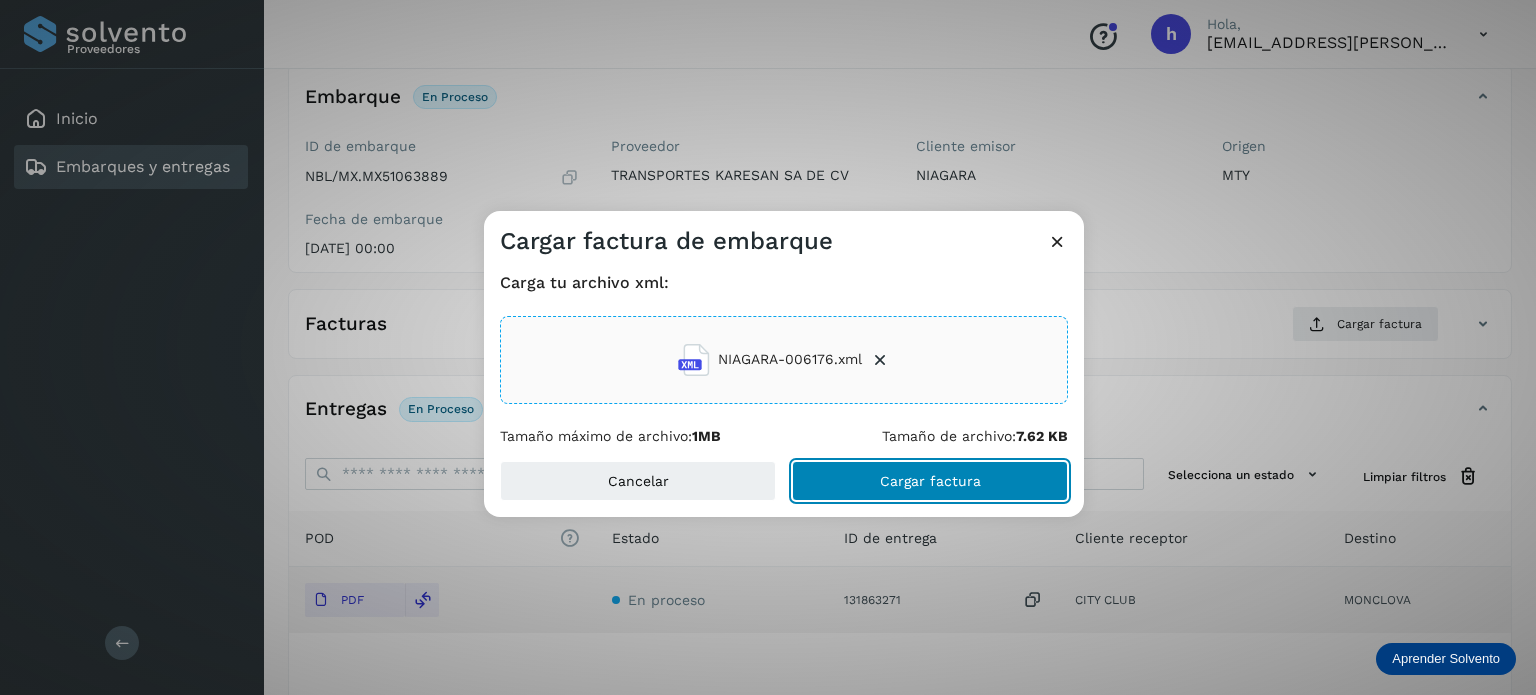 click on "Cargar factura" 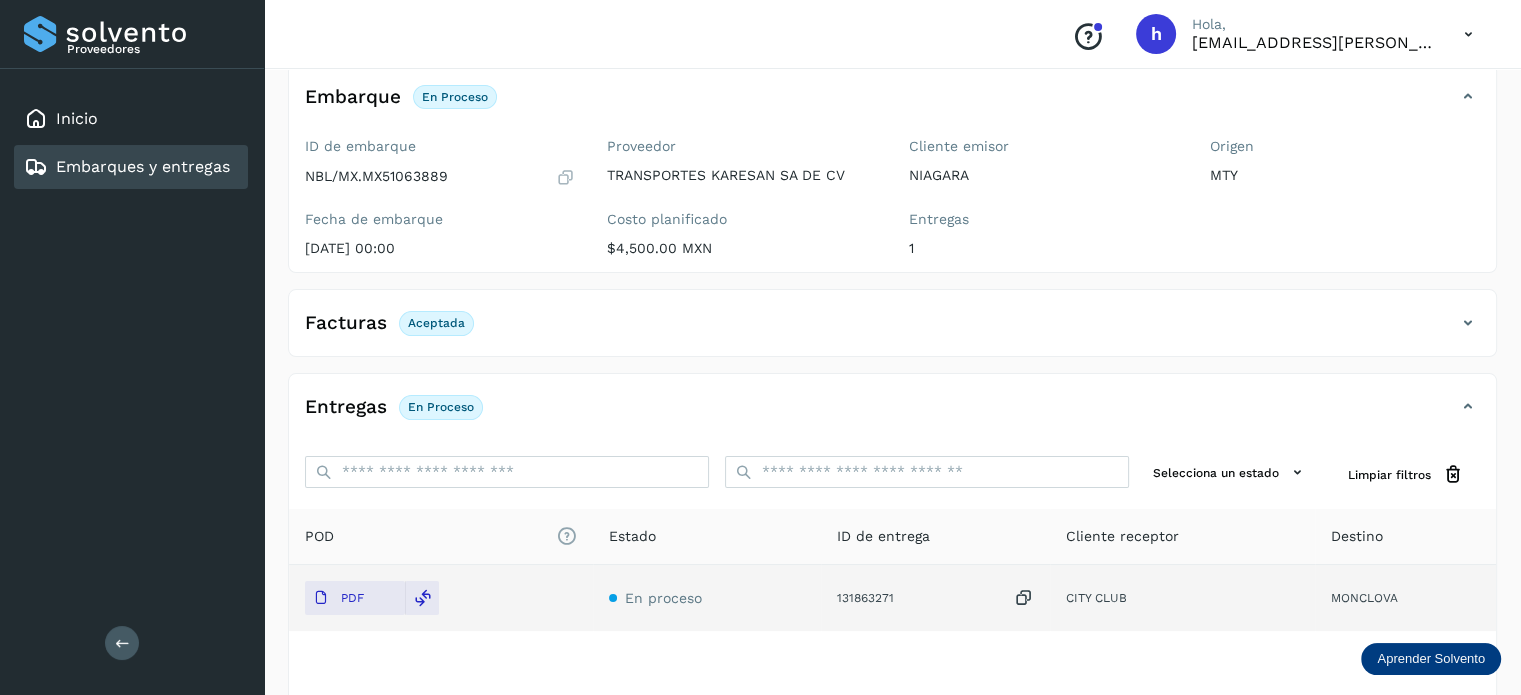 scroll, scrollTop: 0, scrollLeft: 0, axis: both 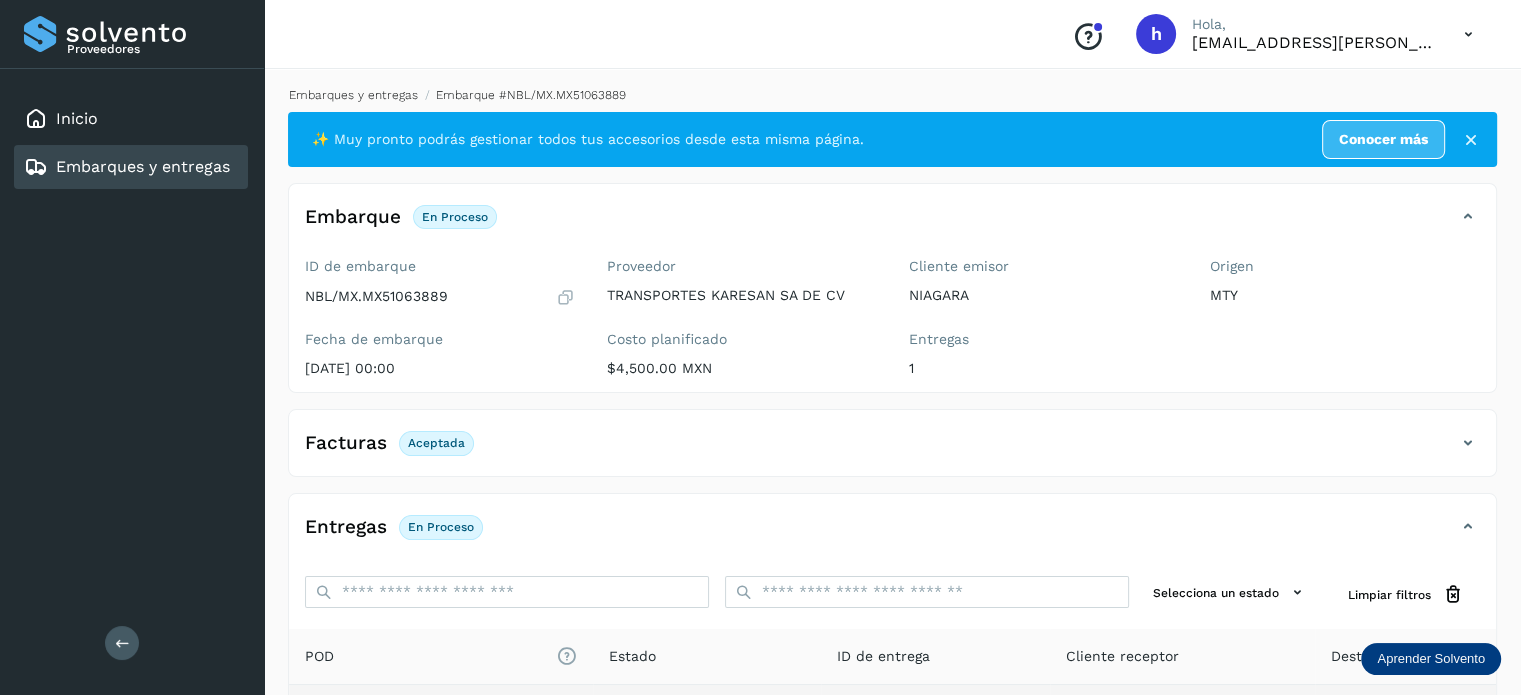 click on "Embarques y entregas" at bounding box center [353, 95] 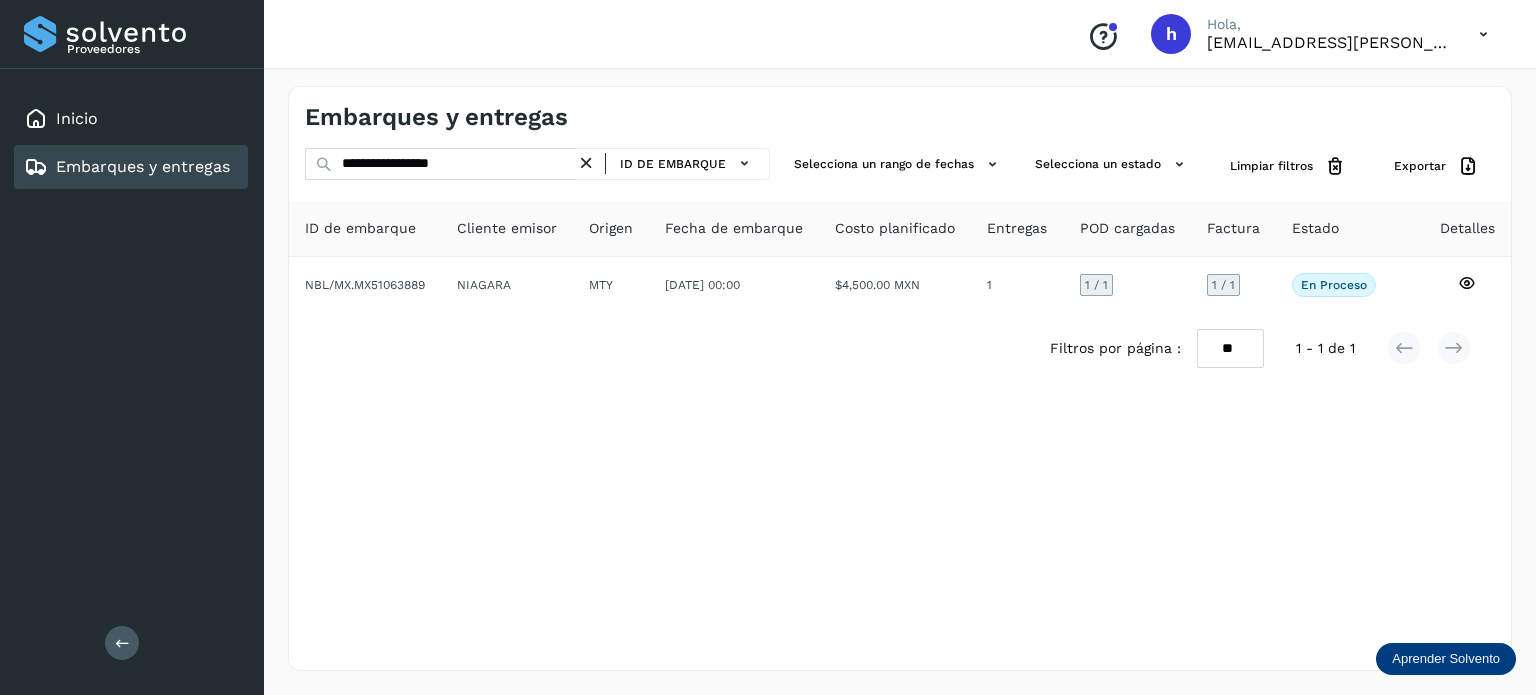 click at bounding box center (586, 163) 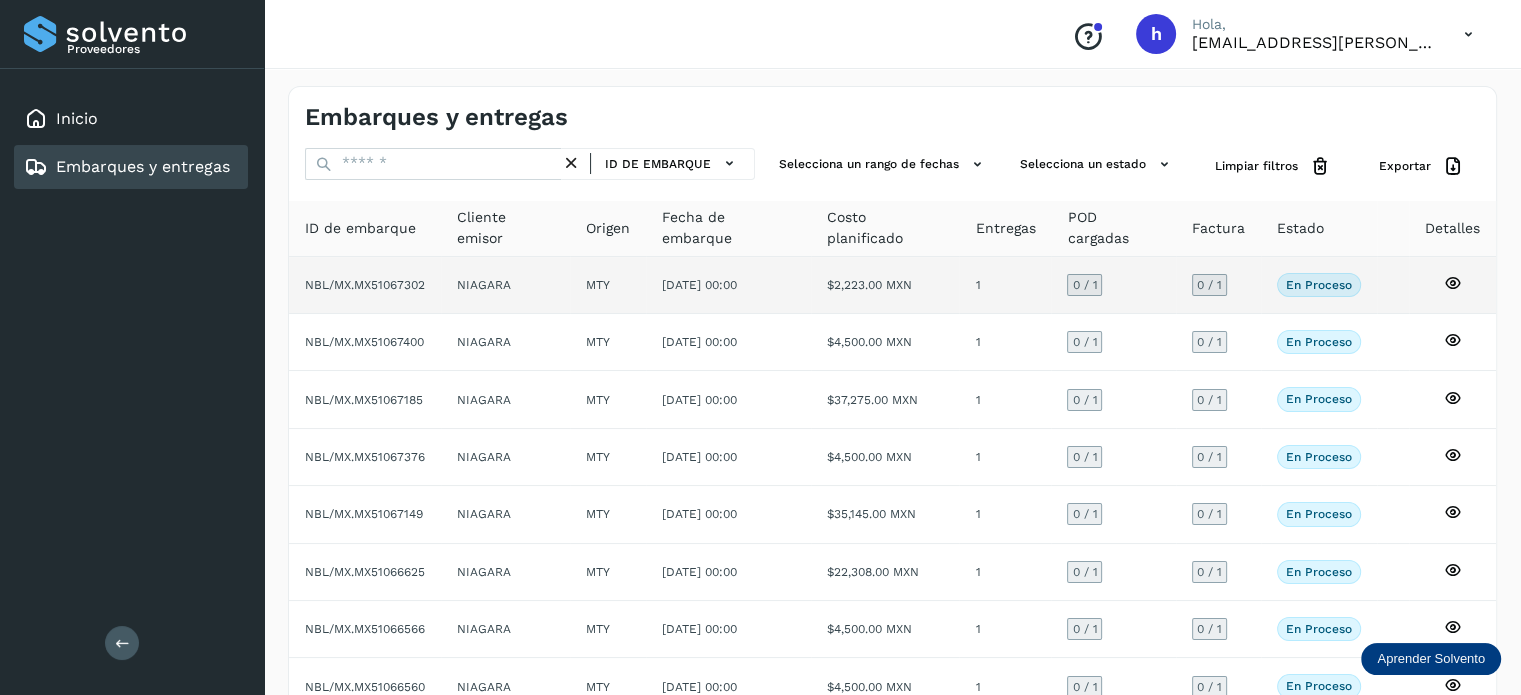 click on "NBL/MX.MX51067302" 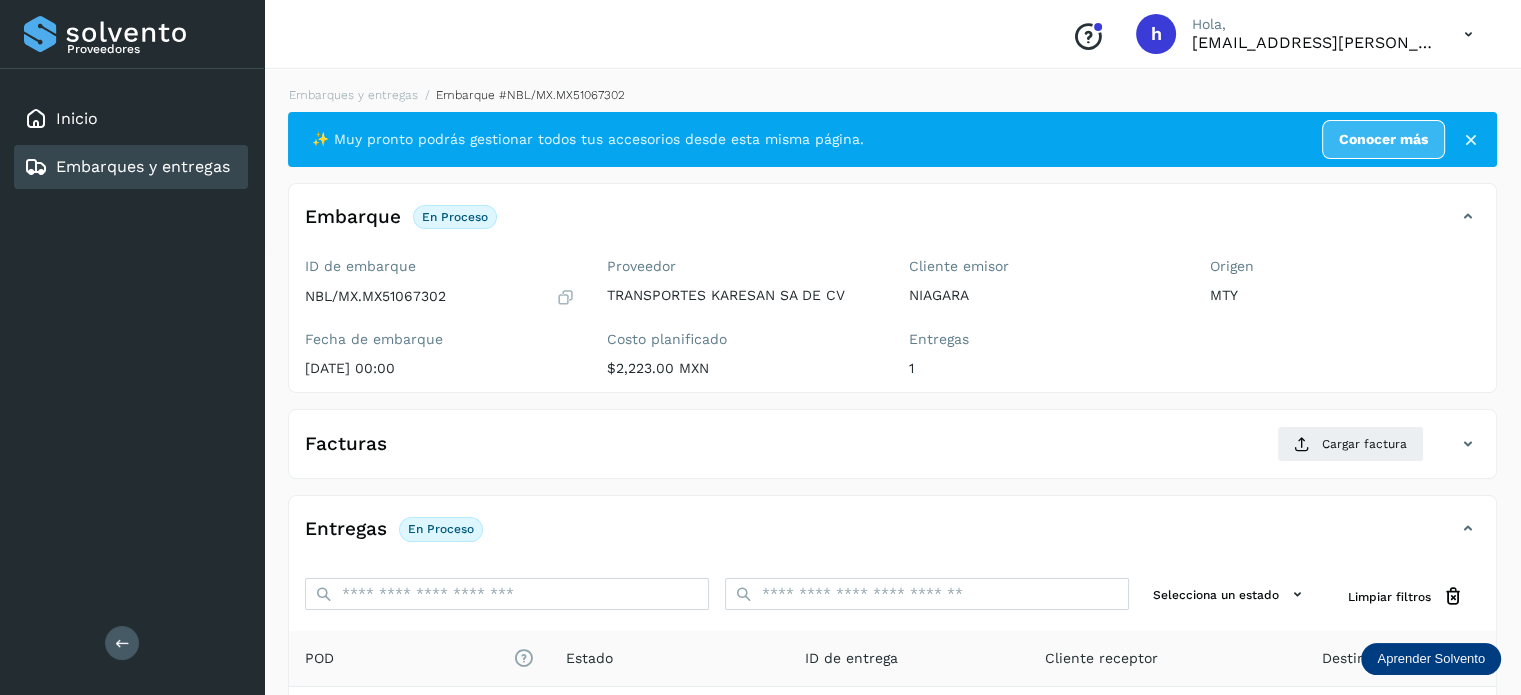 click on "Conoce nuestros beneficios
[PERSON_NAME], [EMAIL_ADDRESS][PERSON_NAME][DOMAIN_NAME]" at bounding box center (892, 34) 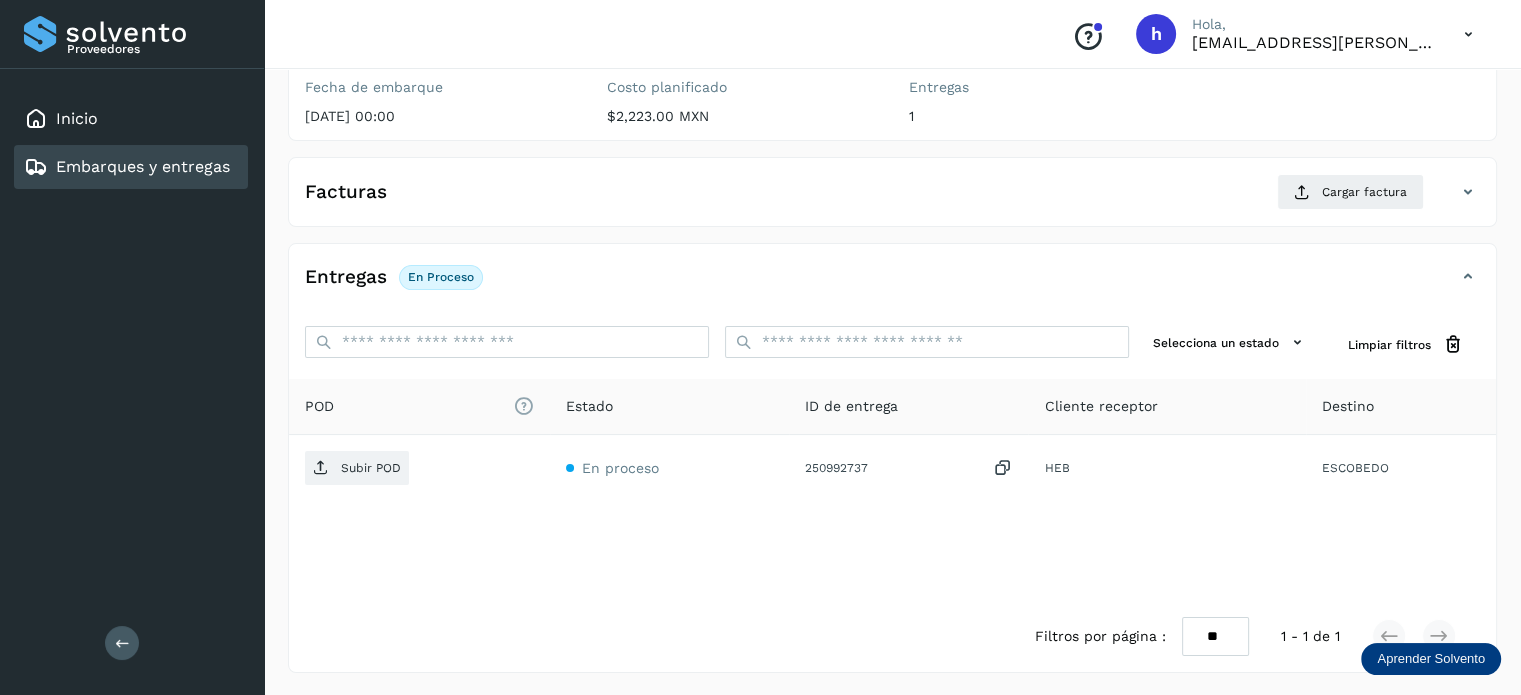 scroll, scrollTop: 0, scrollLeft: 0, axis: both 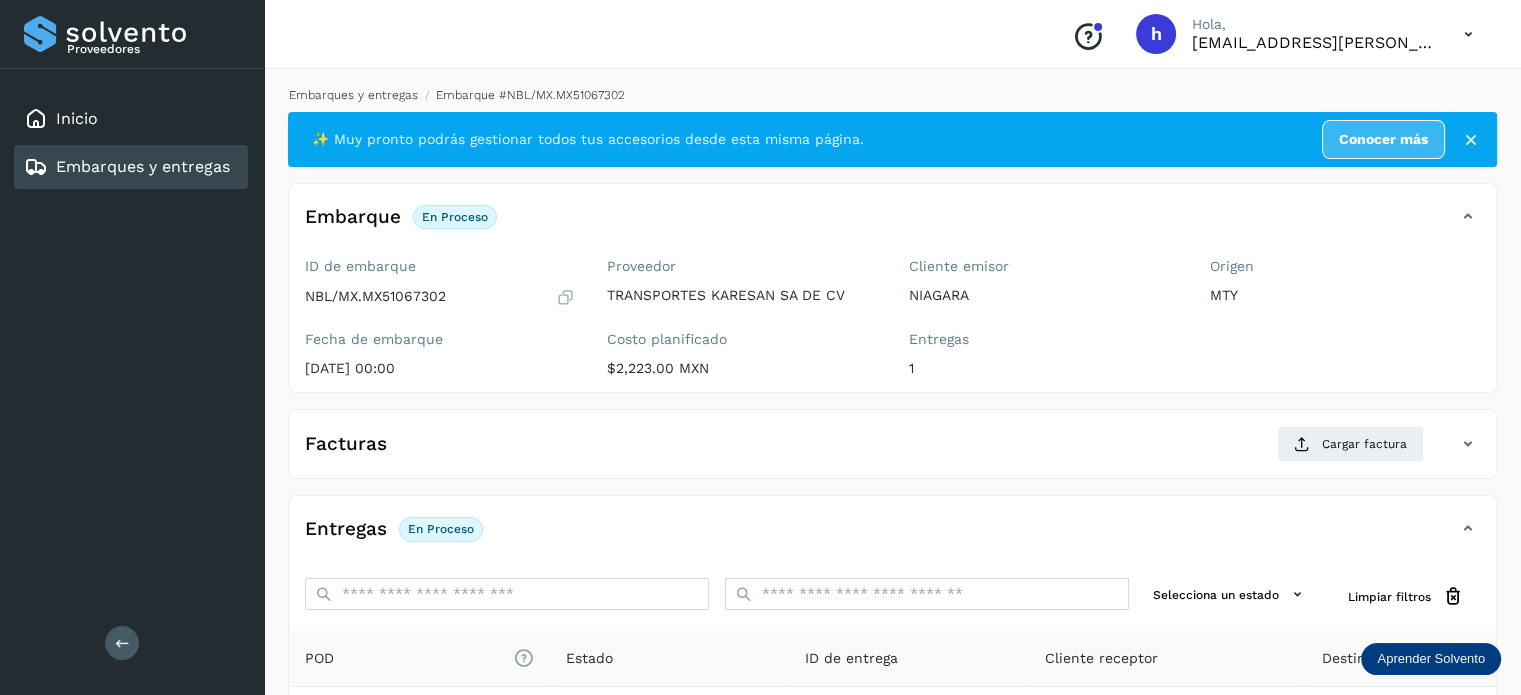 click on "Embarques y entregas" at bounding box center [353, 95] 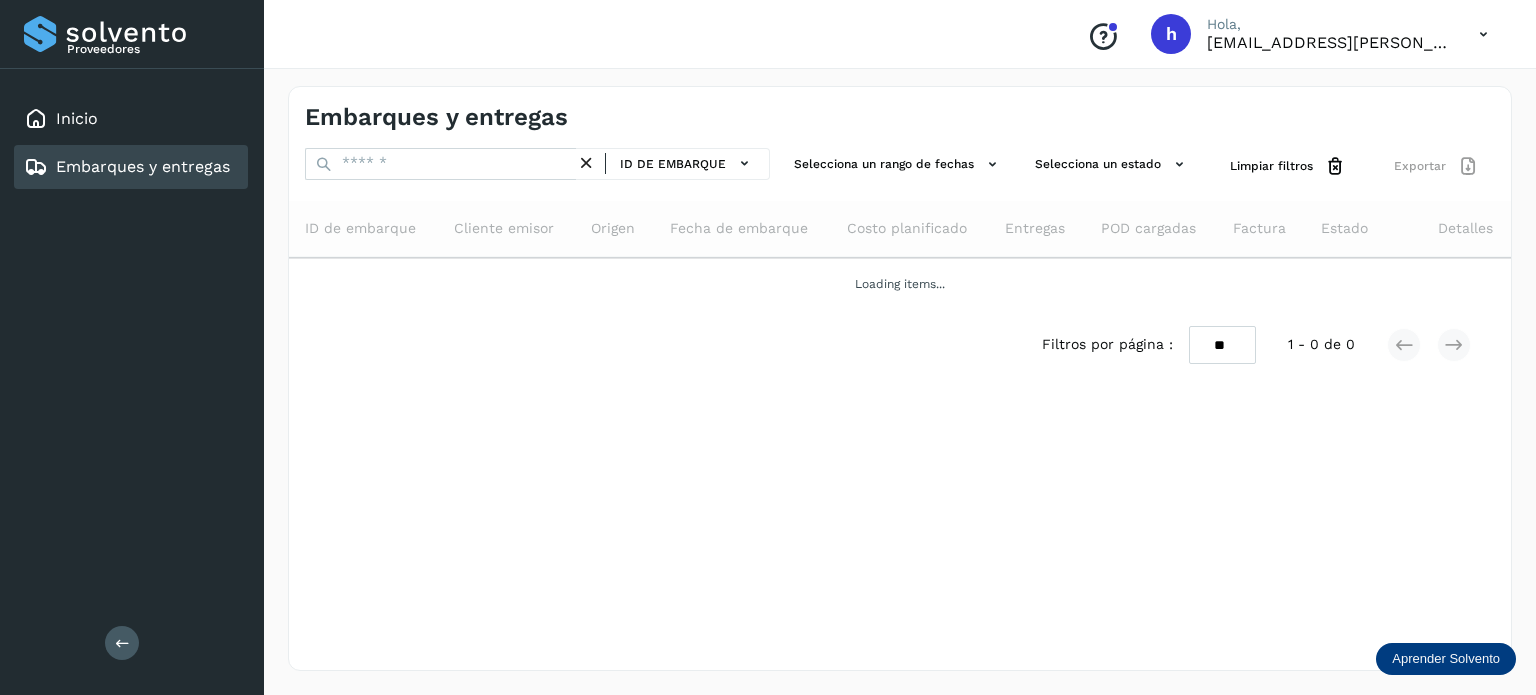 click on "Embarques y entregas" at bounding box center (900, 109) 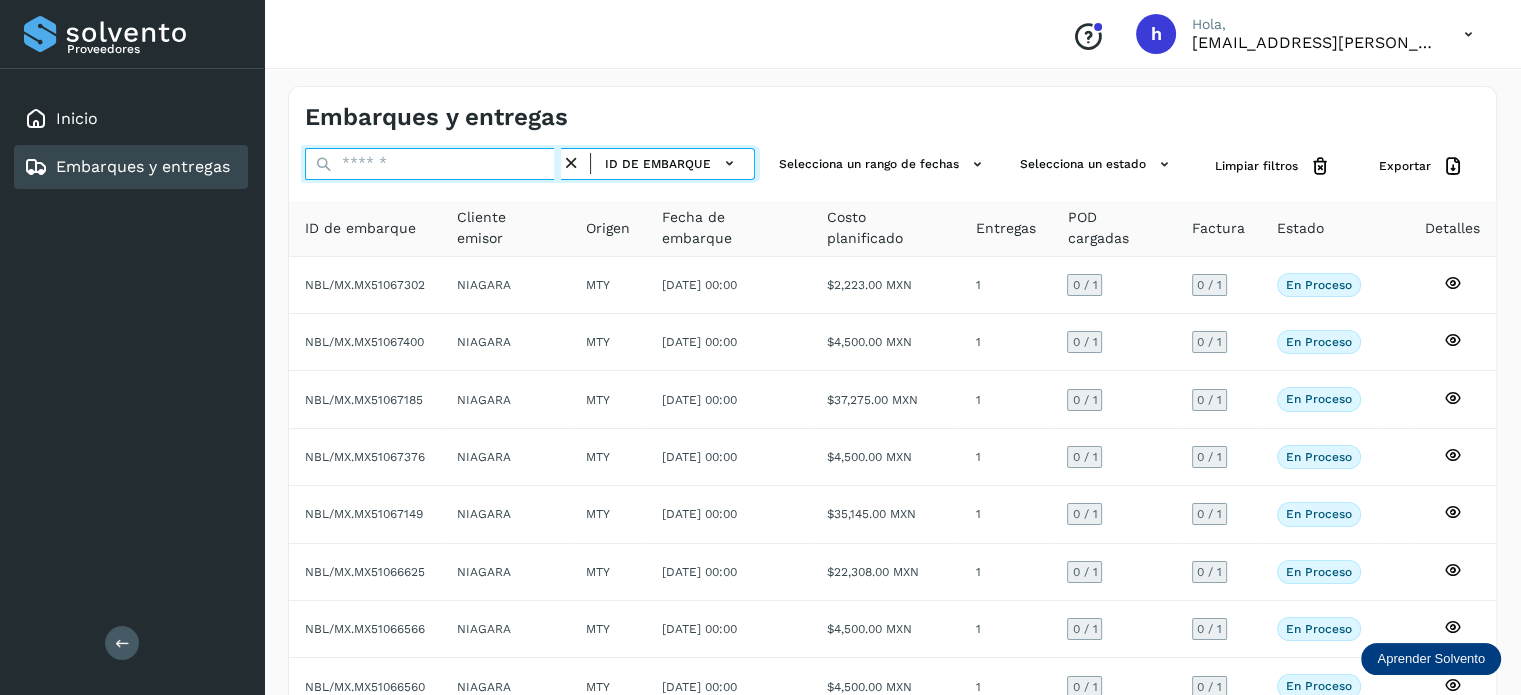 click at bounding box center [433, 164] 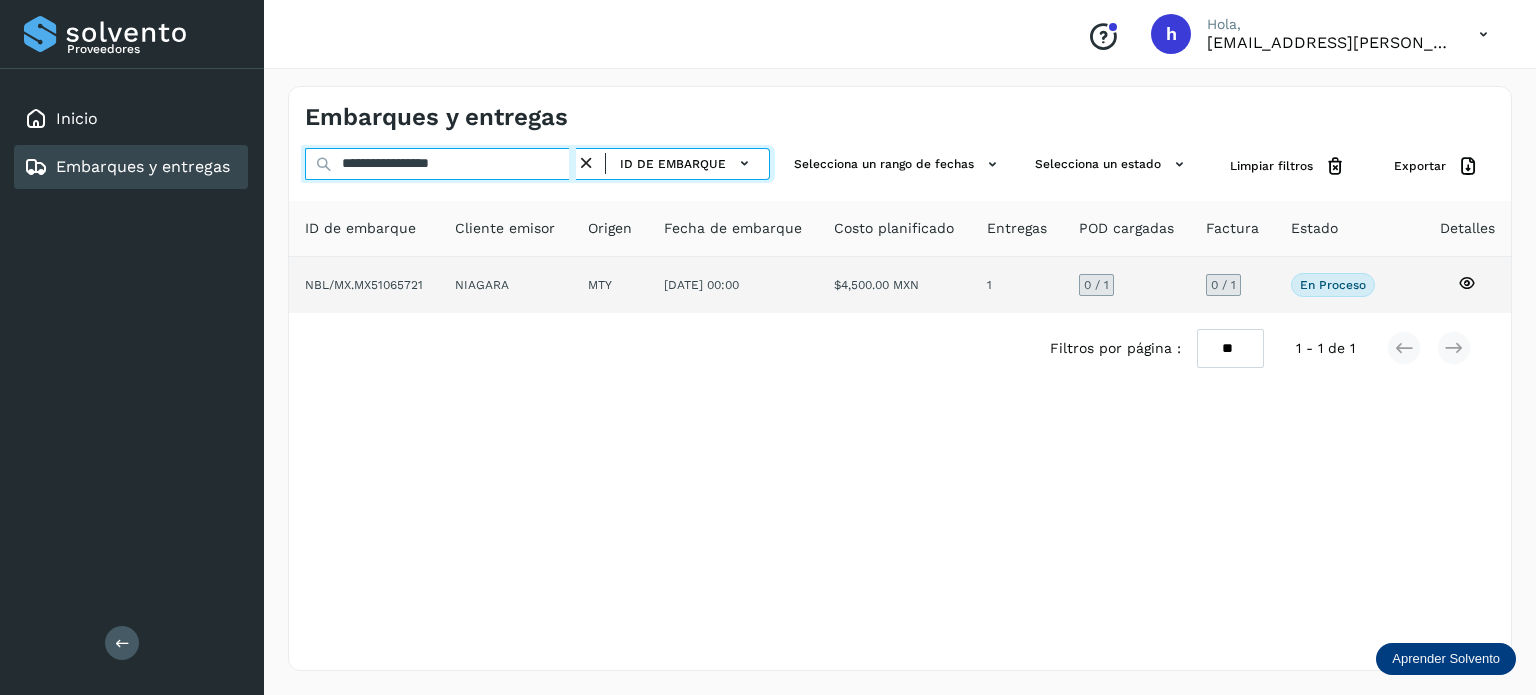 type on "**********" 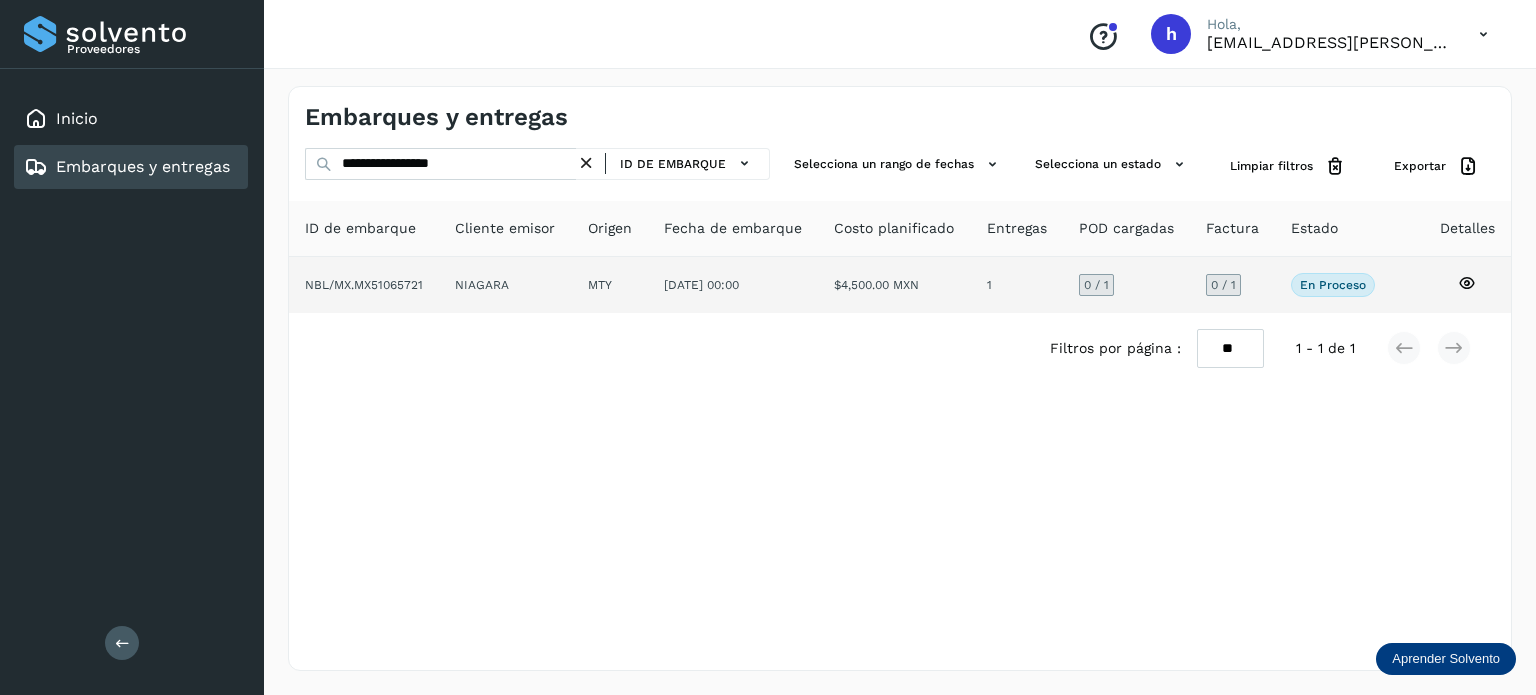 click on "NBL/MX.MX51065721" 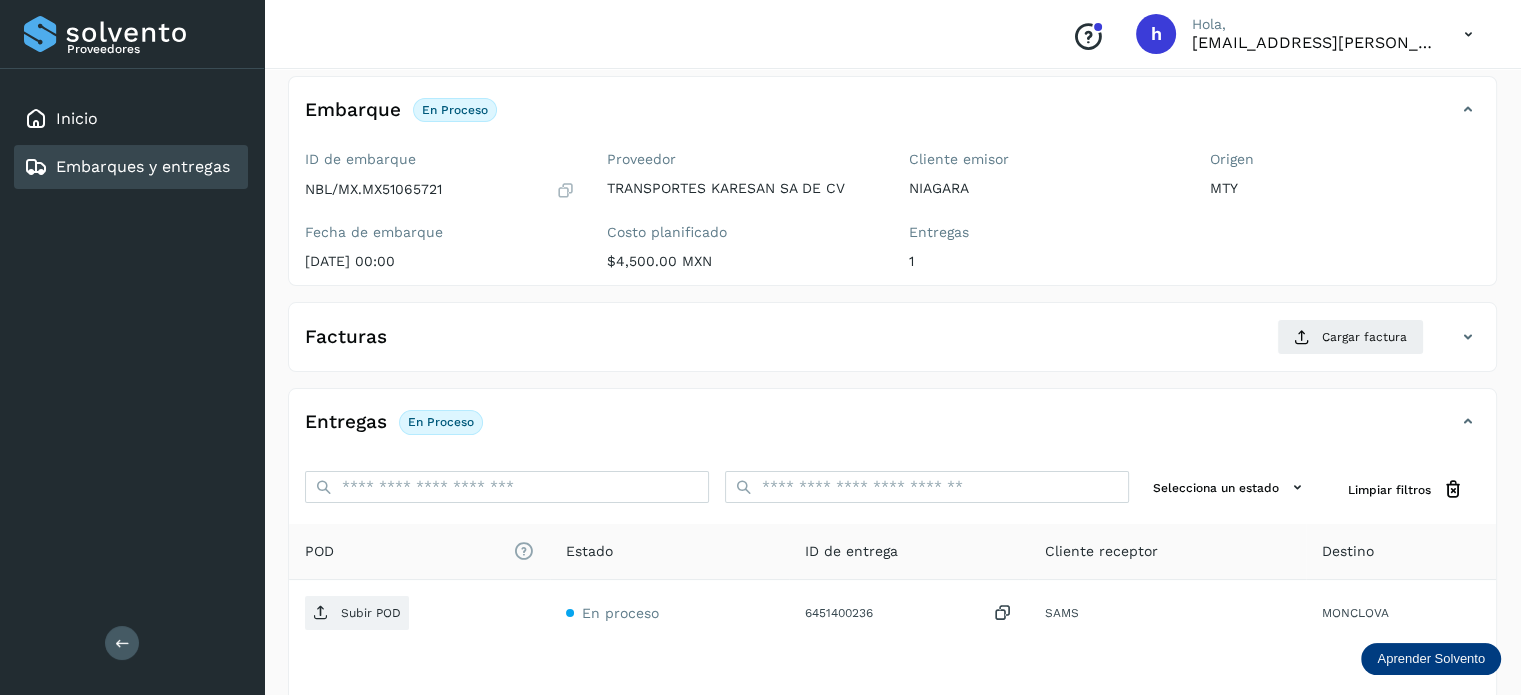 scroll, scrollTop: 112, scrollLeft: 0, axis: vertical 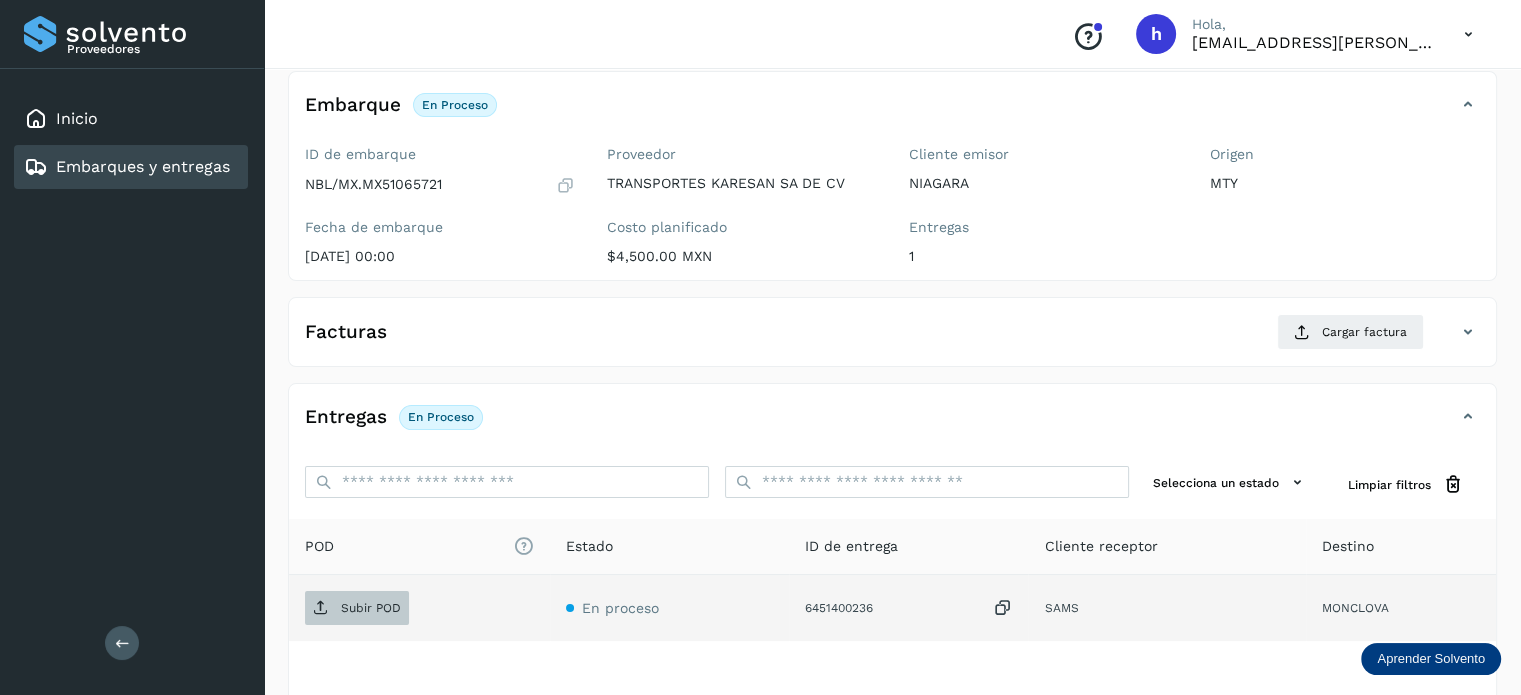 click on "Subir POD" at bounding box center (371, 608) 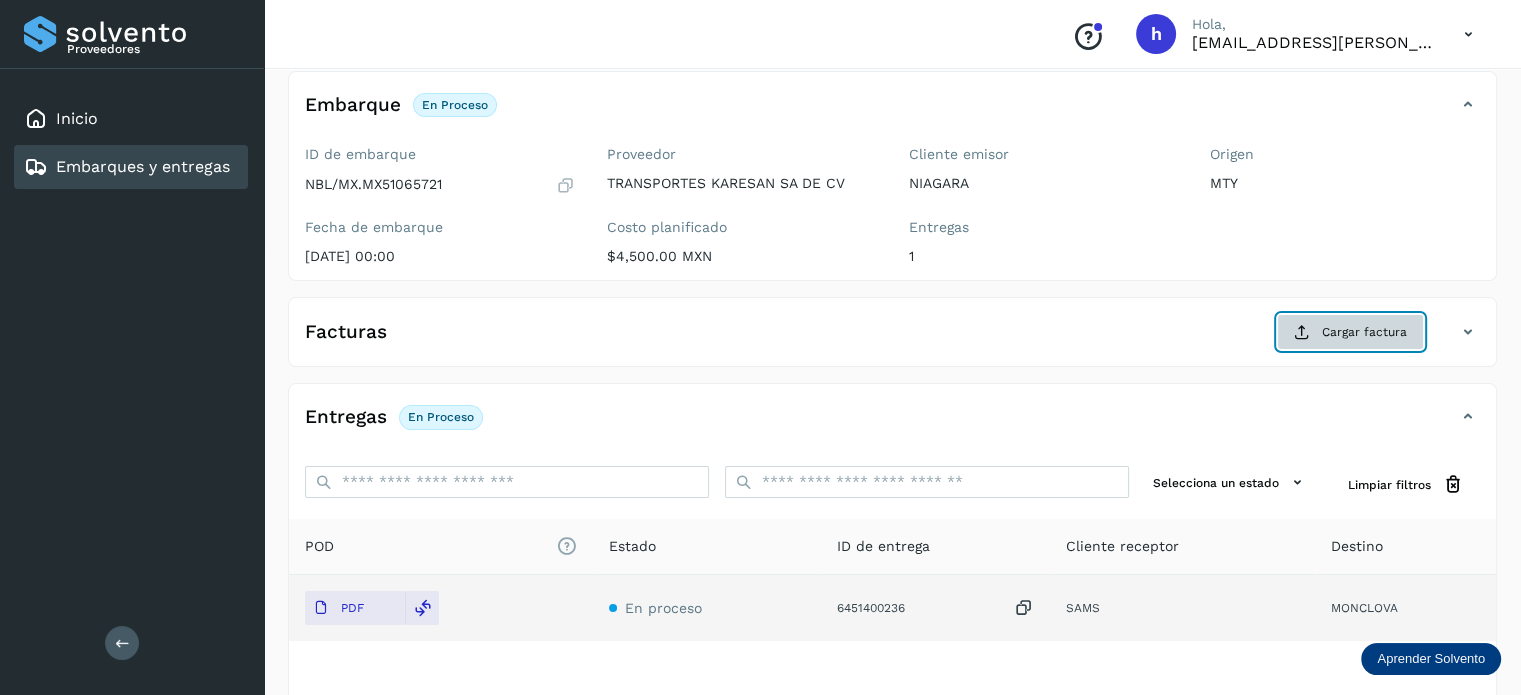 click on "Cargar factura" 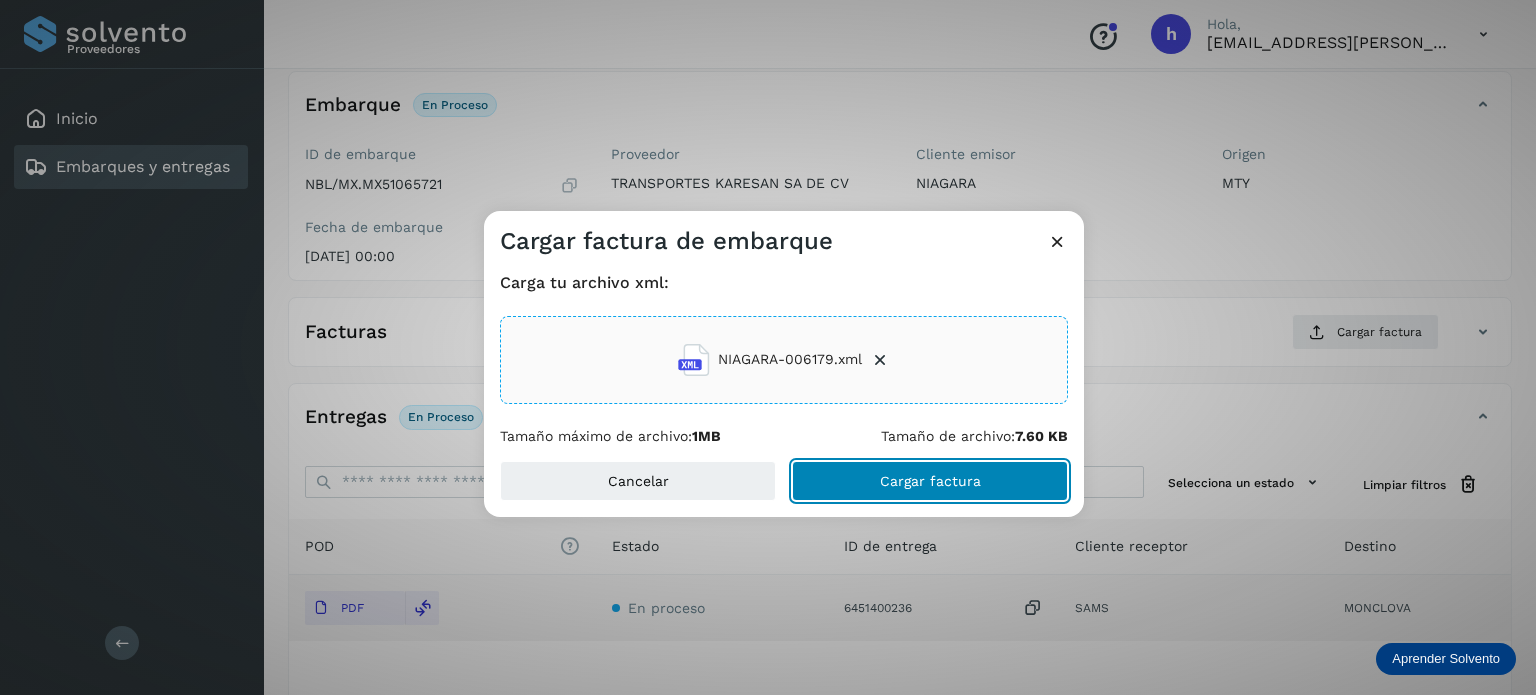 click on "Cargar factura" 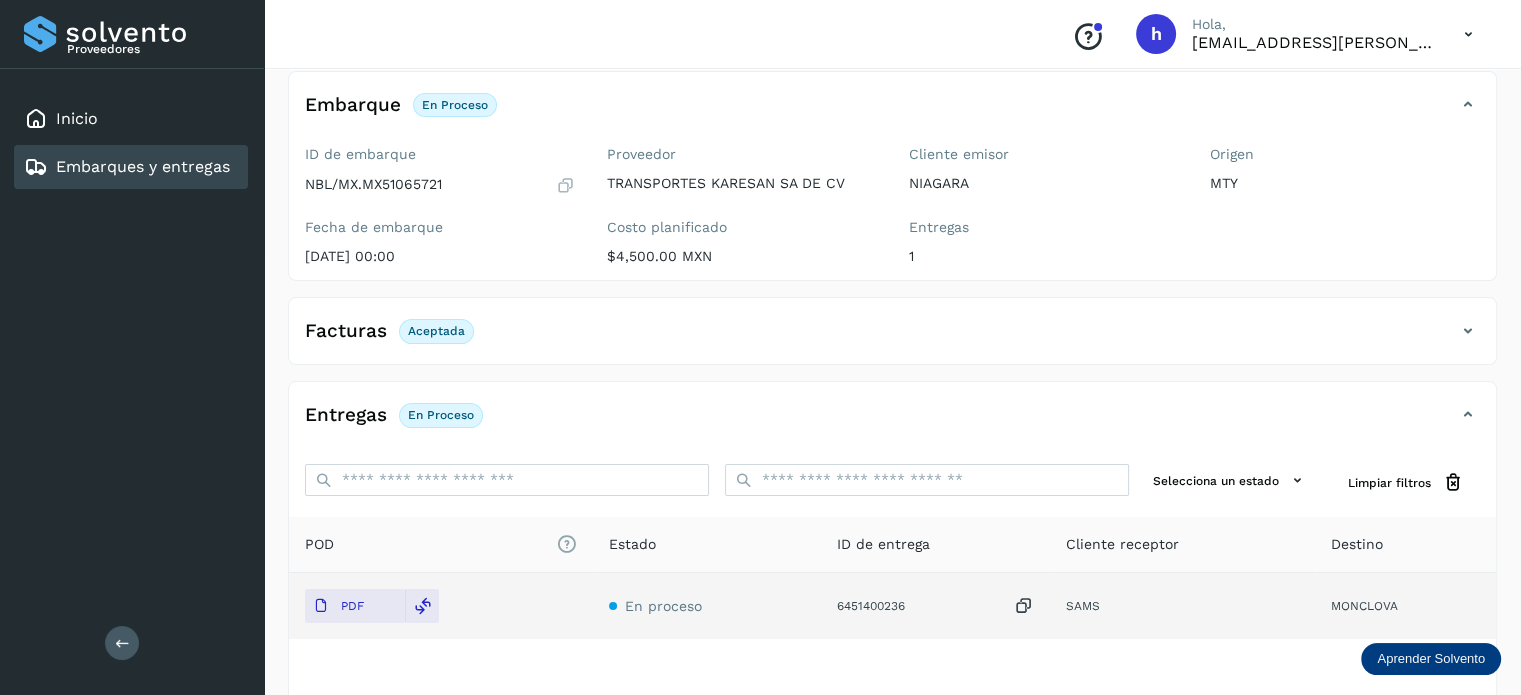 click on "Embarque En proceso
Verifica el estado de la factura o entregas asociadas a este embarque" 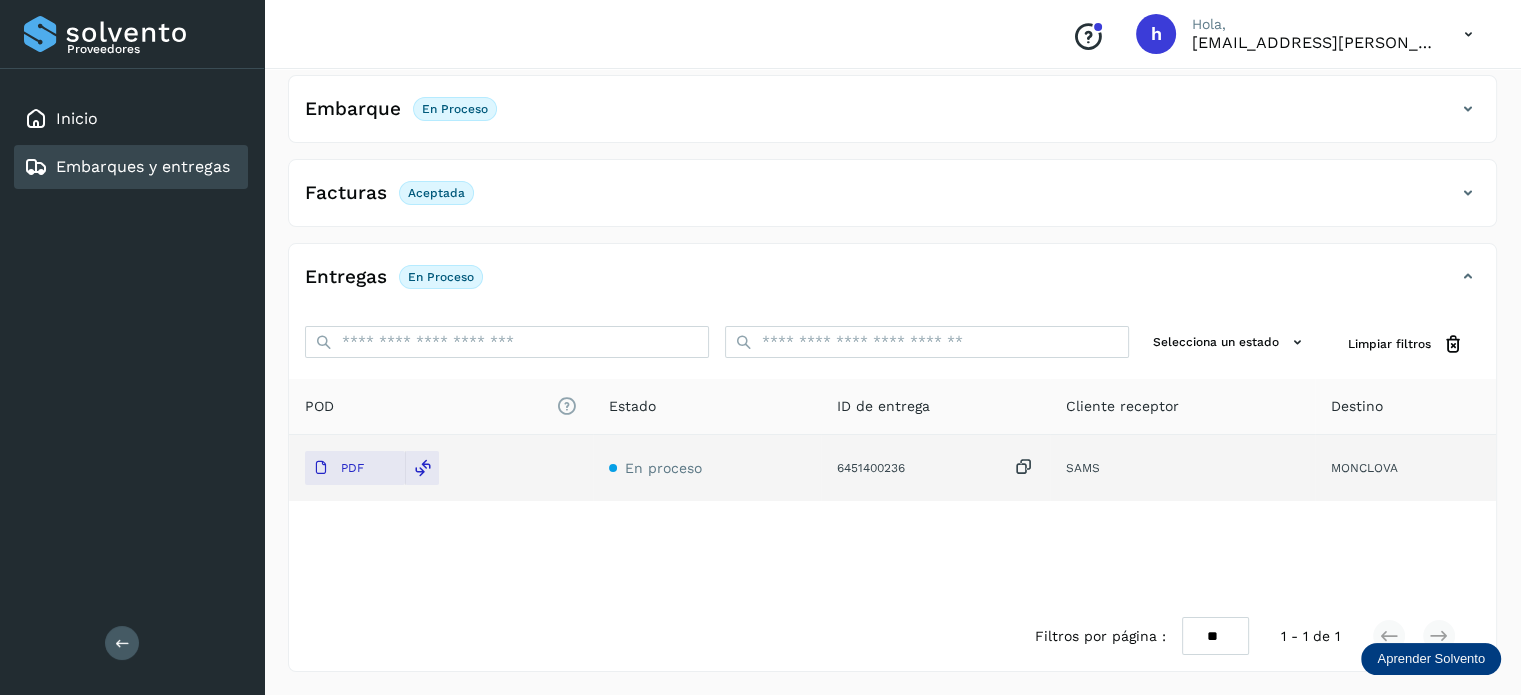 click on "Embarque En proceso
Verifica el estado de la factura o entregas asociadas a este embarque" 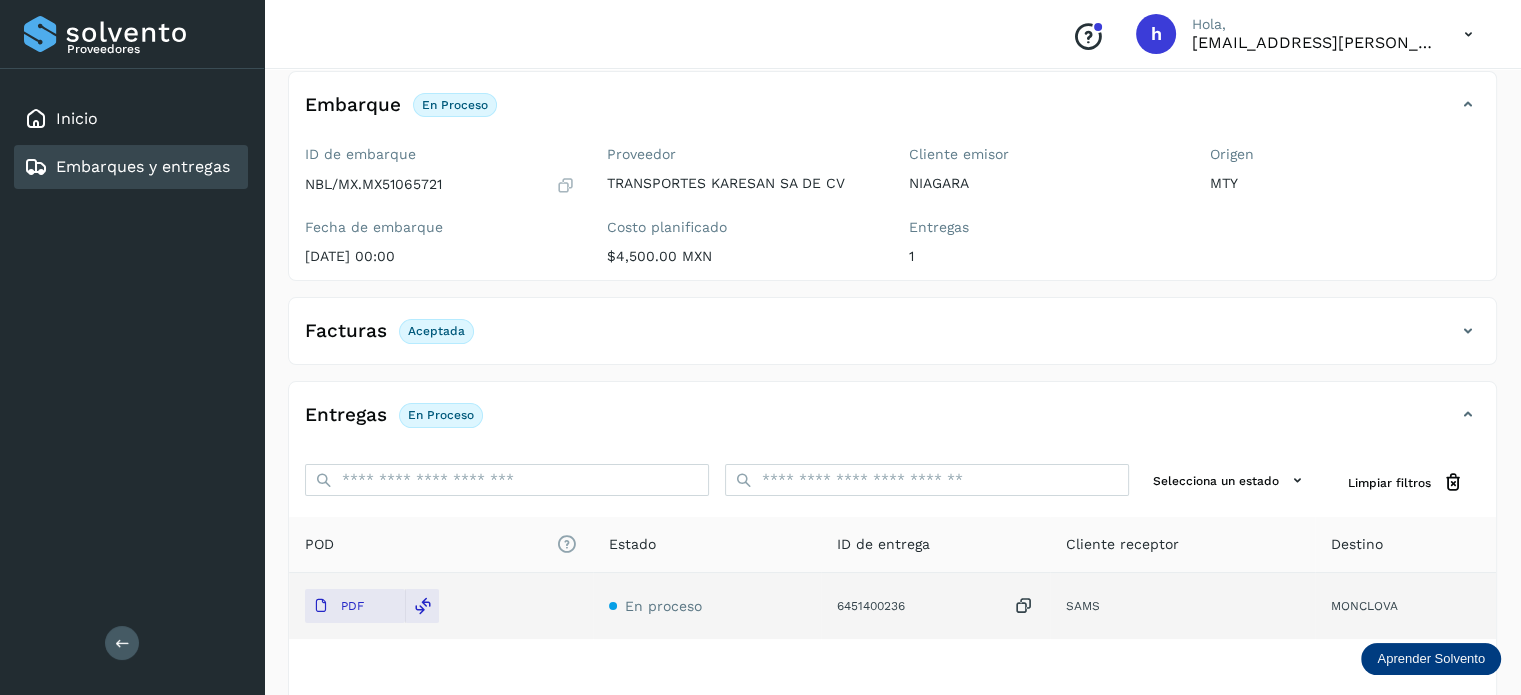 scroll, scrollTop: 0, scrollLeft: 0, axis: both 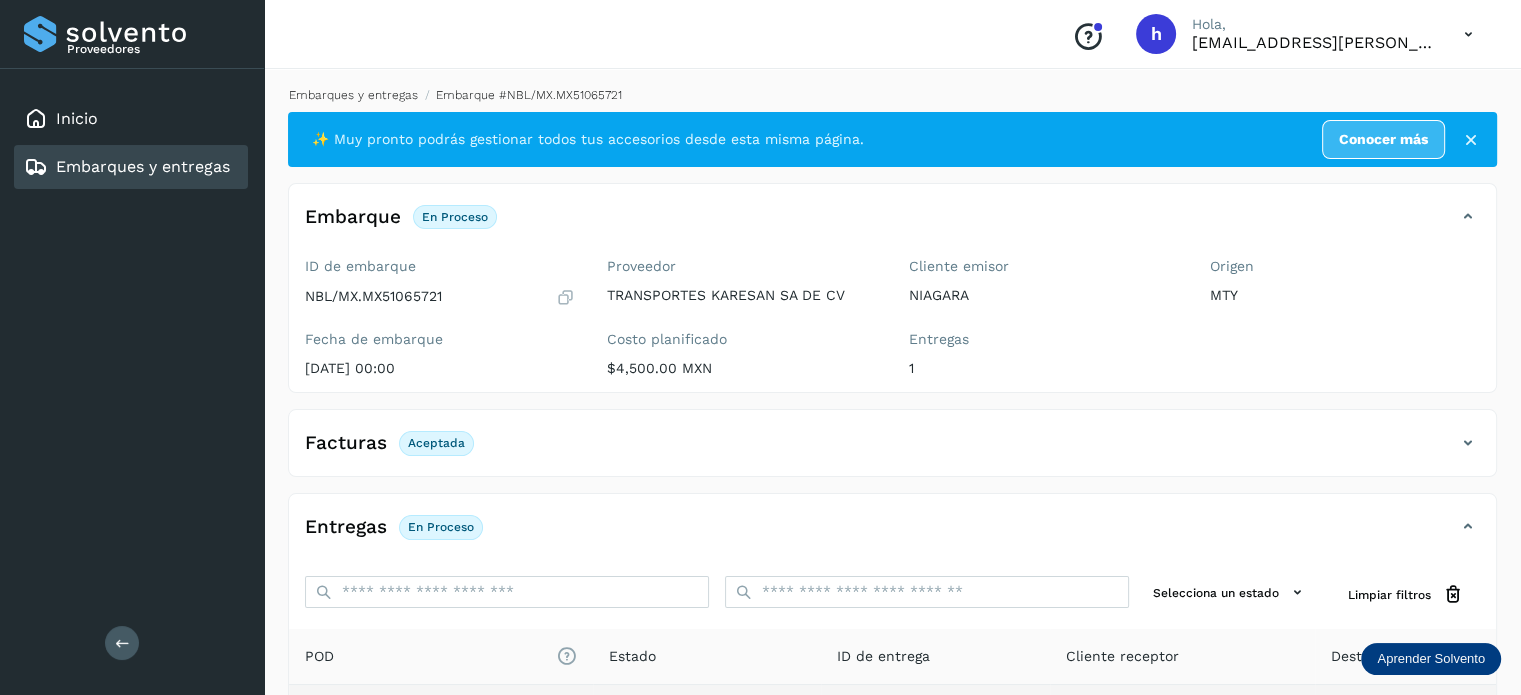 click on "Embarques y entregas" at bounding box center [353, 95] 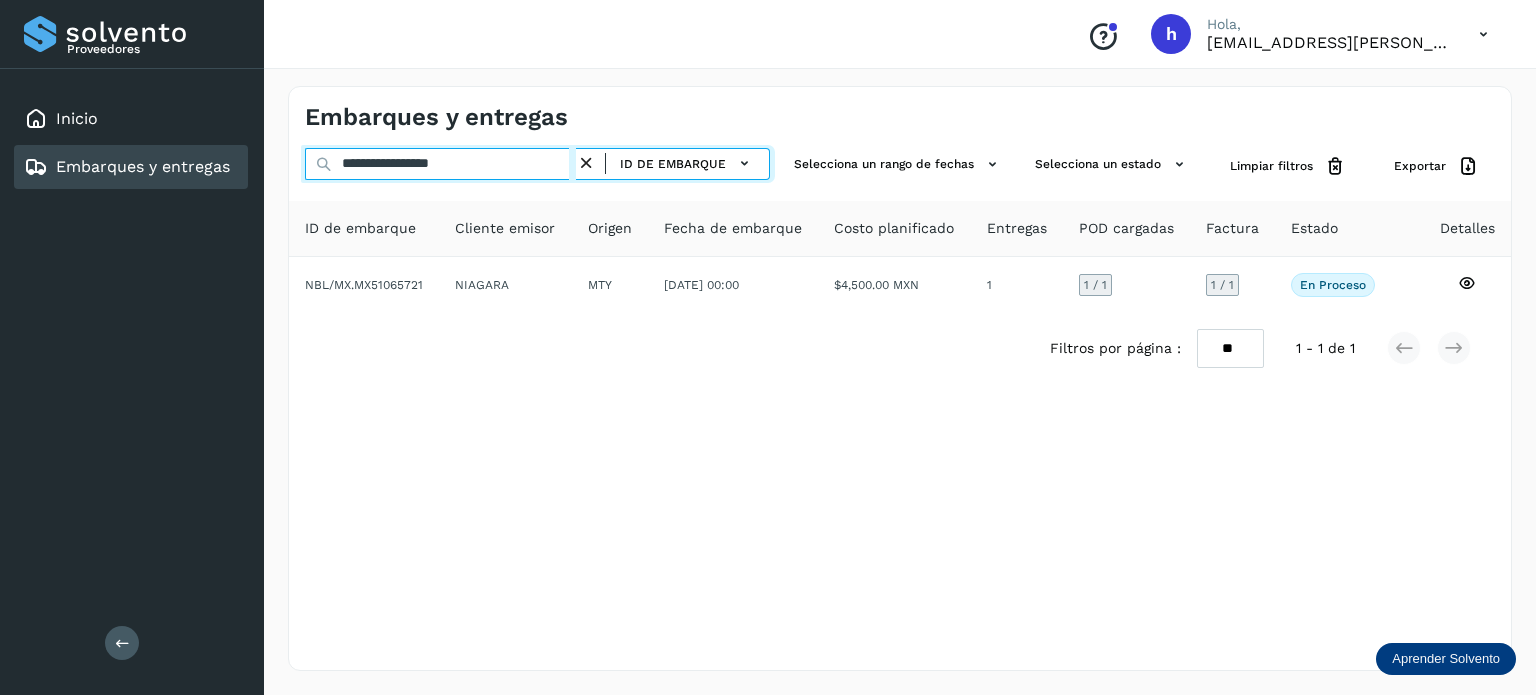 drag, startPoint x: 509, startPoint y: 162, endPoint x: 84, endPoint y: 177, distance: 425.26462 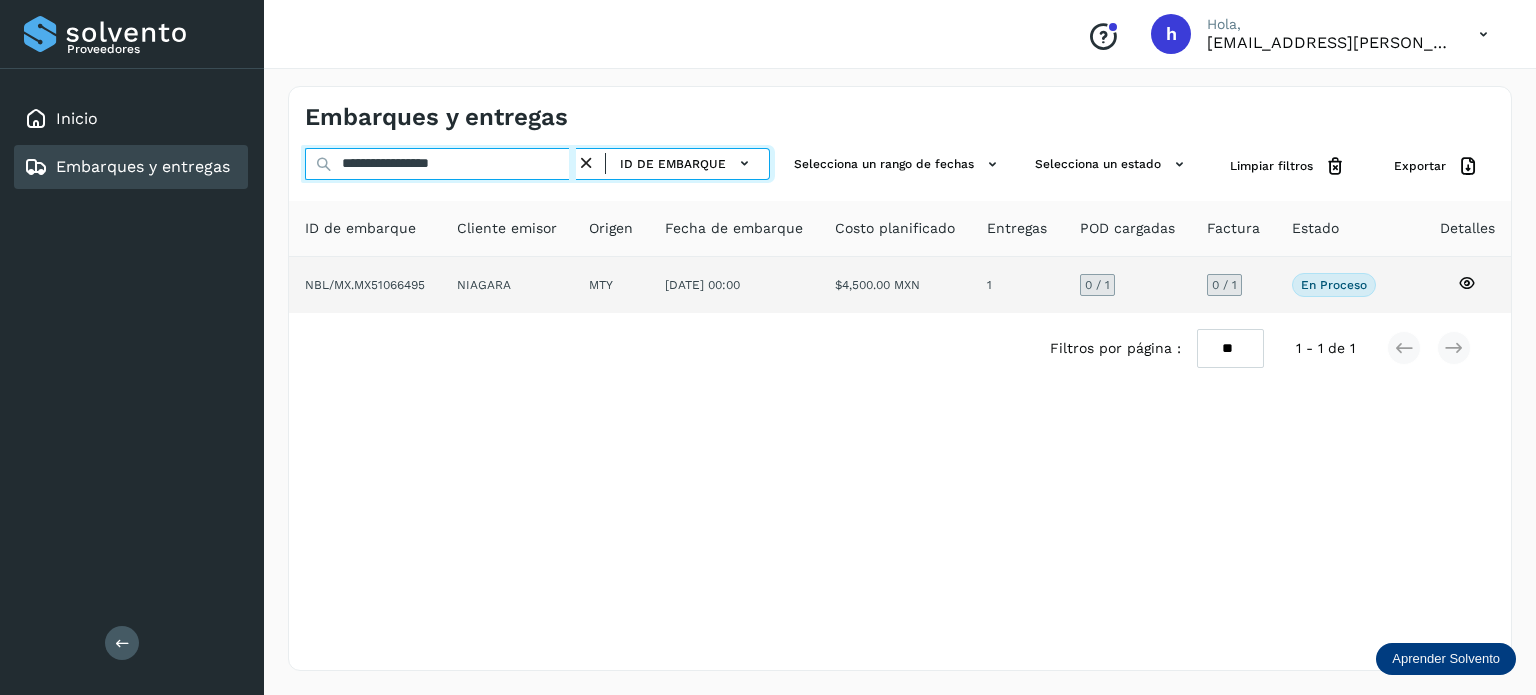type on "**********" 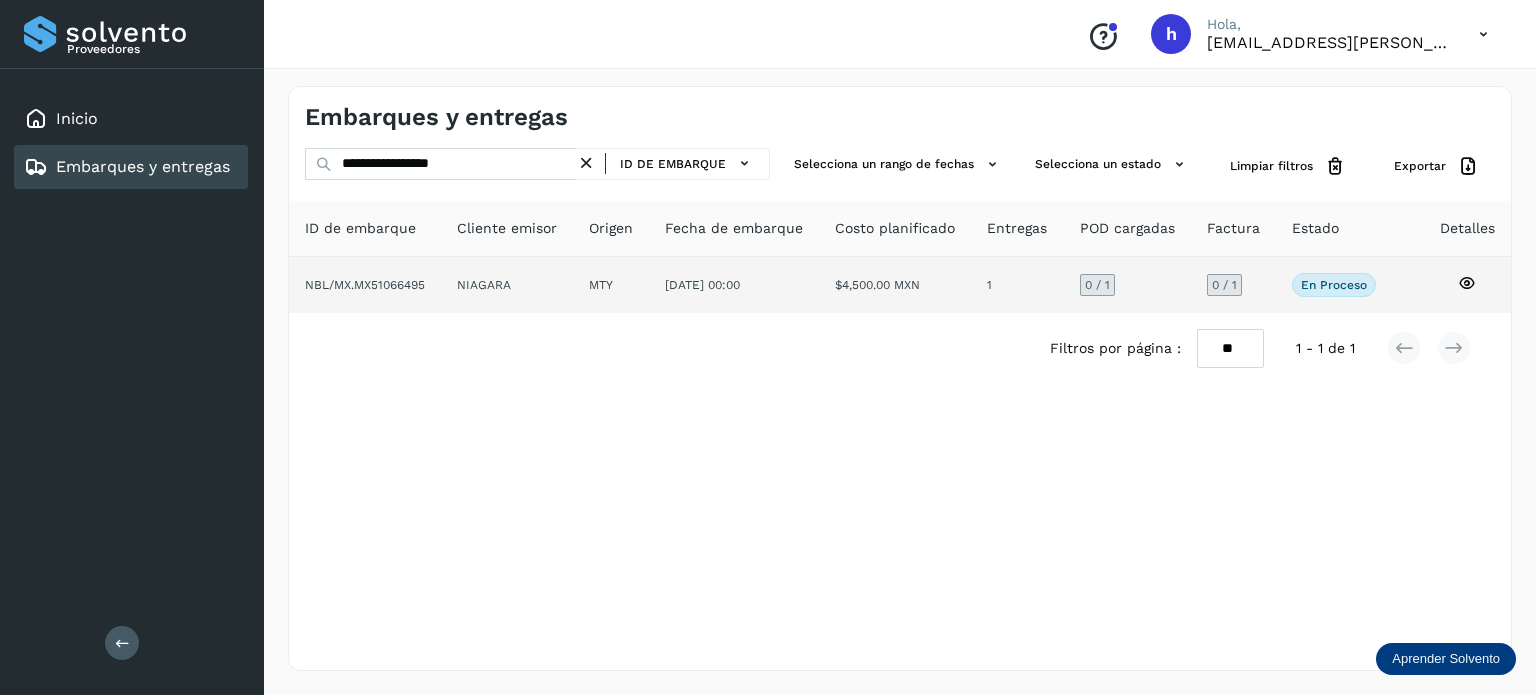click on "NBL/MX.MX51066495" 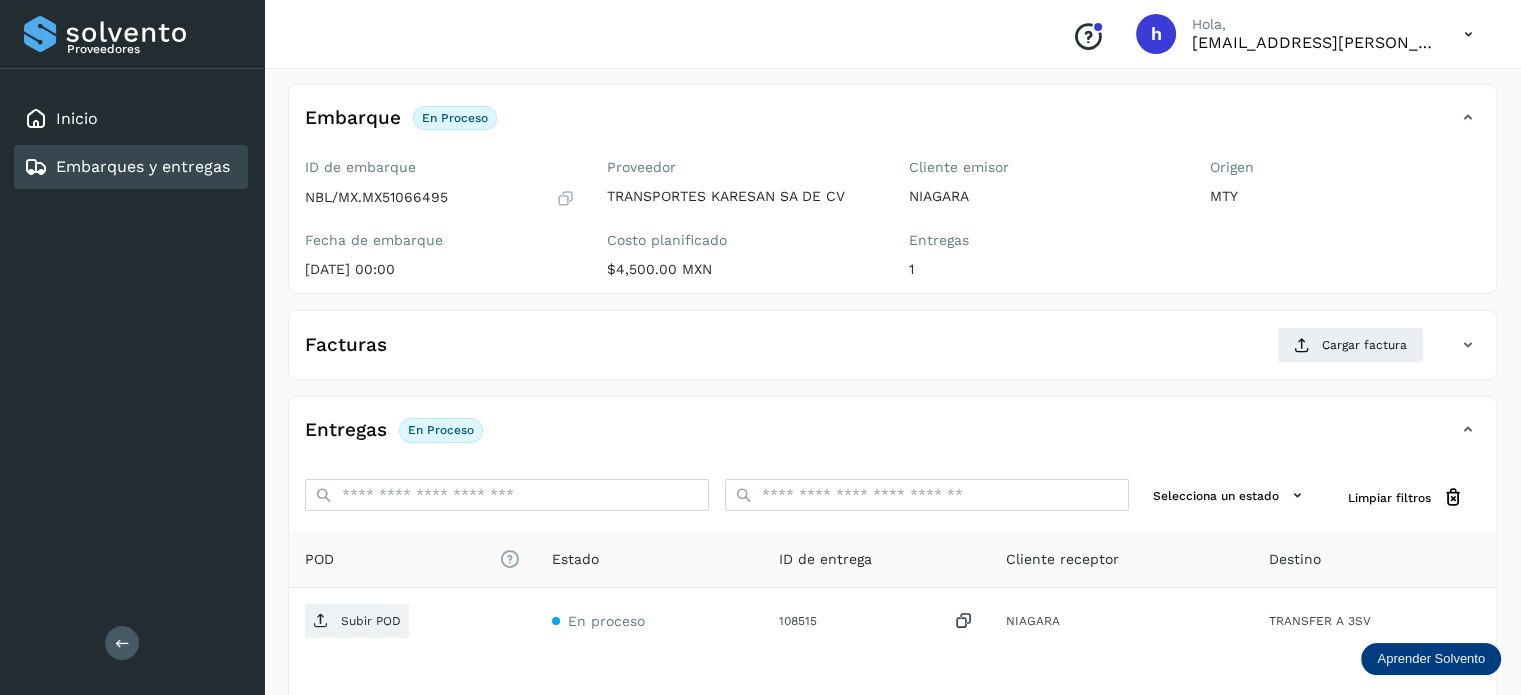 scroll, scrollTop: 109, scrollLeft: 0, axis: vertical 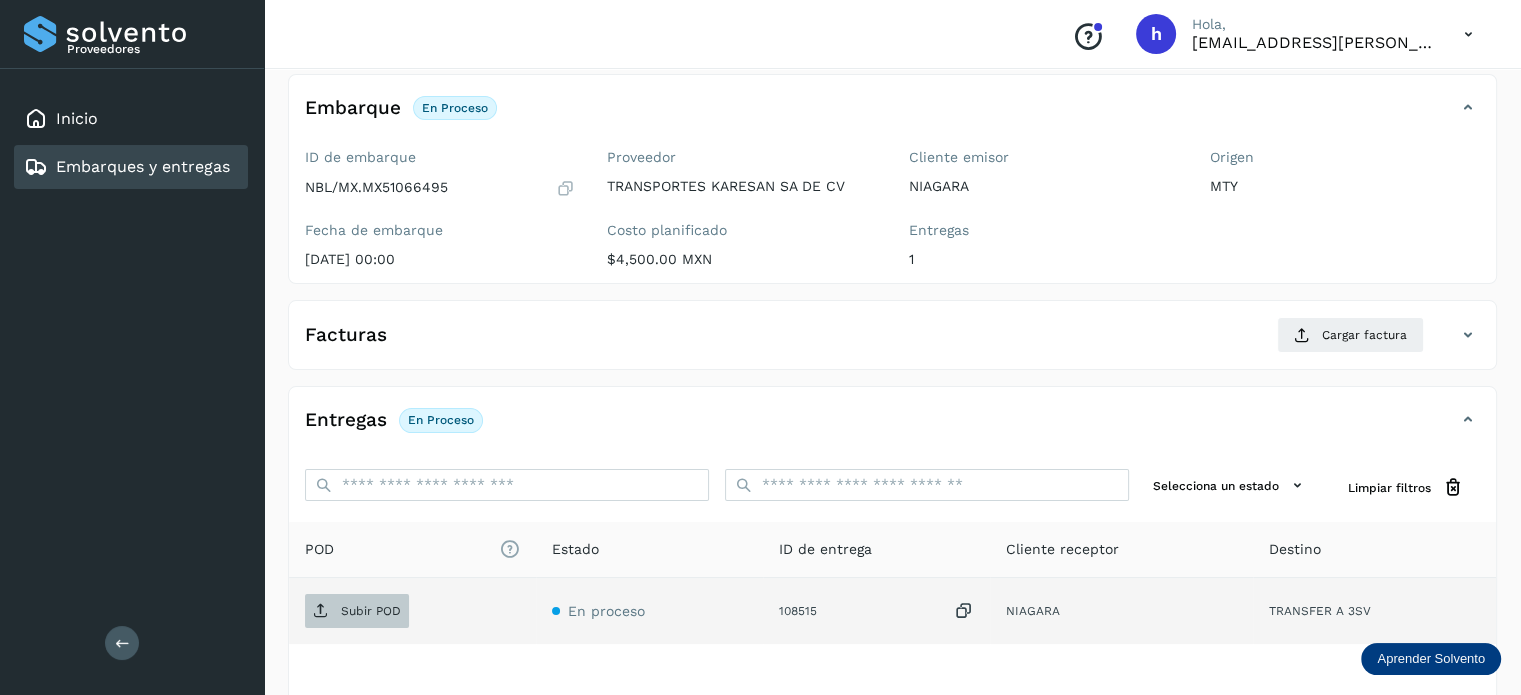 click on "Subir POD" at bounding box center [371, 611] 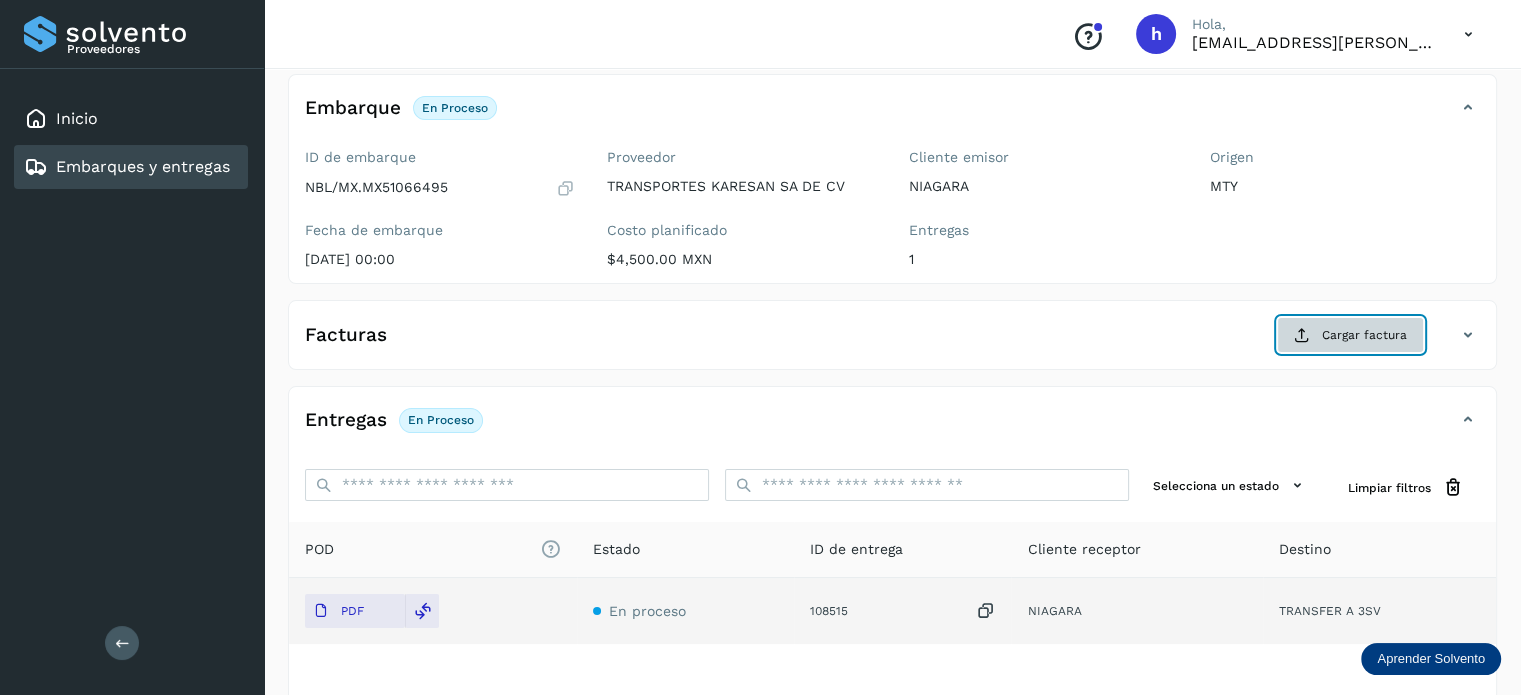 click on "Cargar factura" at bounding box center [1350, 335] 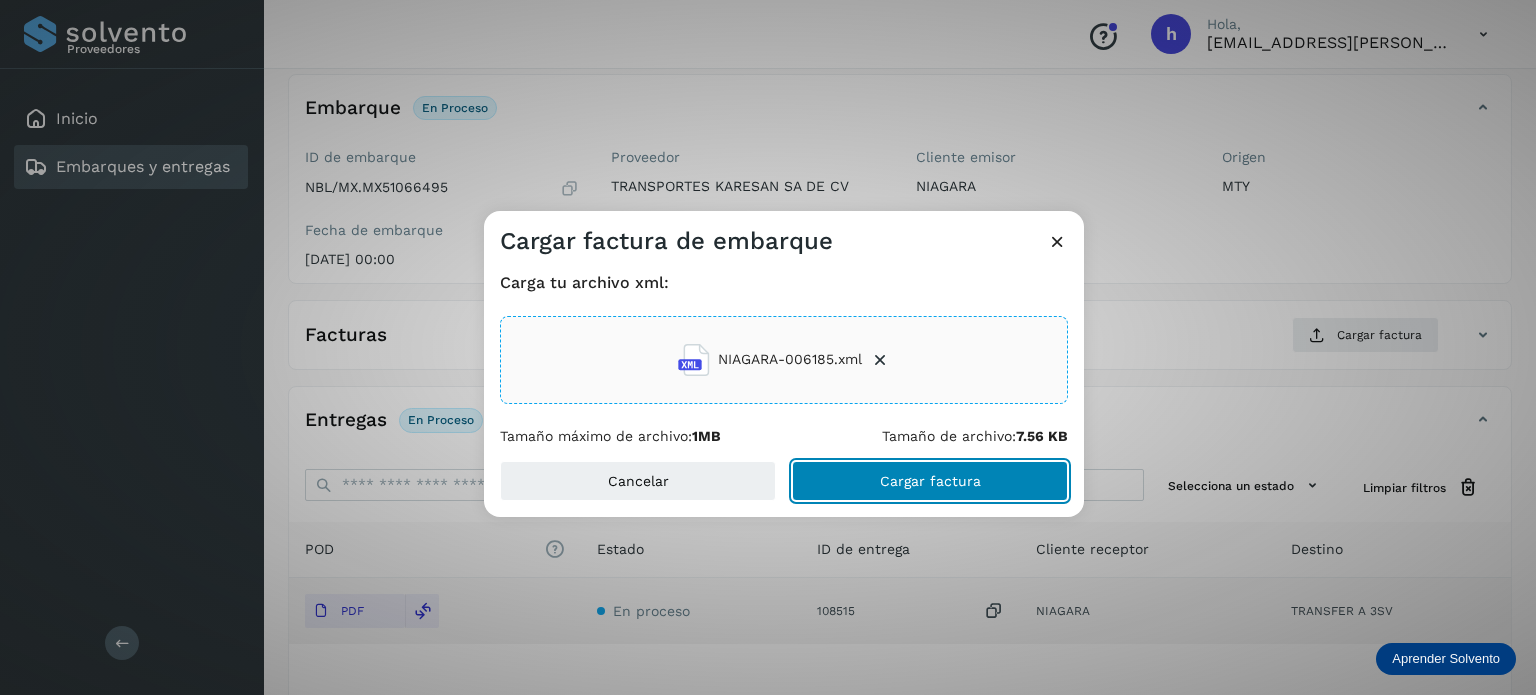 click on "Cargar factura" 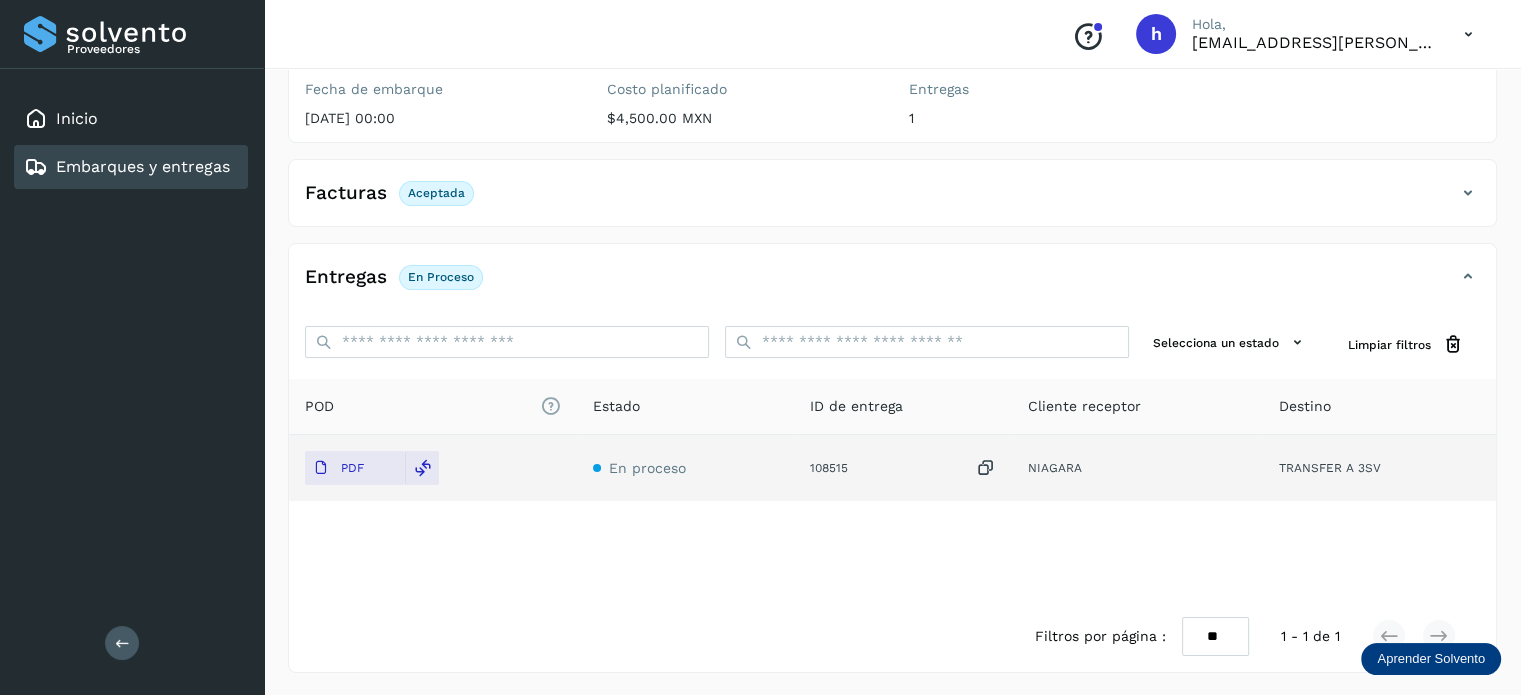 scroll, scrollTop: 0, scrollLeft: 0, axis: both 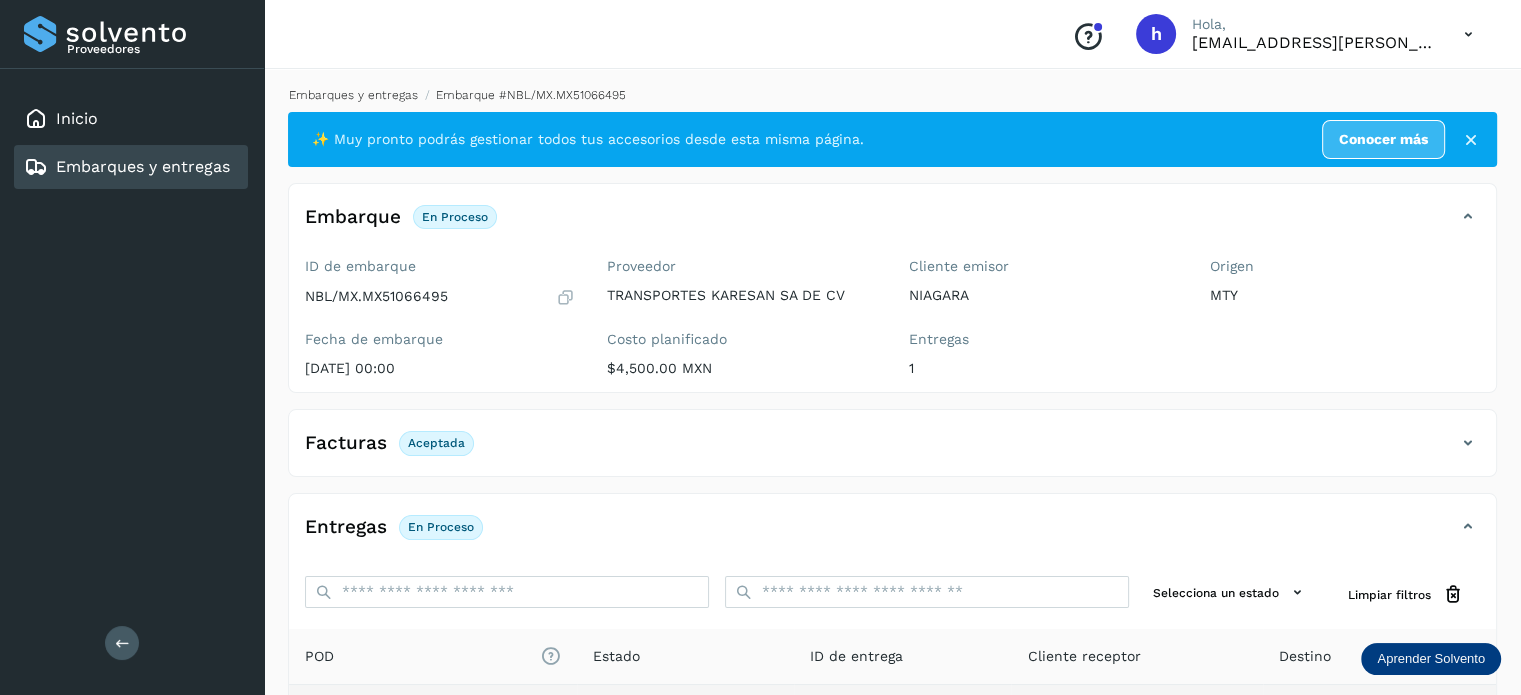 click on "Embarques y entregas" at bounding box center [353, 95] 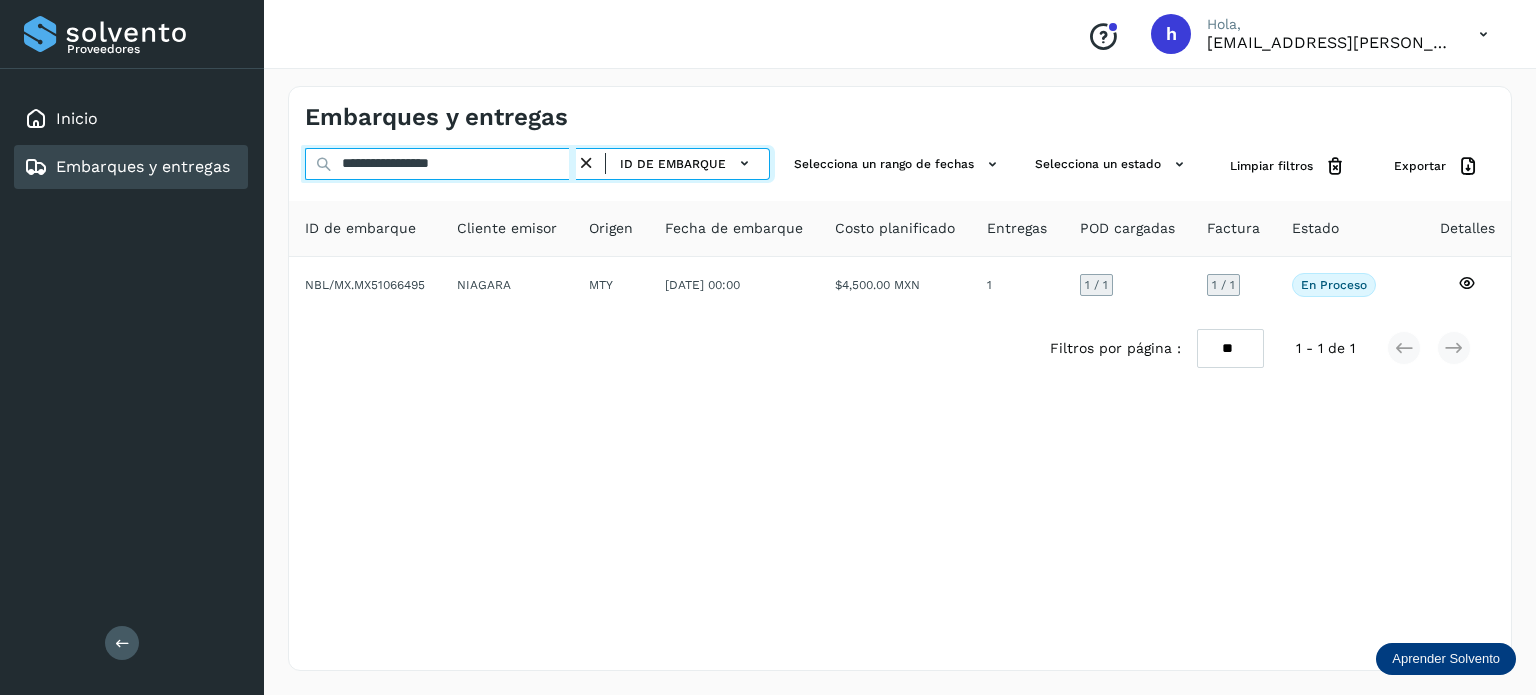 drag, startPoint x: 528, startPoint y: 169, endPoint x: 0, endPoint y: 259, distance: 535.61554 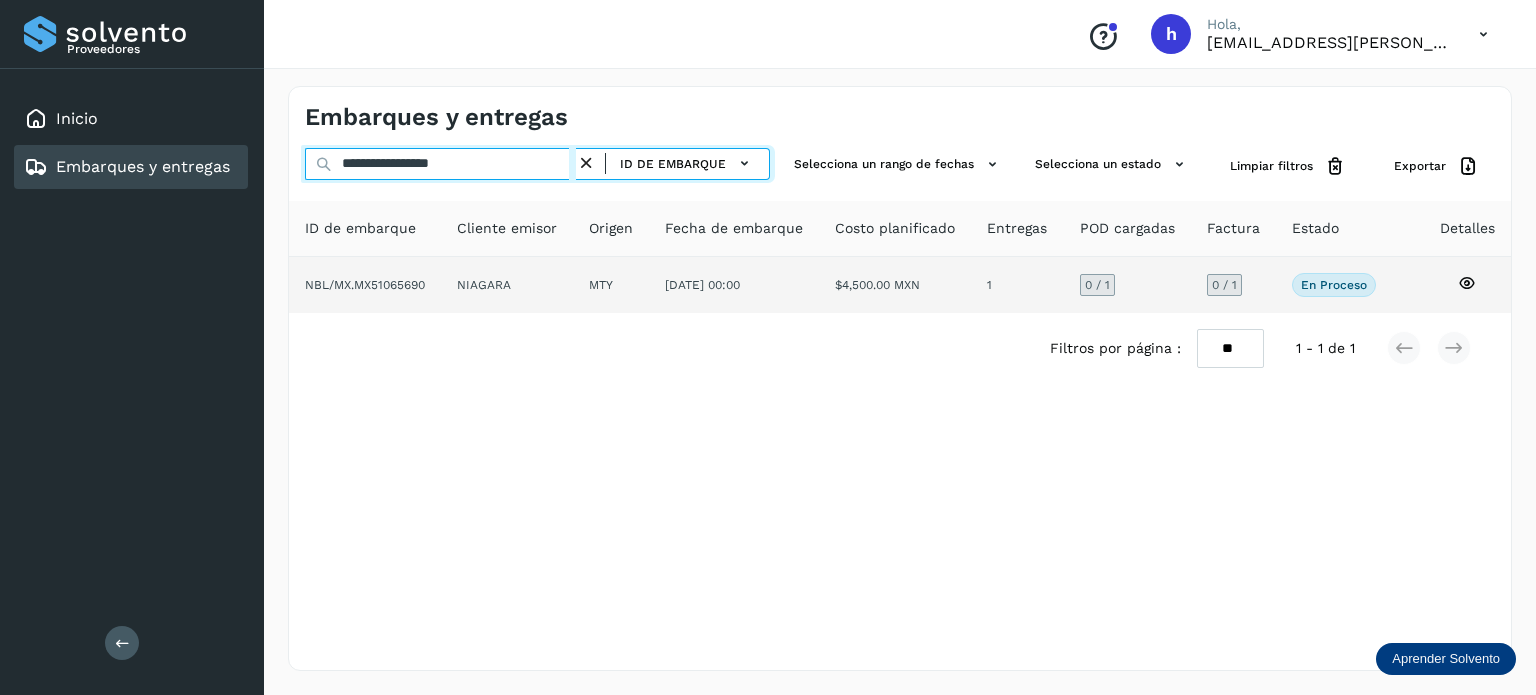 type on "**********" 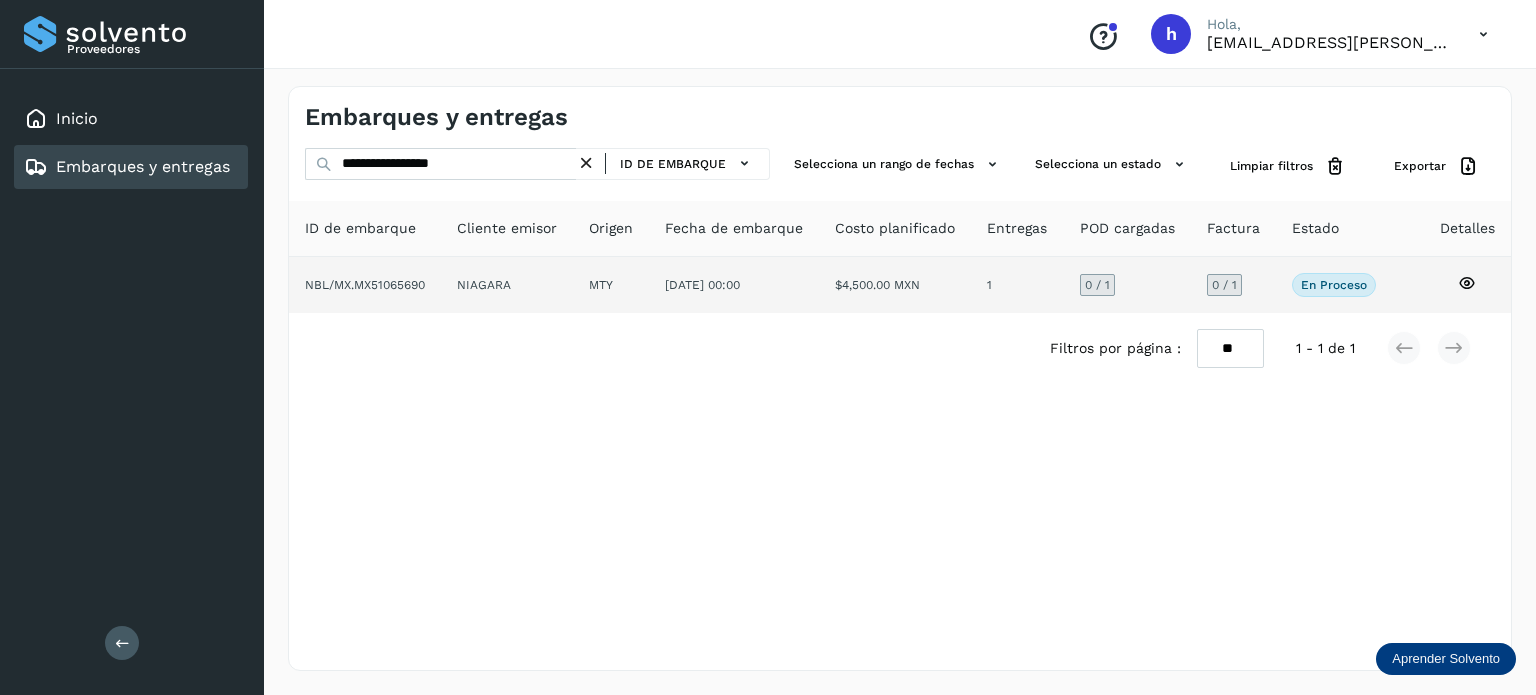 click on "NBL/MX.MX51065690" 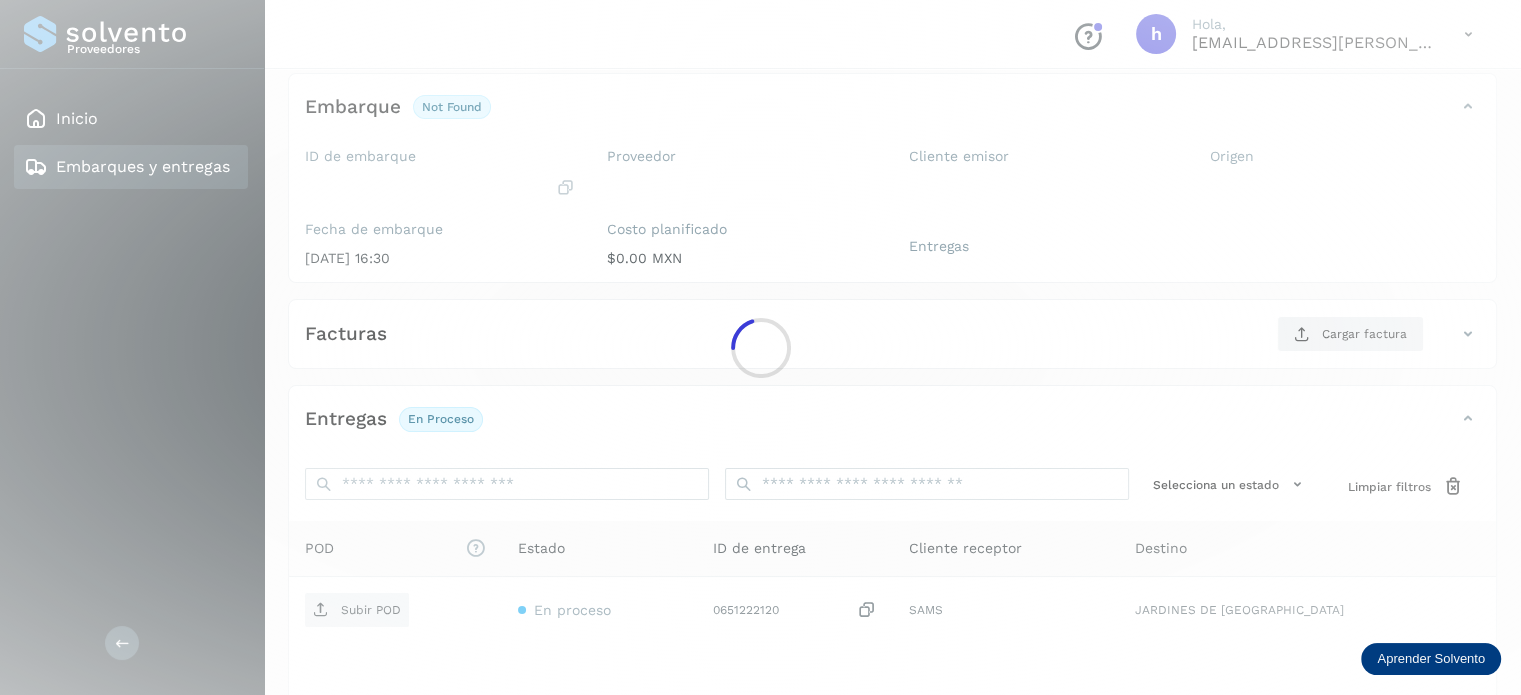 scroll, scrollTop: 112, scrollLeft: 0, axis: vertical 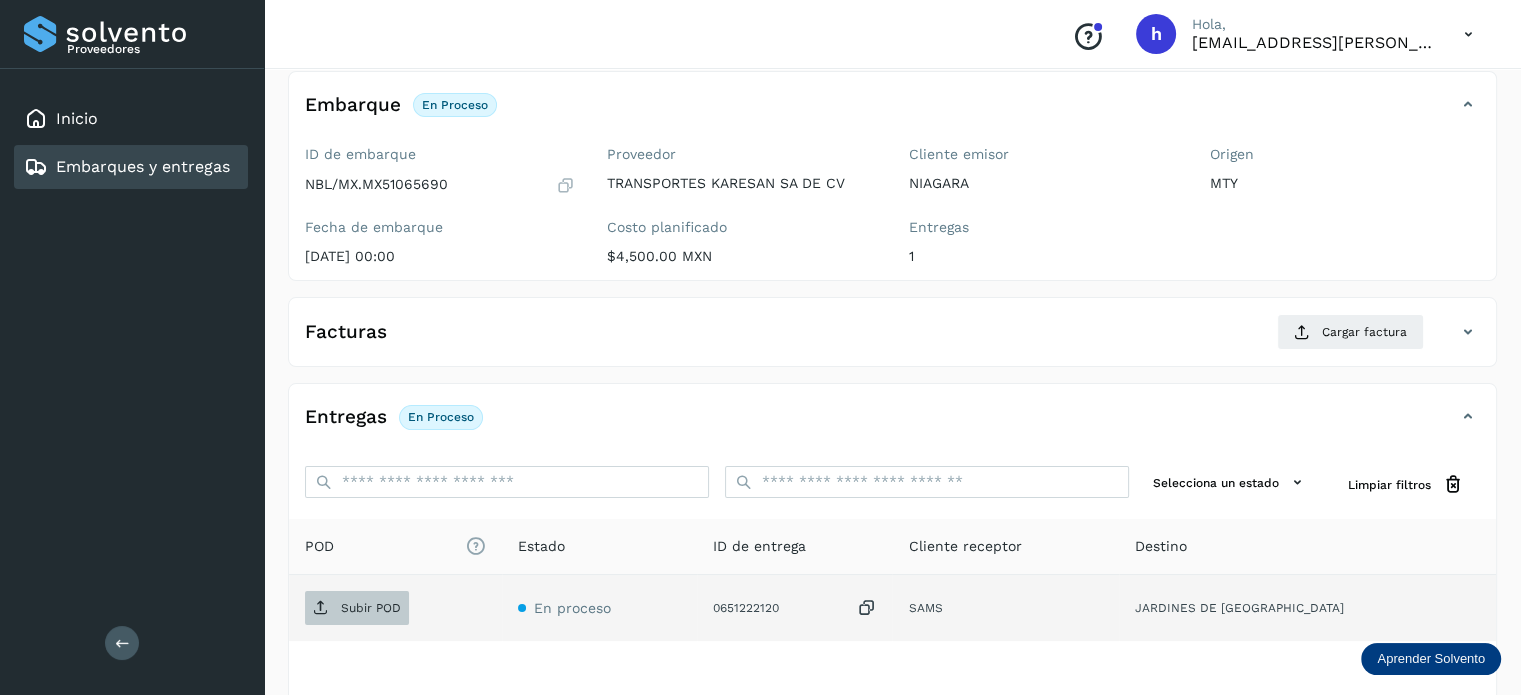 click on "Subir POD" at bounding box center [371, 608] 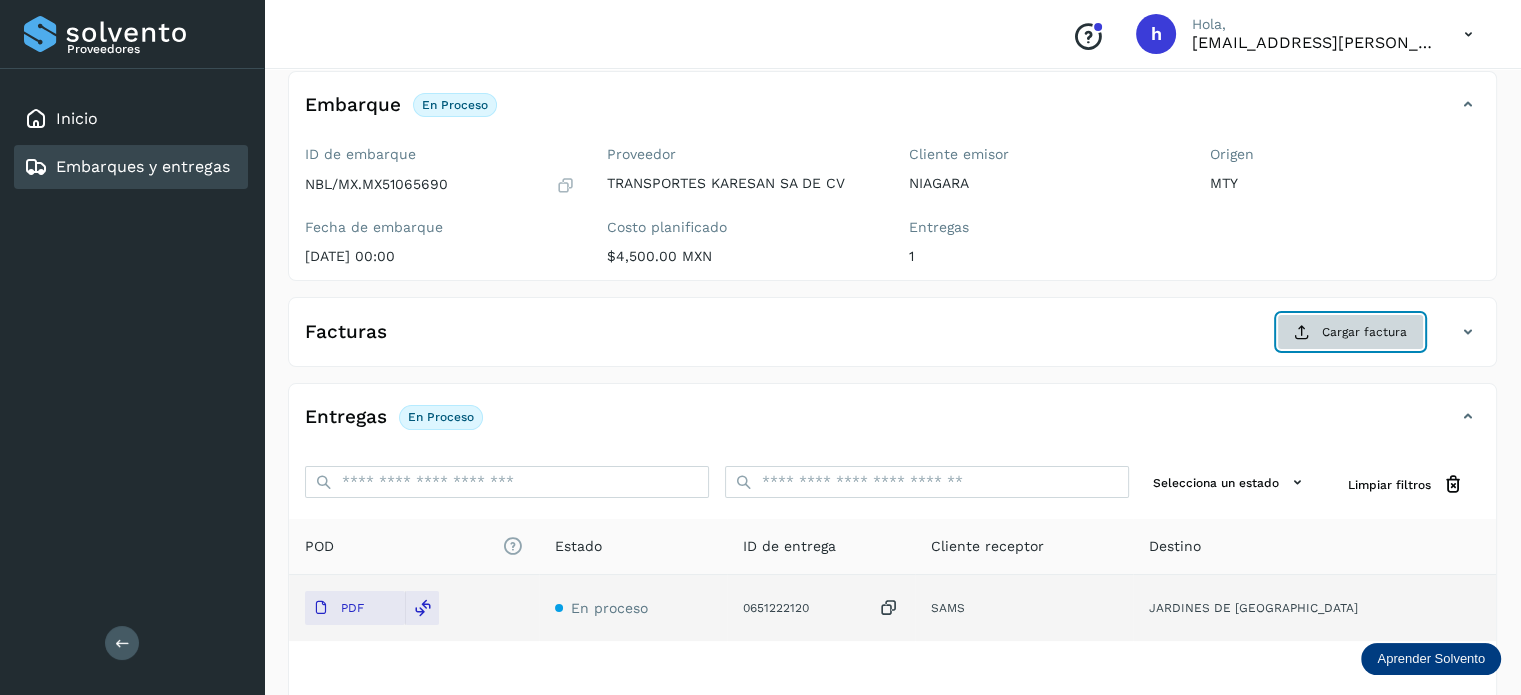 click on "Cargar factura" at bounding box center (1350, 332) 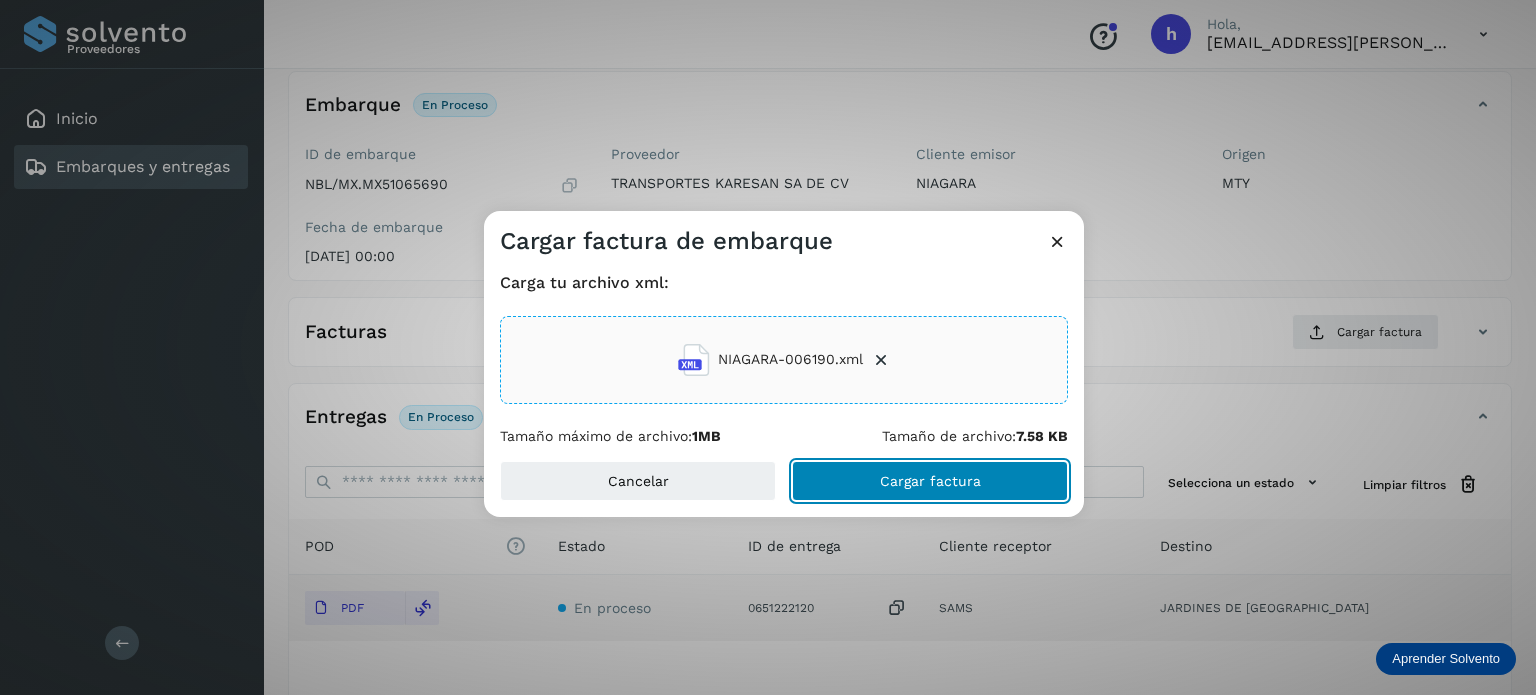 click on "Cargar factura" 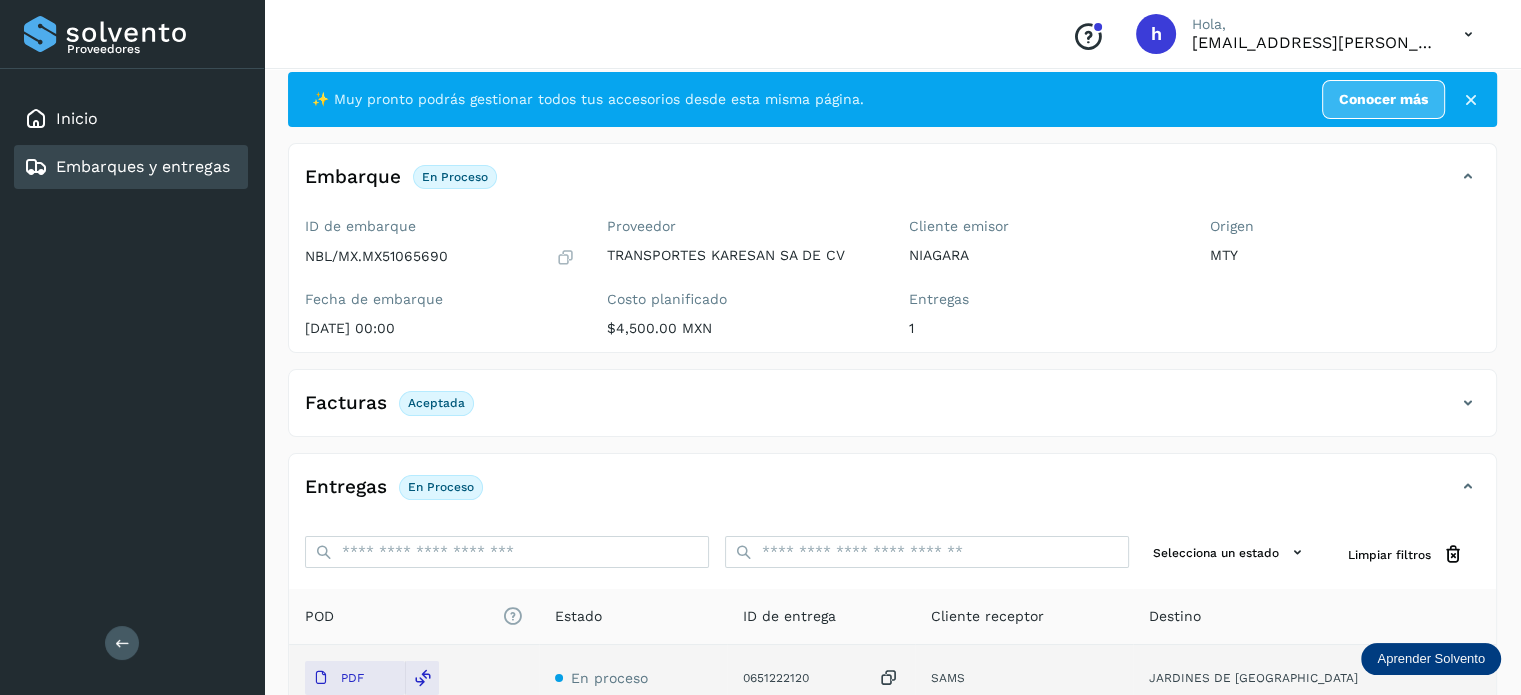 scroll, scrollTop: 0, scrollLeft: 0, axis: both 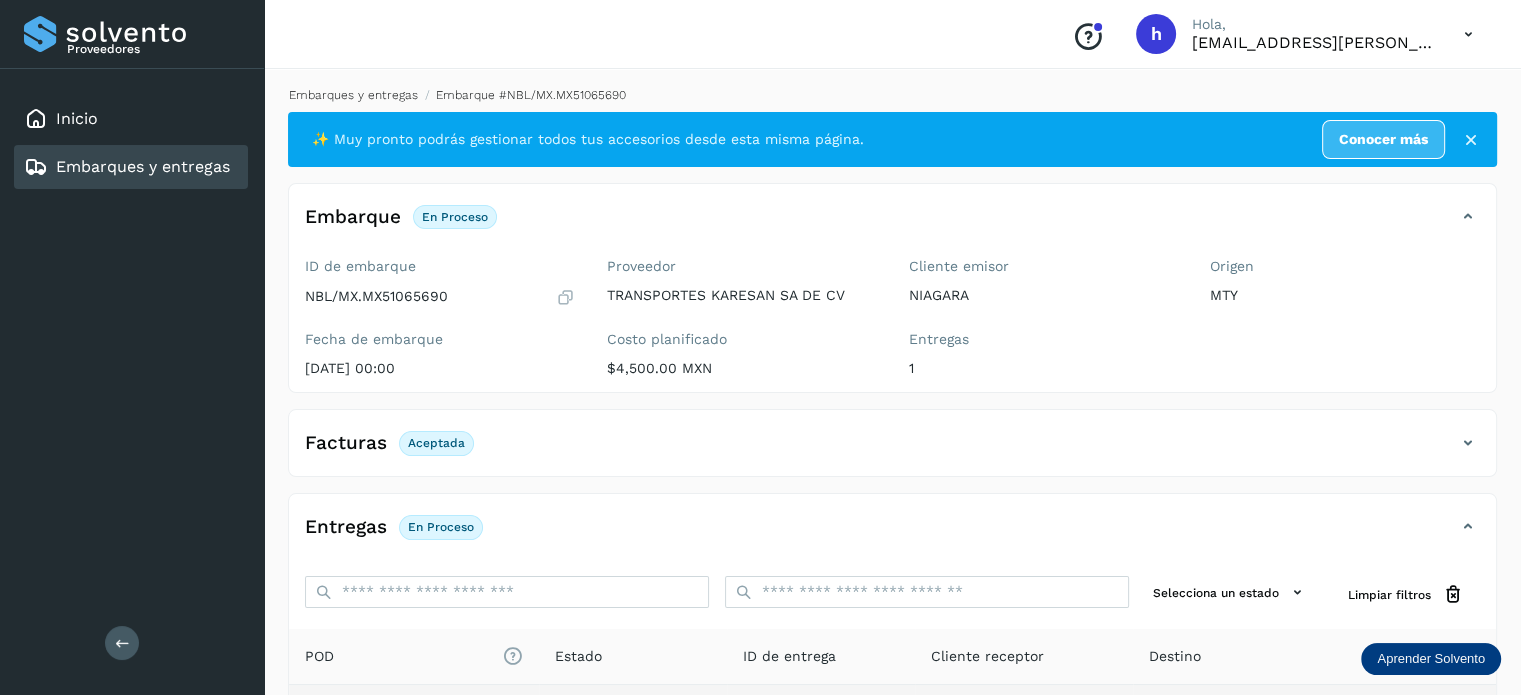 click on "Embarques y entregas" at bounding box center (353, 95) 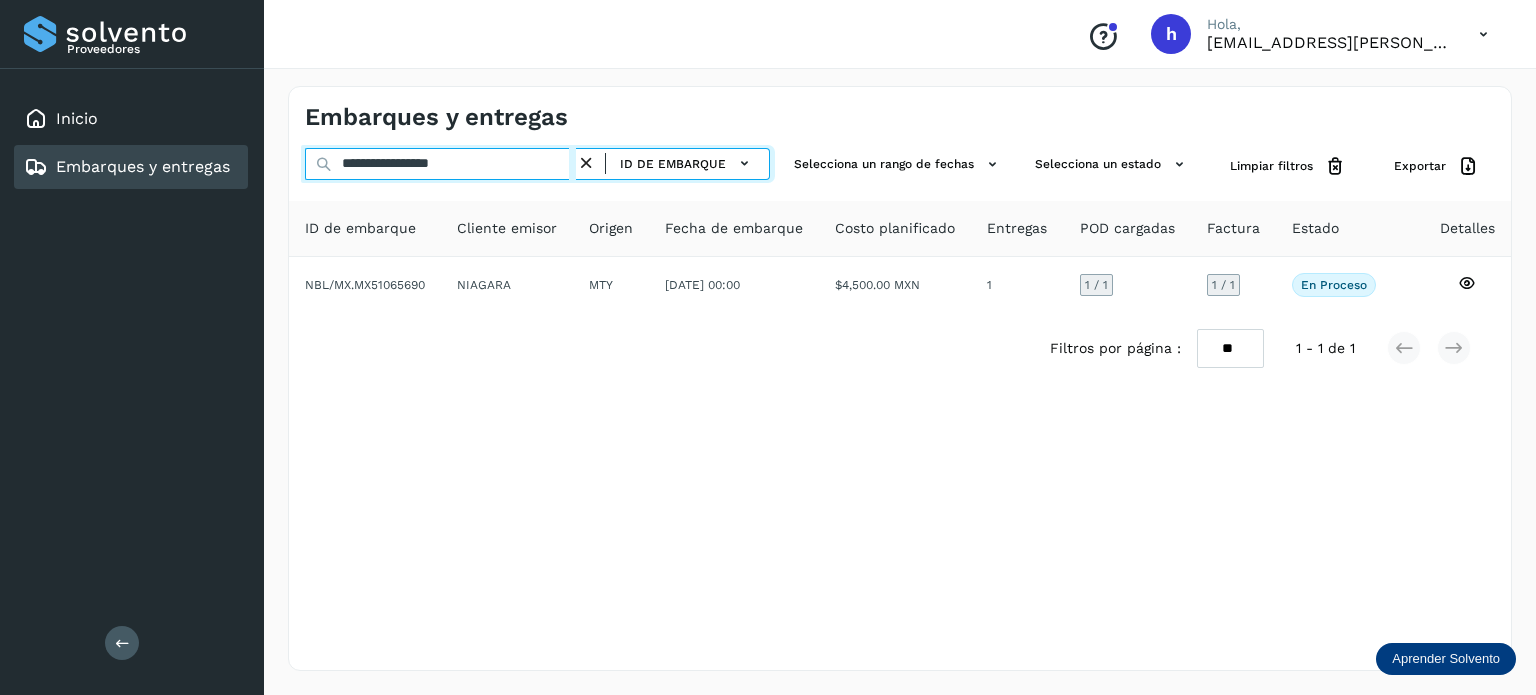 drag, startPoint x: 514, startPoint y: 162, endPoint x: 0, endPoint y: 187, distance: 514.6076 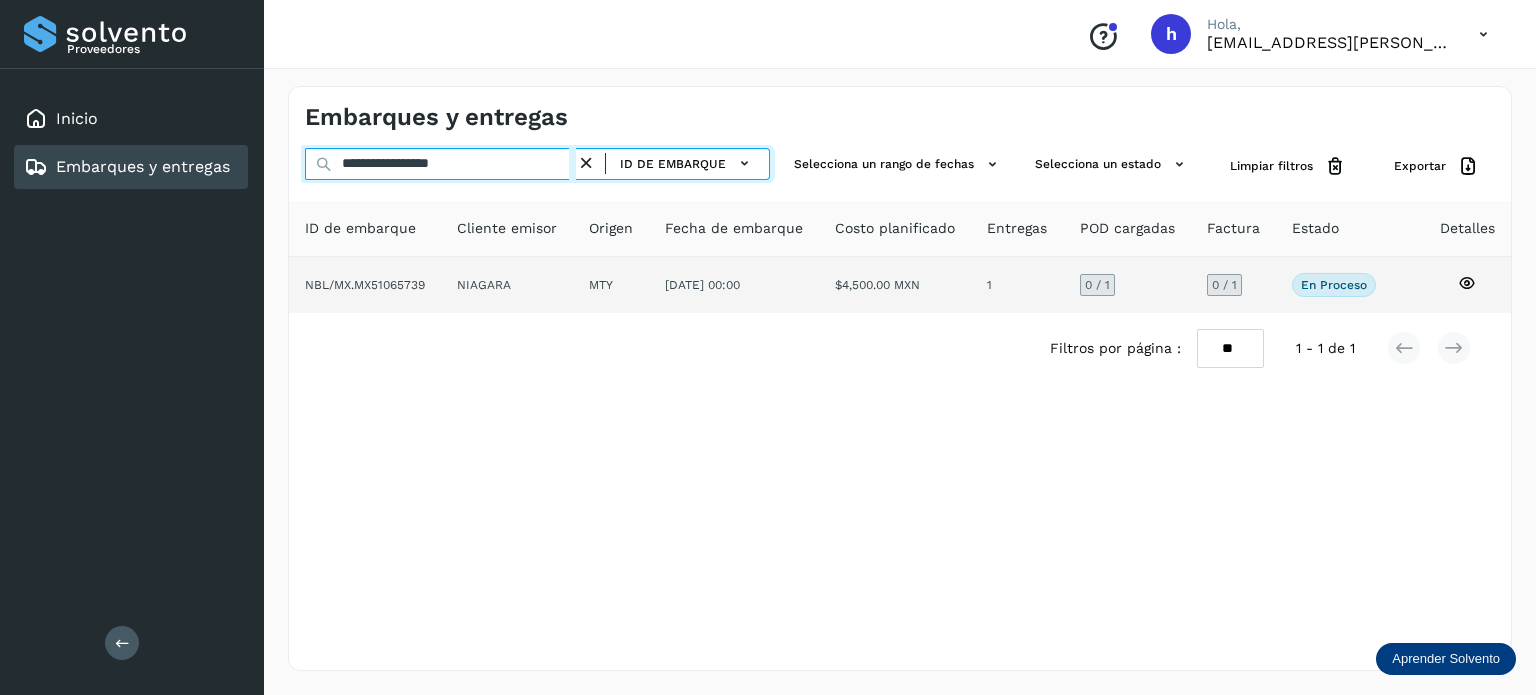 type on "**********" 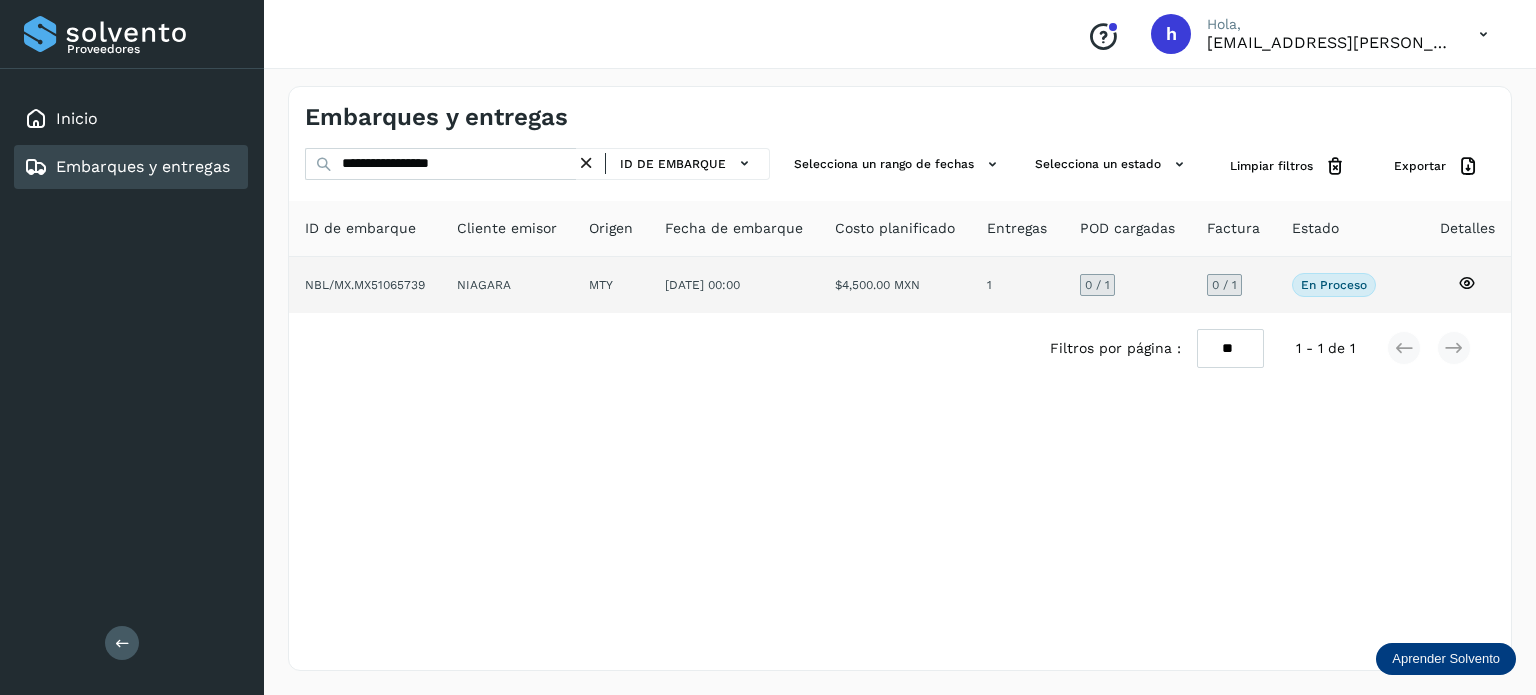 click on "NBL/MX.MX51065739" 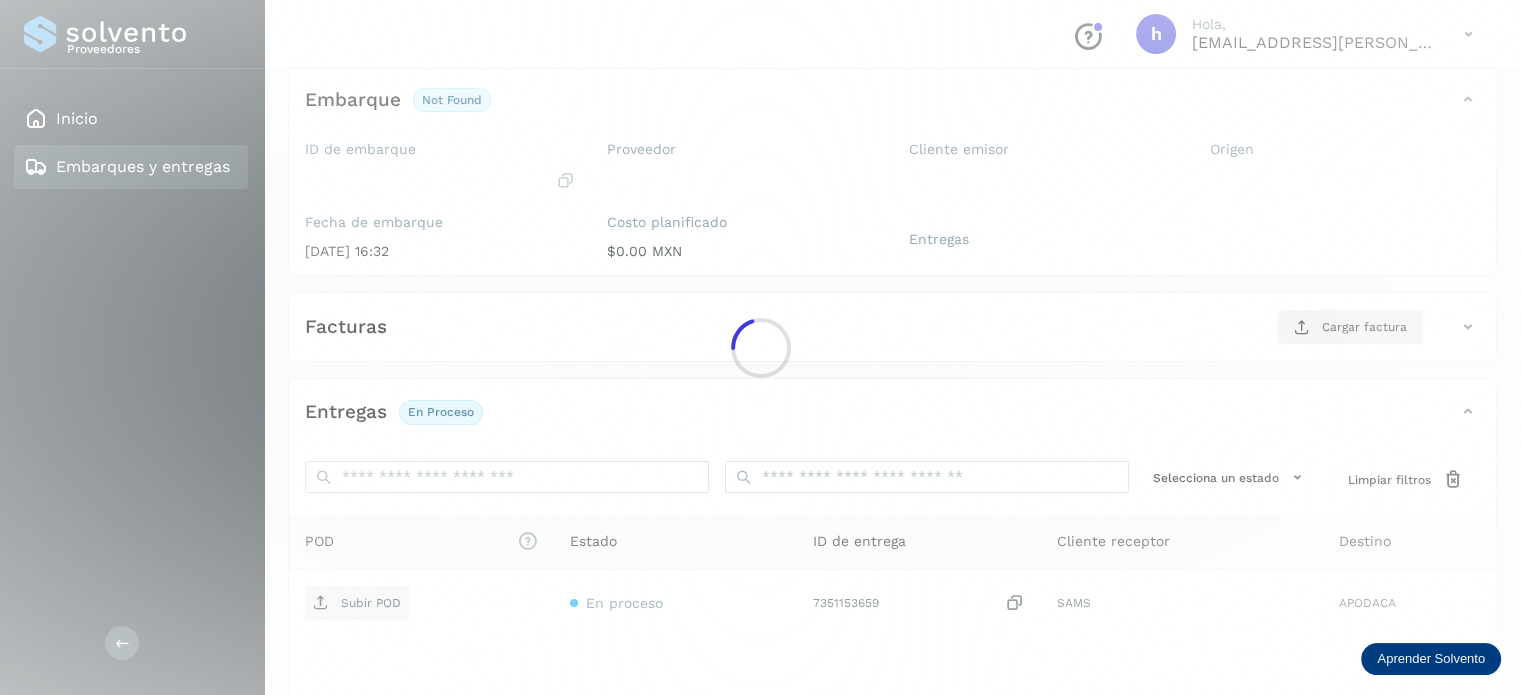 scroll, scrollTop: 119, scrollLeft: 0, axis: vertical 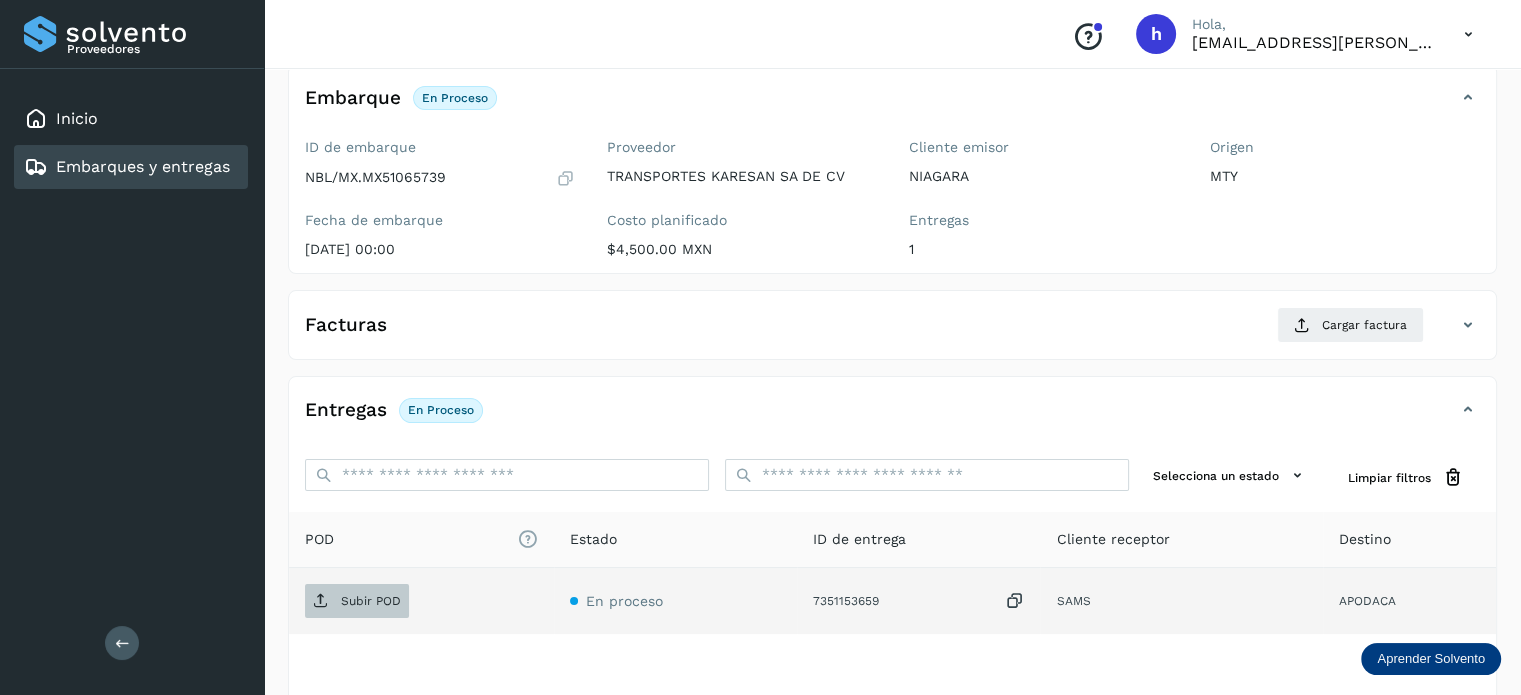 click on "Subir POD" at bounding box center [371, 601] 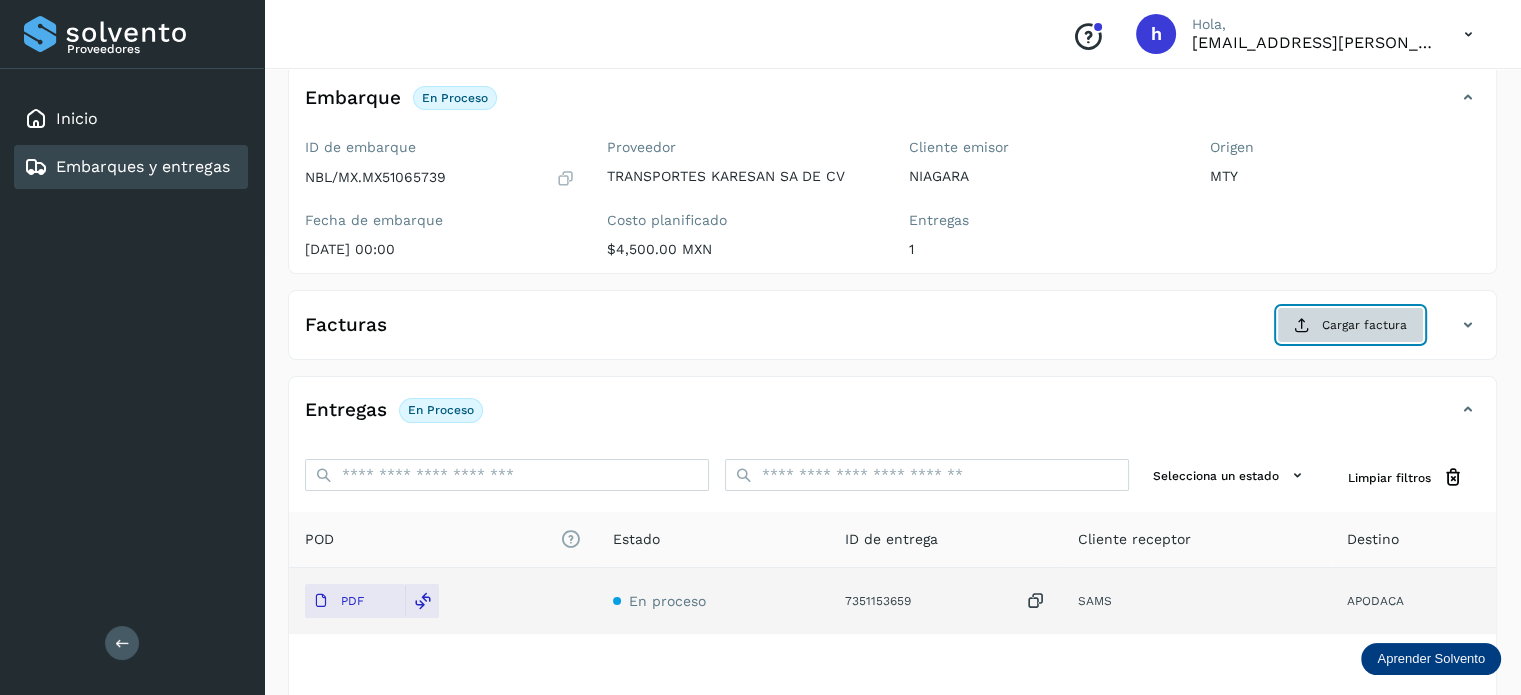click on "Cargar factura" 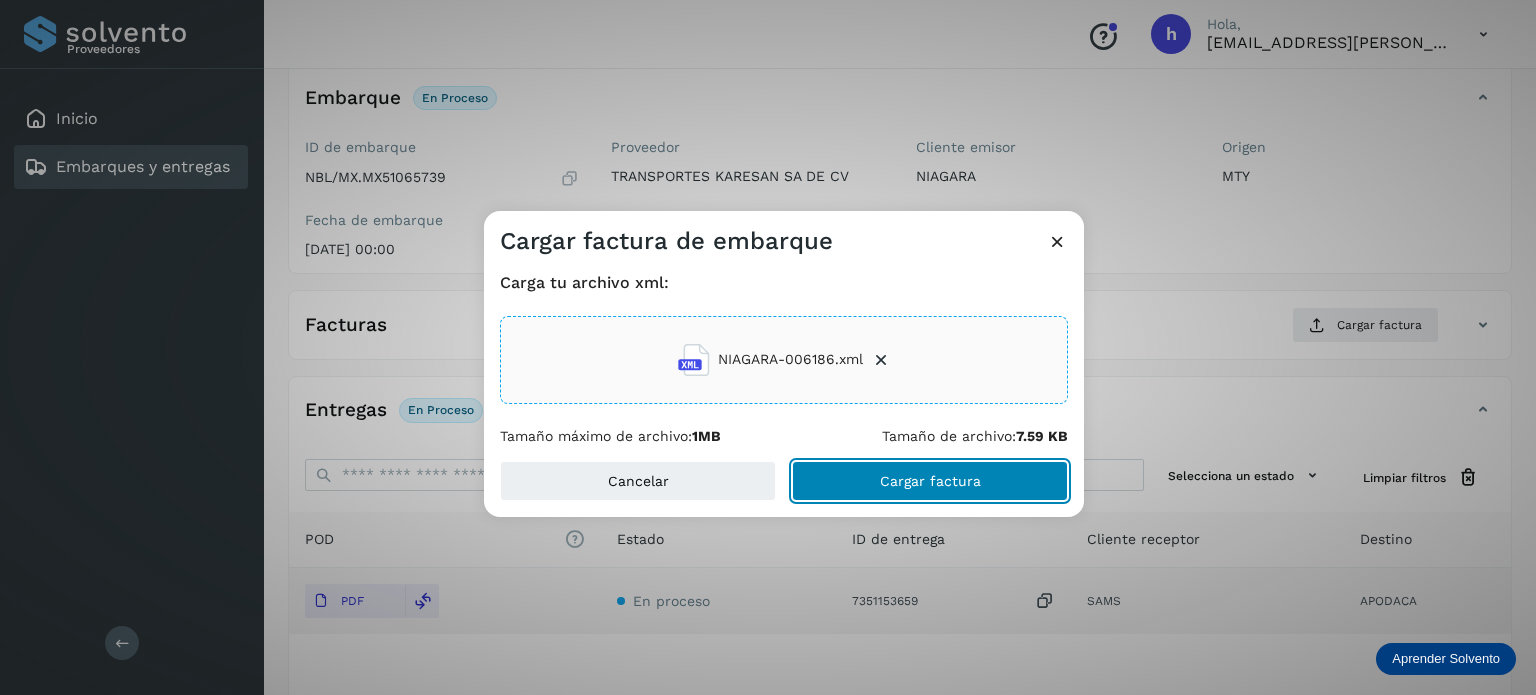 click on "Cargar factura" 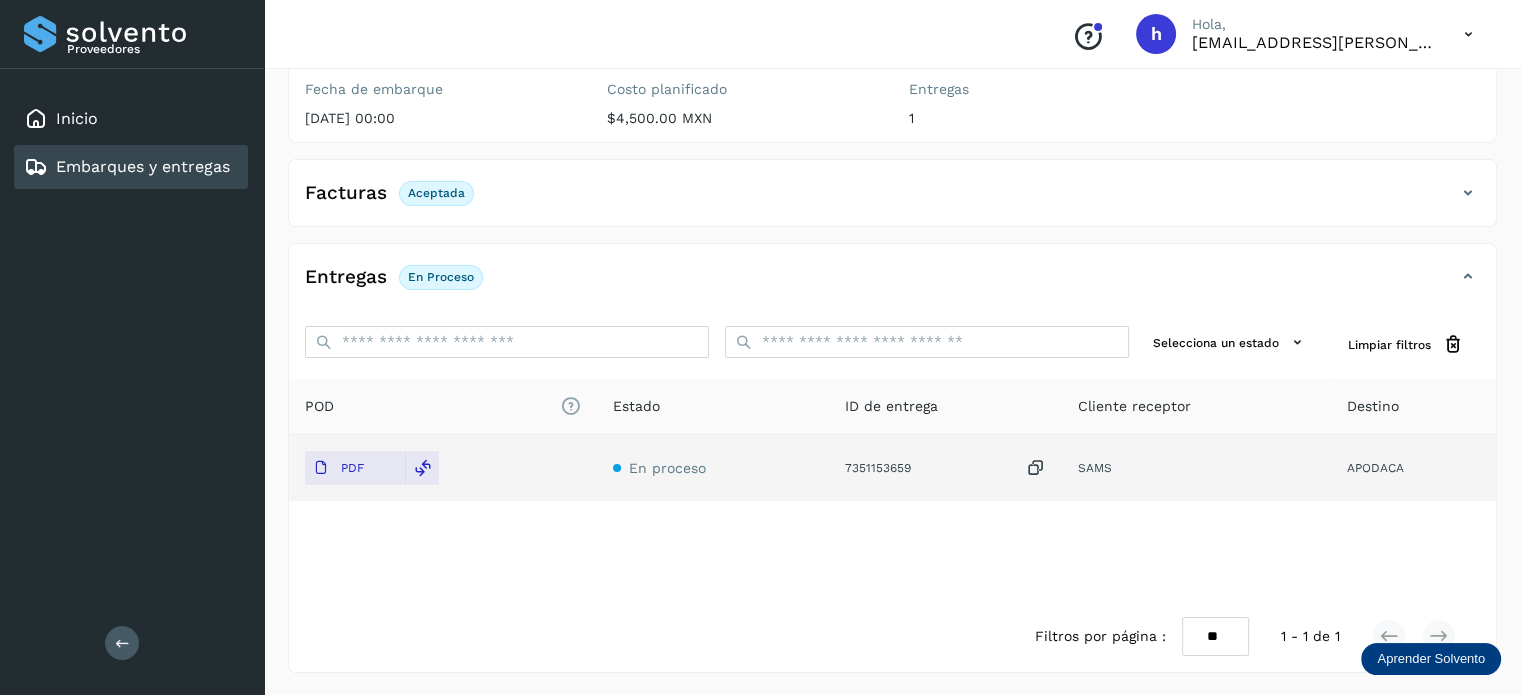 scroll, scrollTop: 0, scrollLeft: 0, axis: both 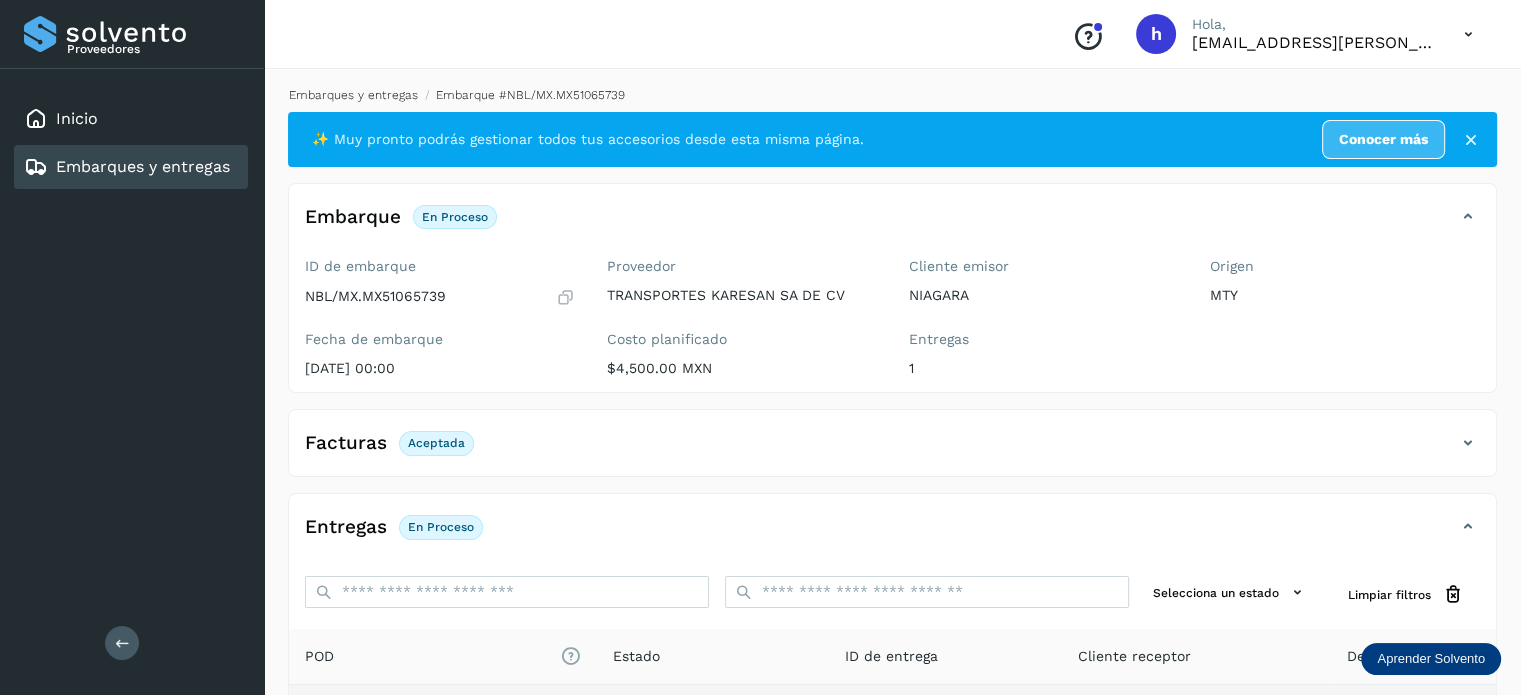 click on "Embarques y entregas" at bounding box center [353, 95] 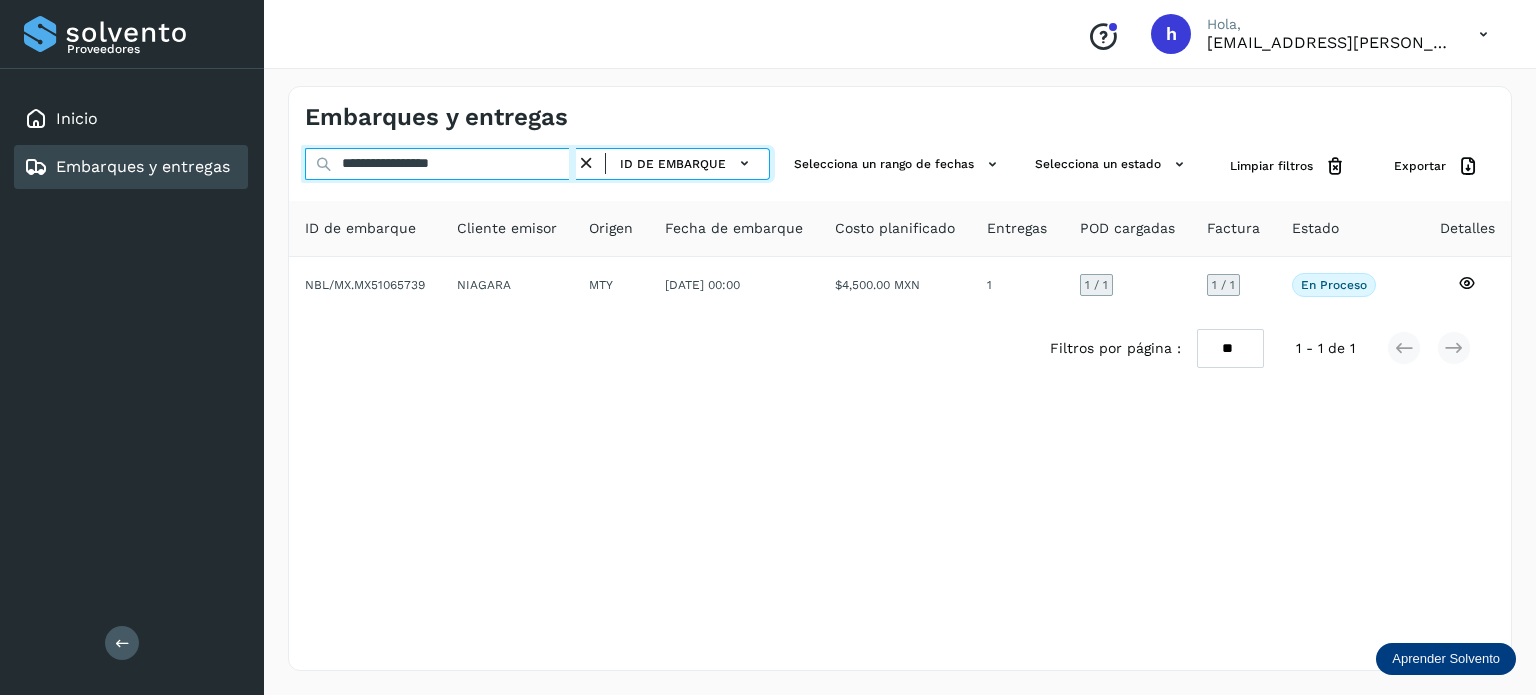 drag, startPoint x: 542, startPoint y: 155, endPoint x: 100, endPoint y: 188, distance: 443.2302 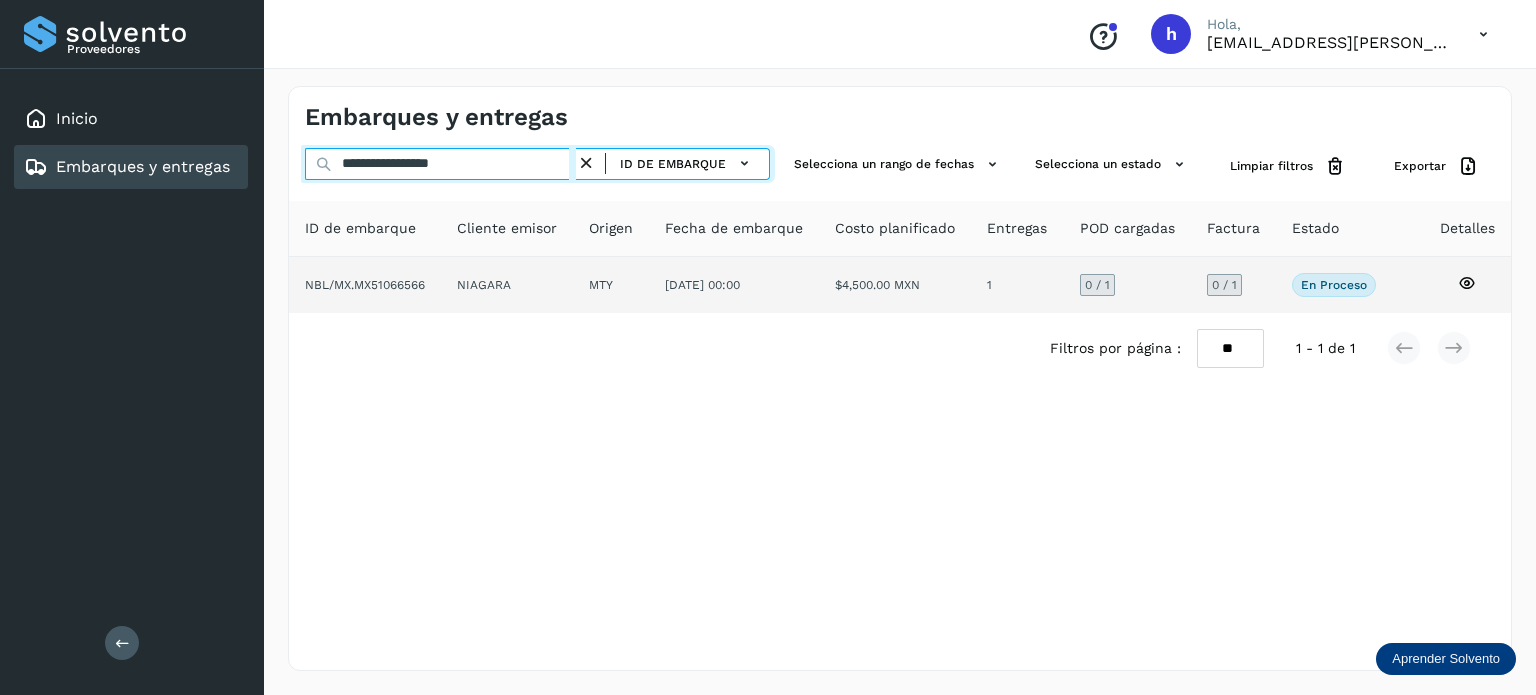 type on "**********" 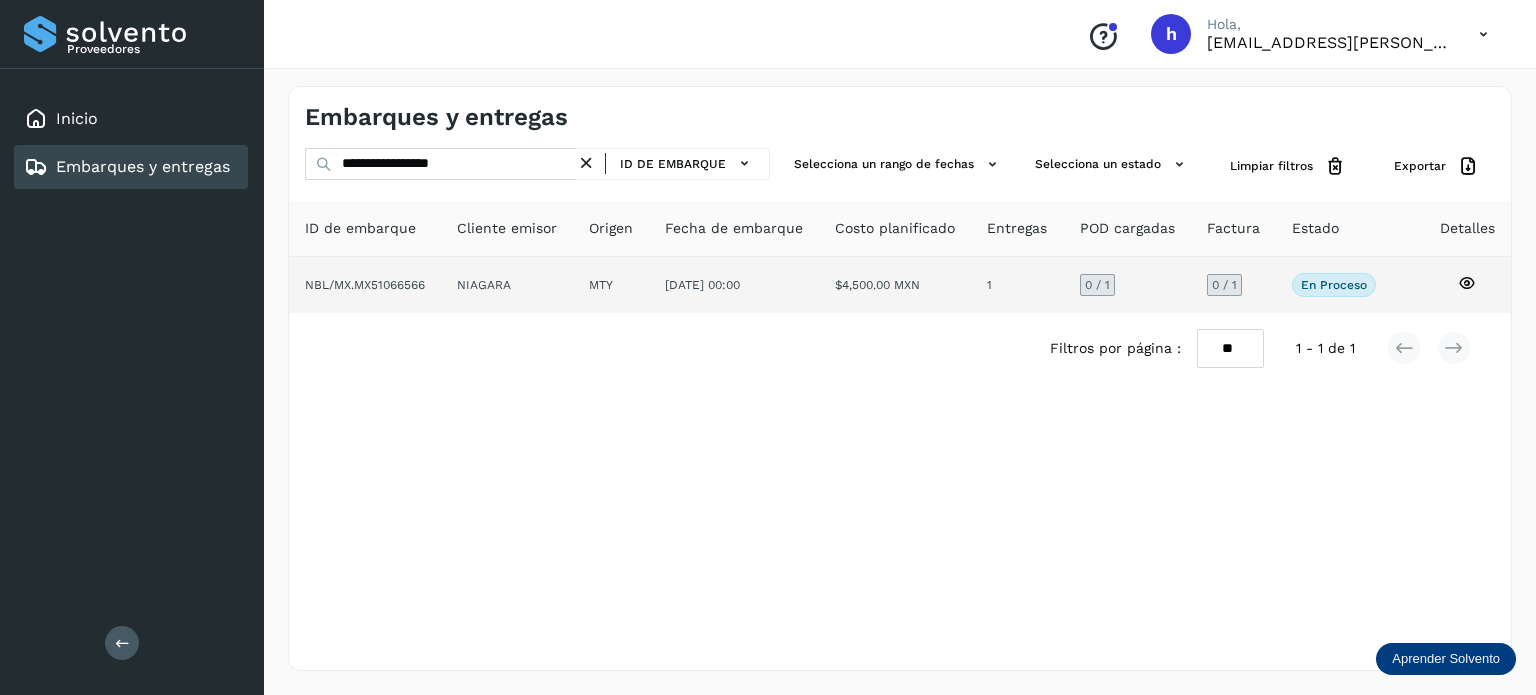 click on "NIAGARA" 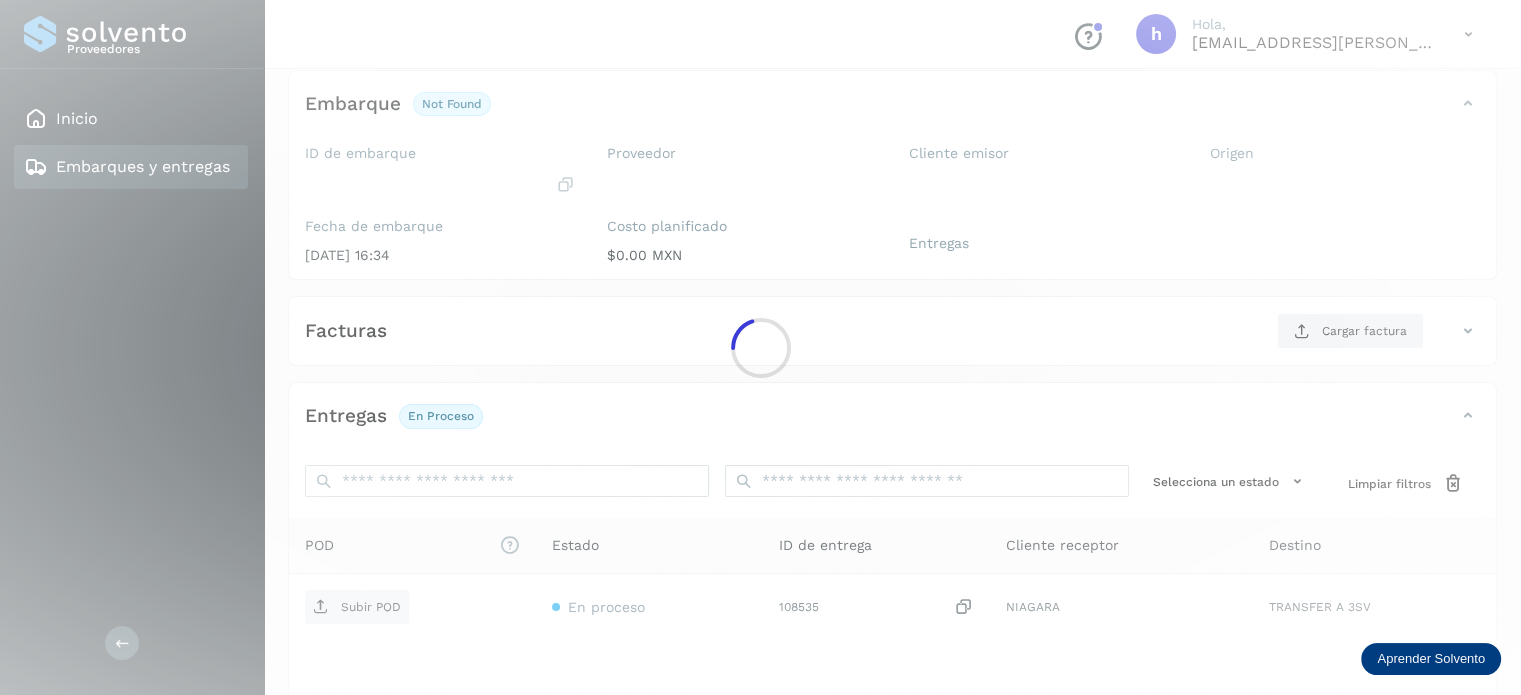 scroll, scrollTop: 117, scrollLeft: 0, axis: vertical 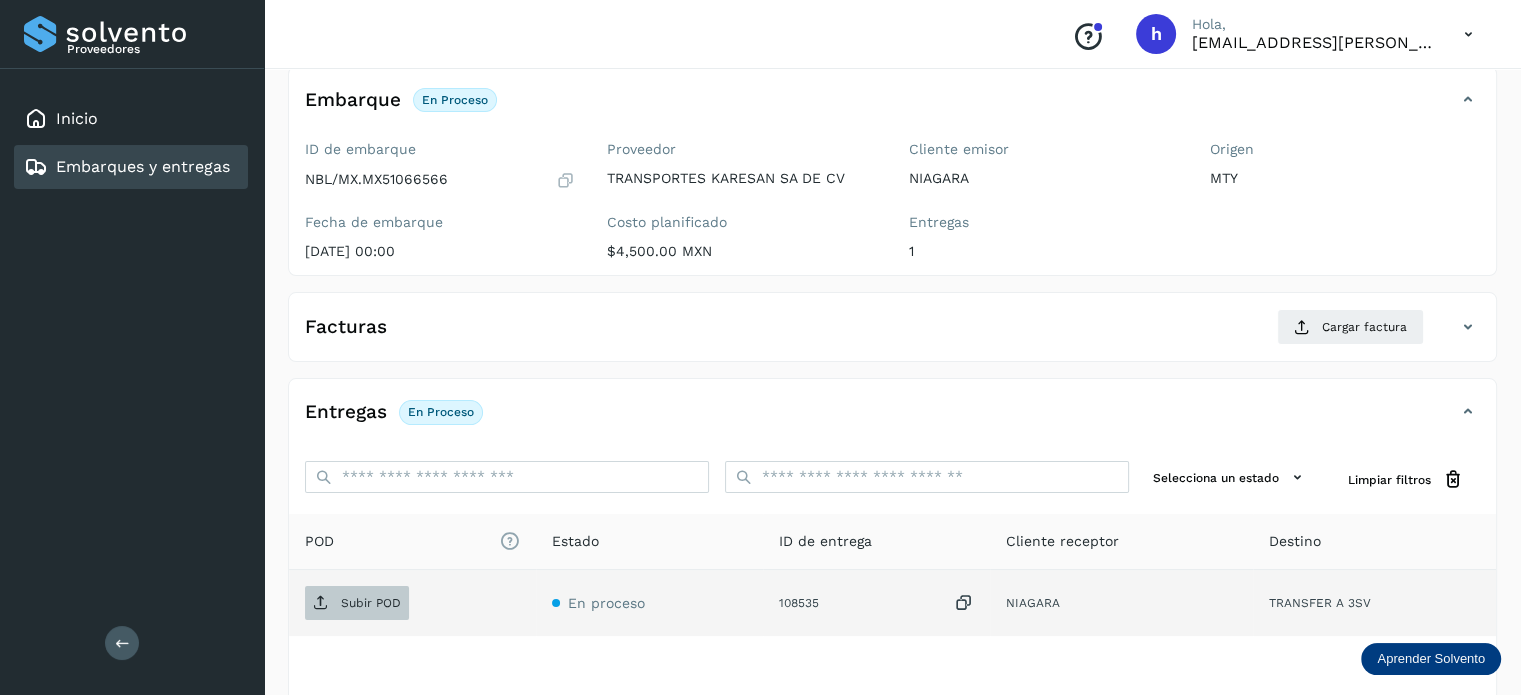 click on "Subir POD" at bounding box center [357, 603] 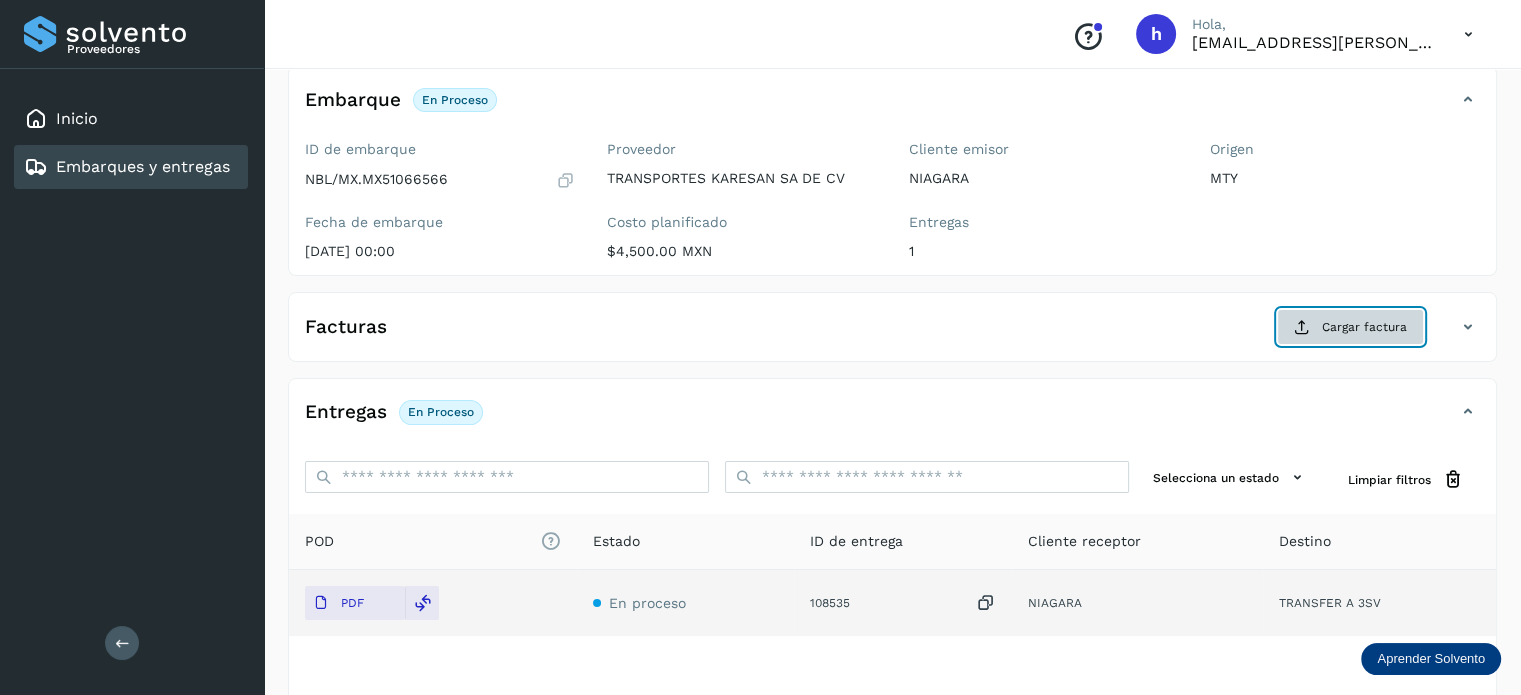 click on "Cargar factura" 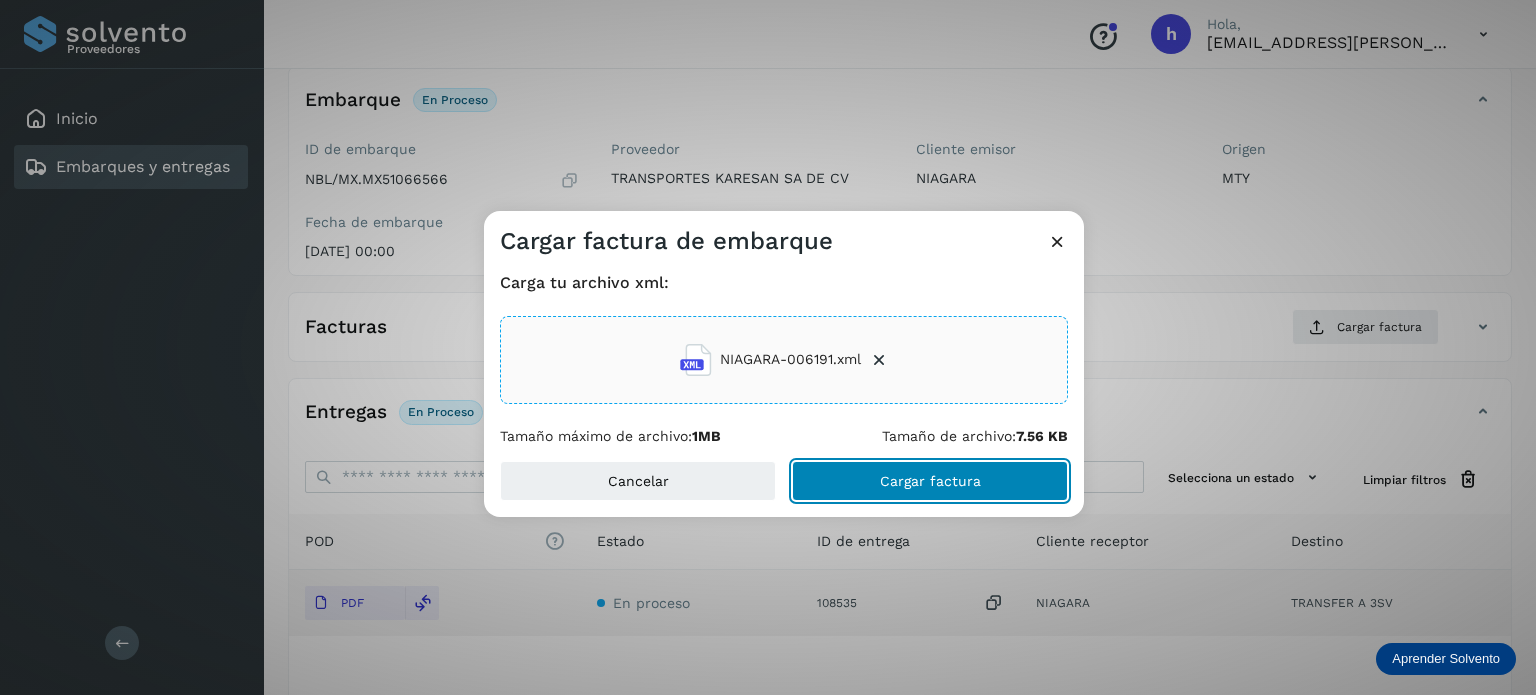 click on "Cargar factura" 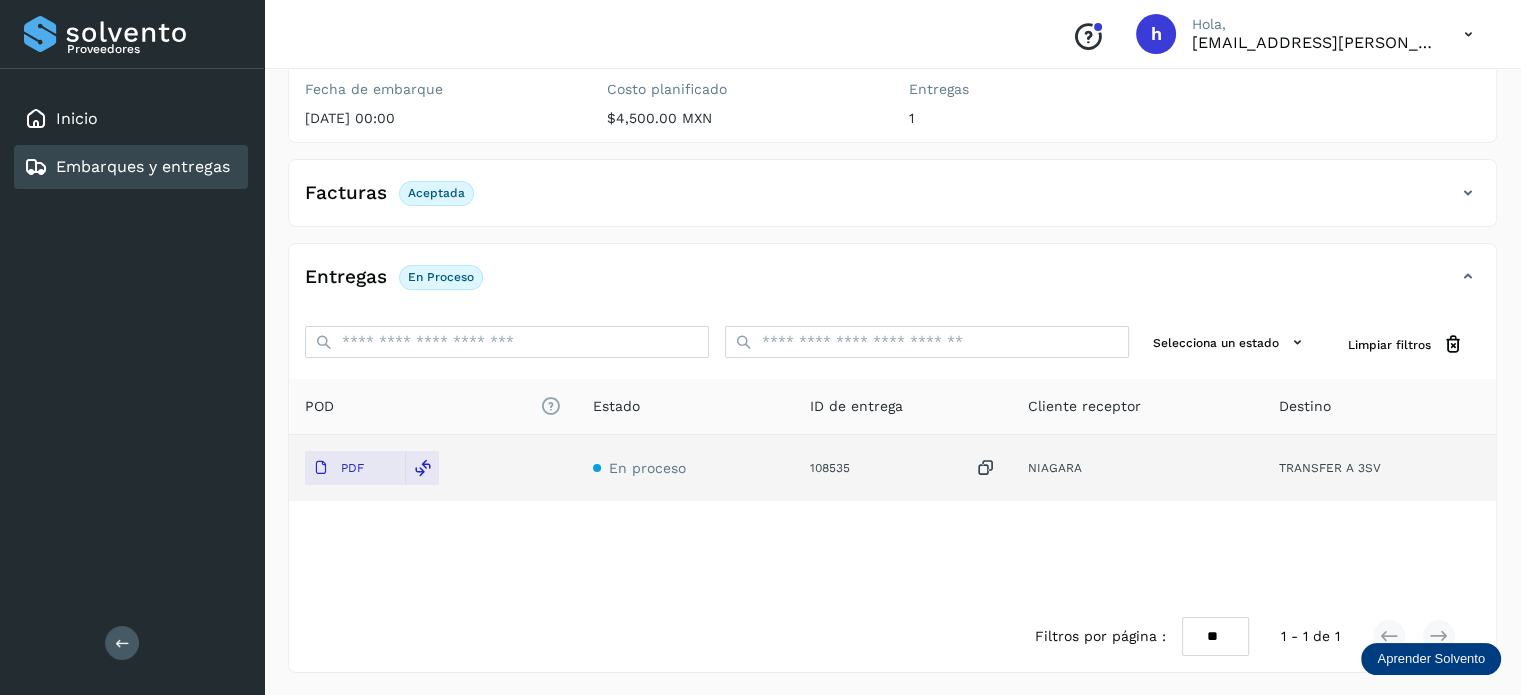 scroll, scrollTop: 0, scrollLeft: 0, axis: both 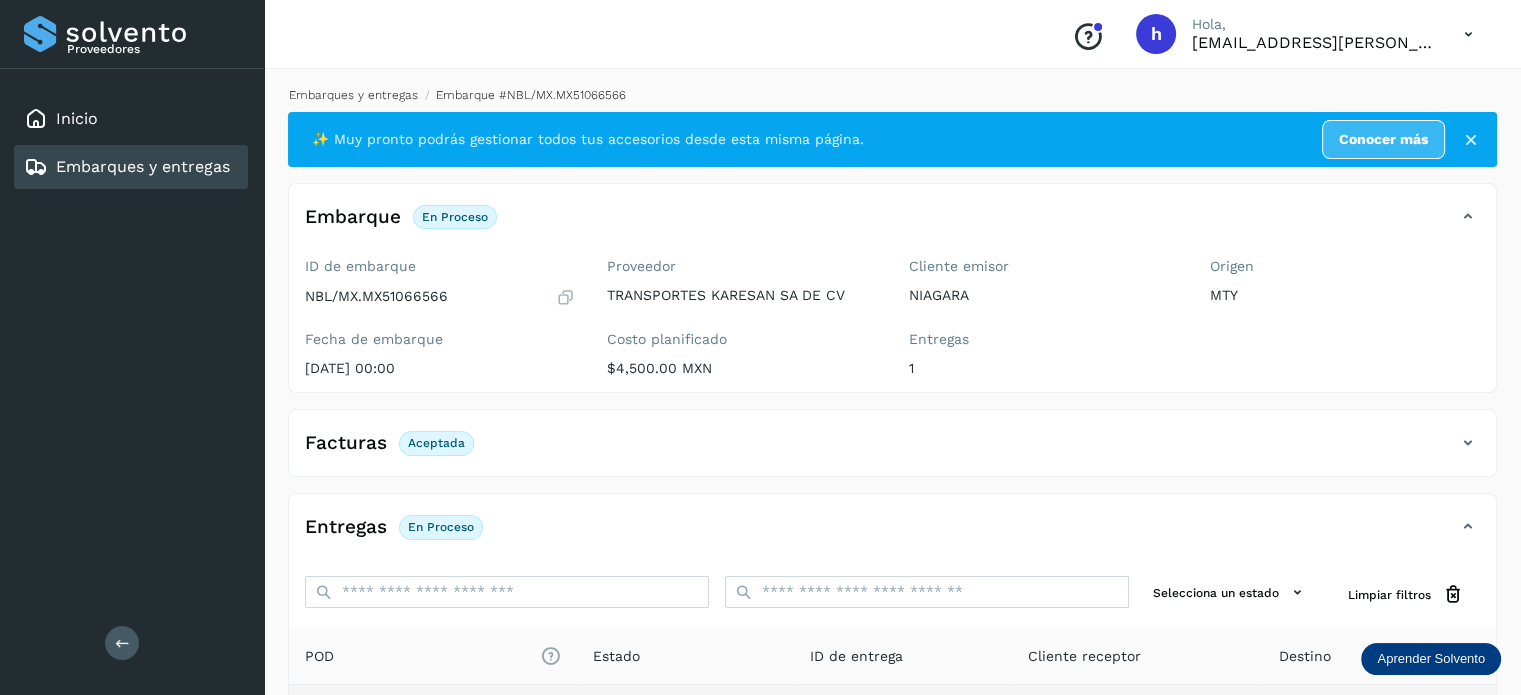 click on "Embarques y entregas" at bounding box center [353, 95] 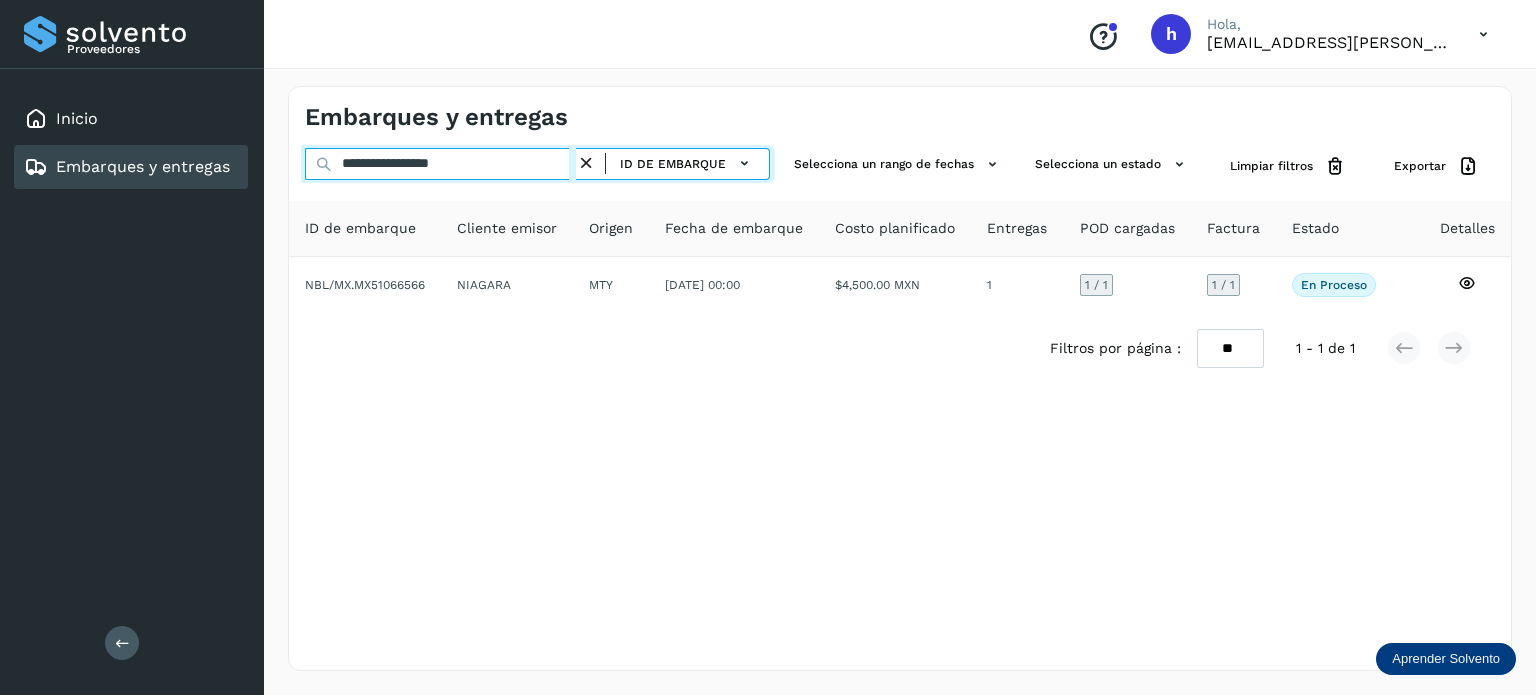 drag, startPoint x: 522, startPoint y: 167, endPoint x: 10, endPoint y: 243, distance: 517.60986 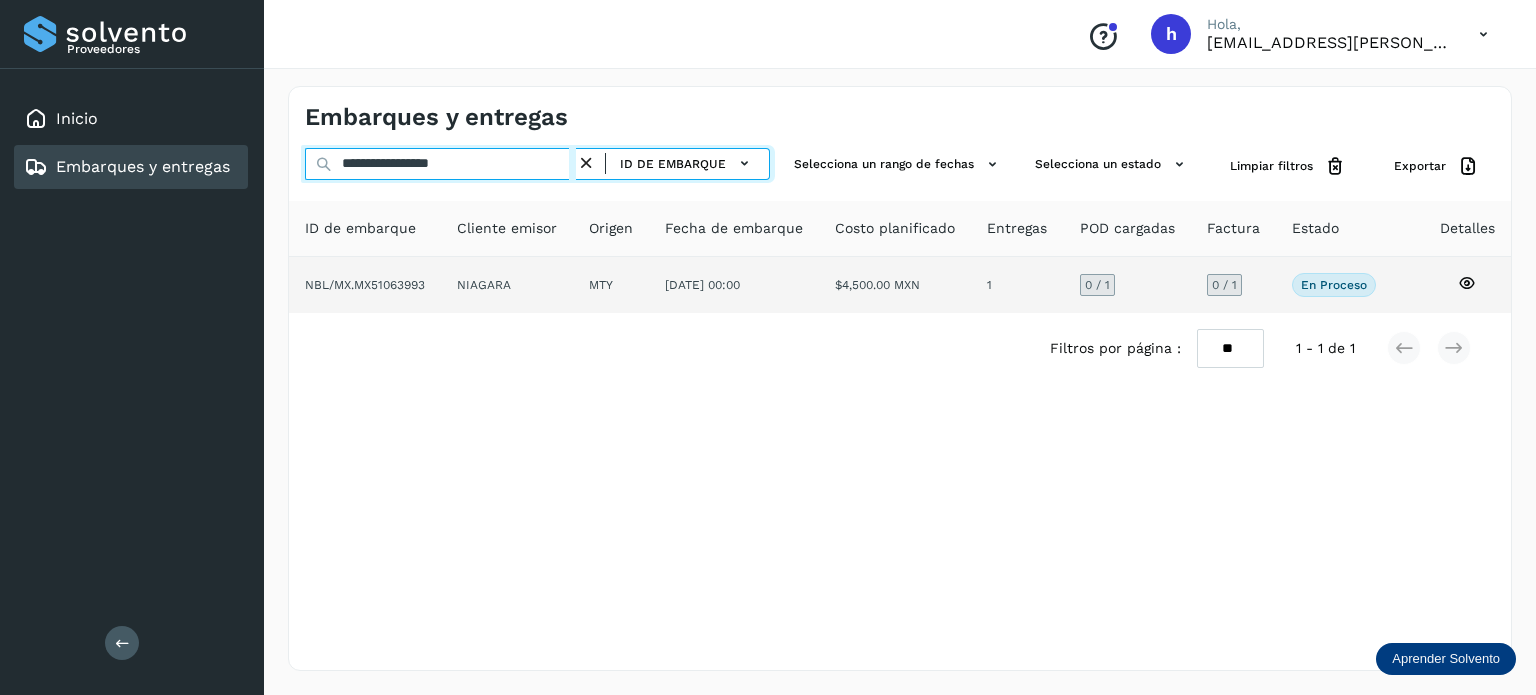 type on "**********" 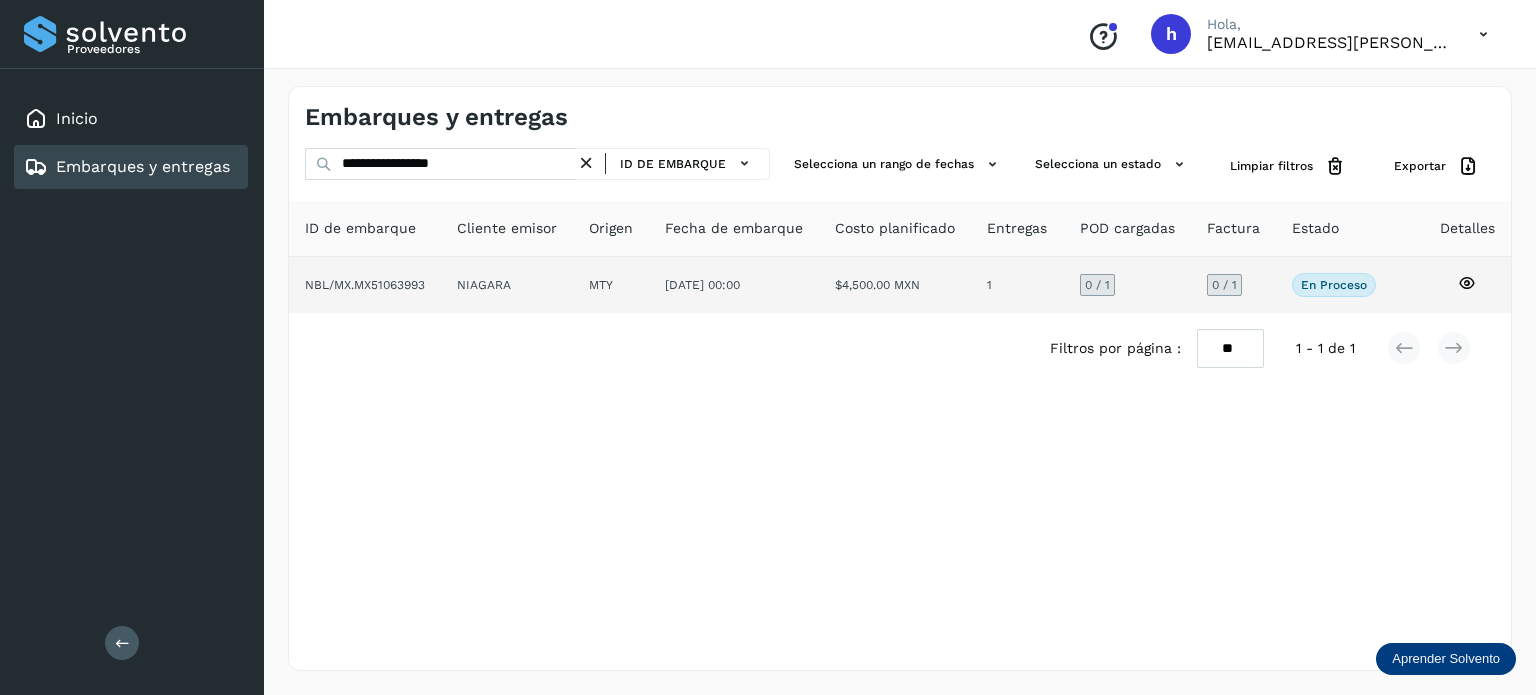 click on "NIAGARA" 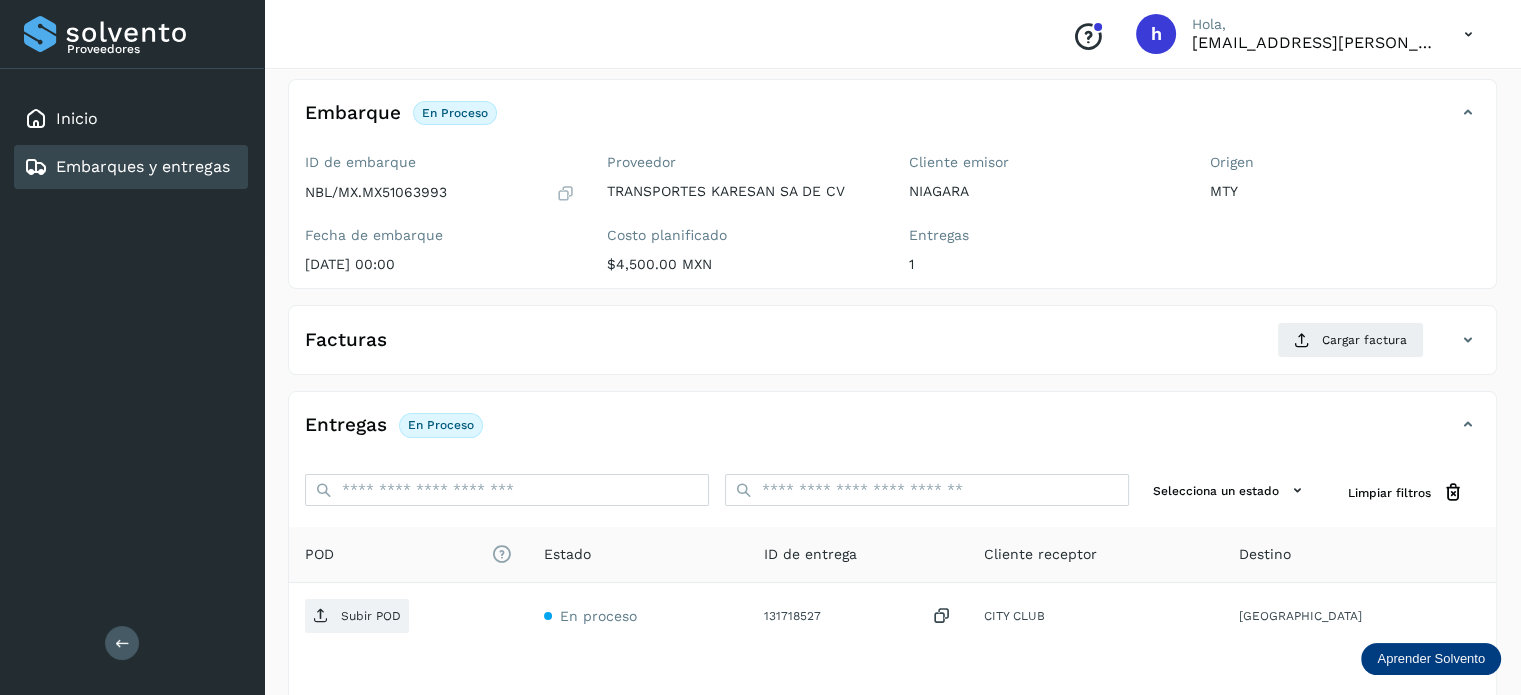scroll, scrollTop: 107, scrollLeft: 0, axis: vertical 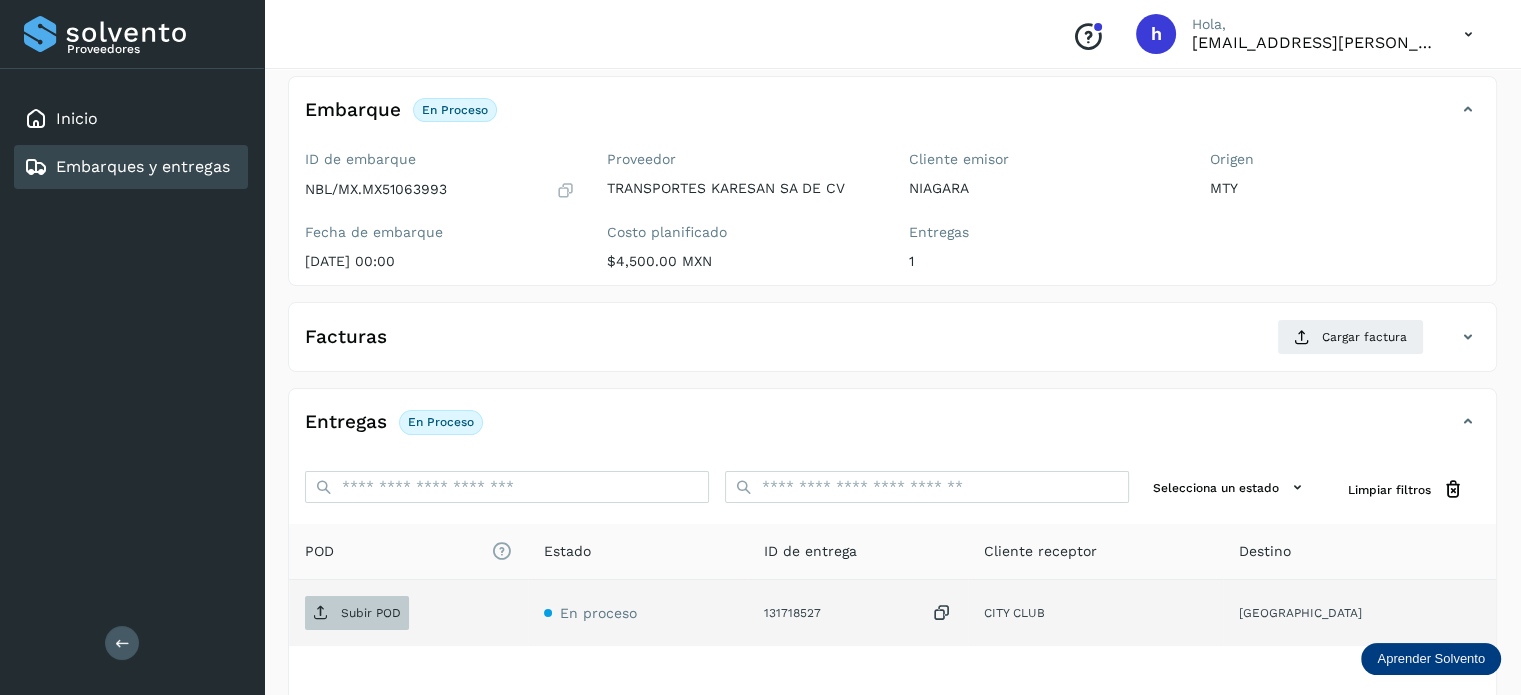click on "Subir POD" at bounding box center (371, 613) 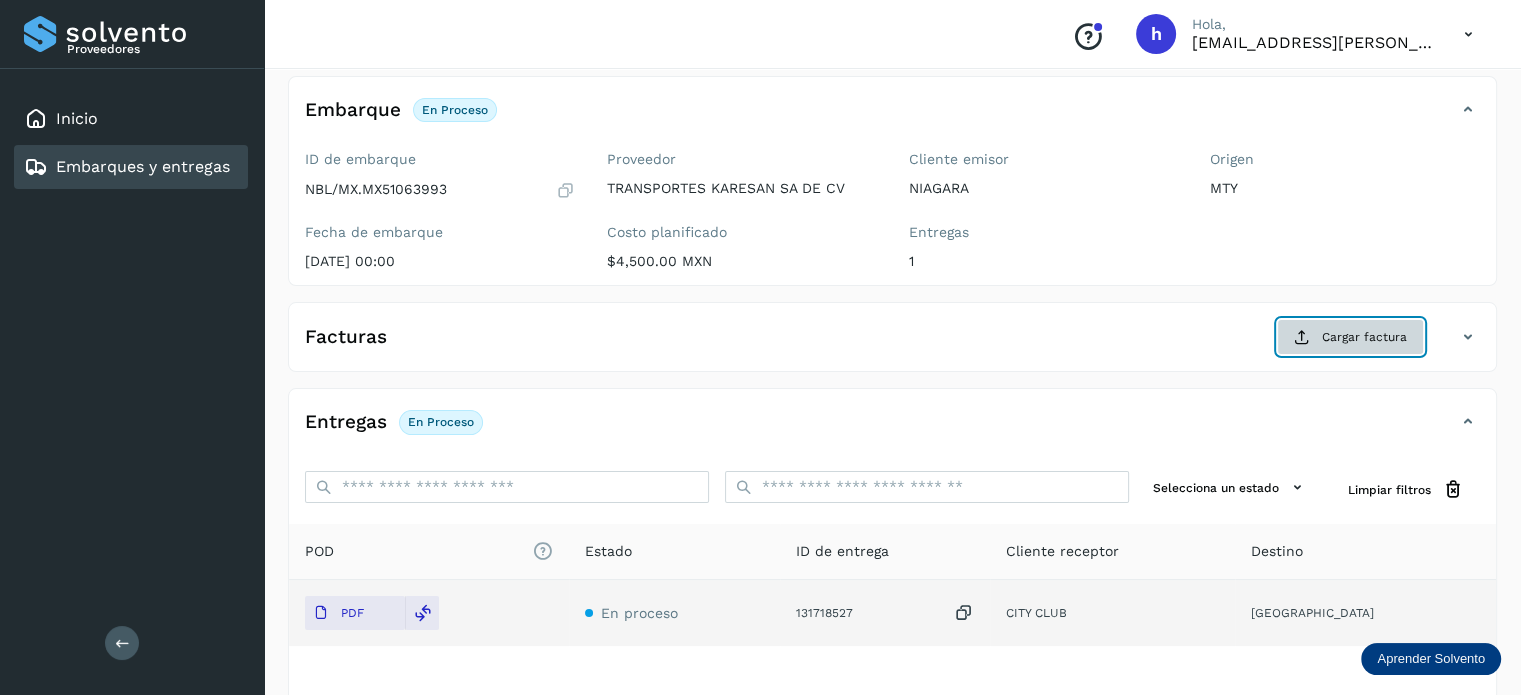 click on "Cargar factura" 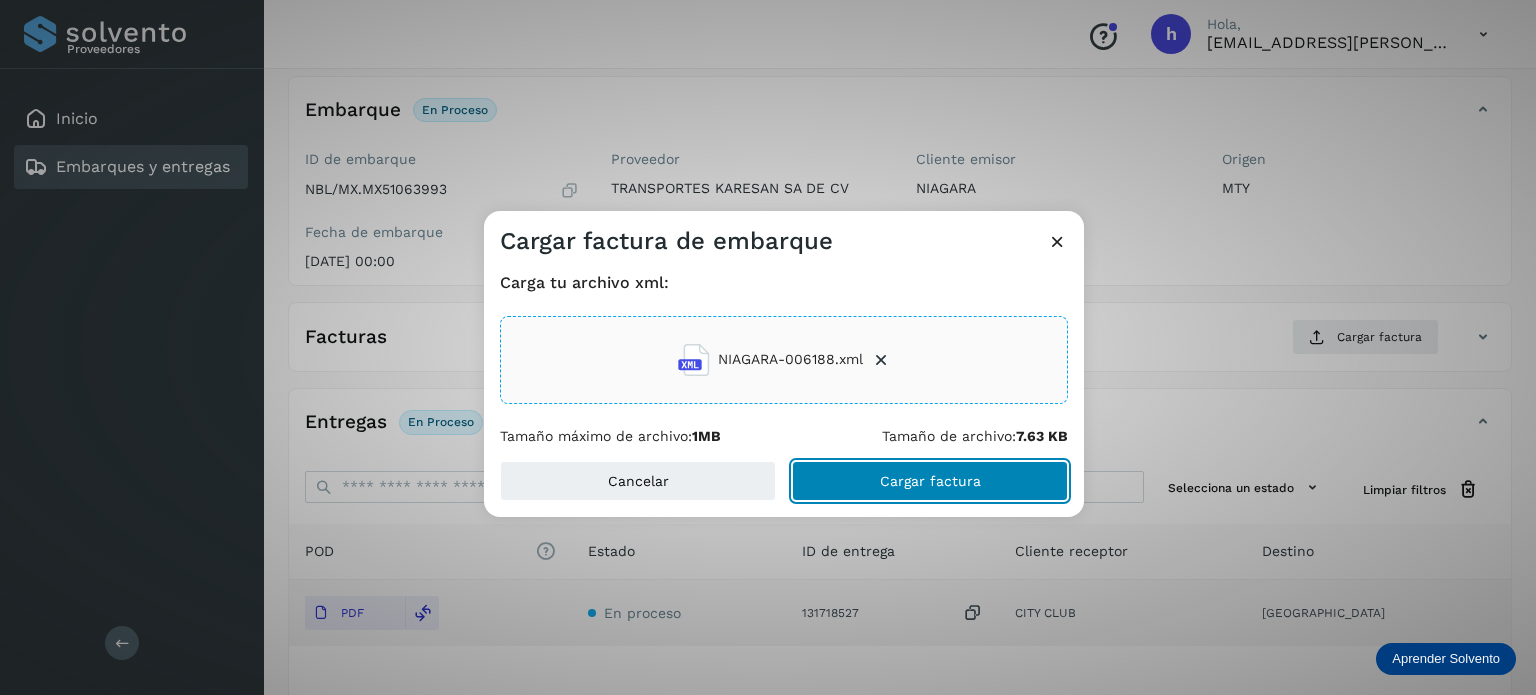 click on "Cargar factura" 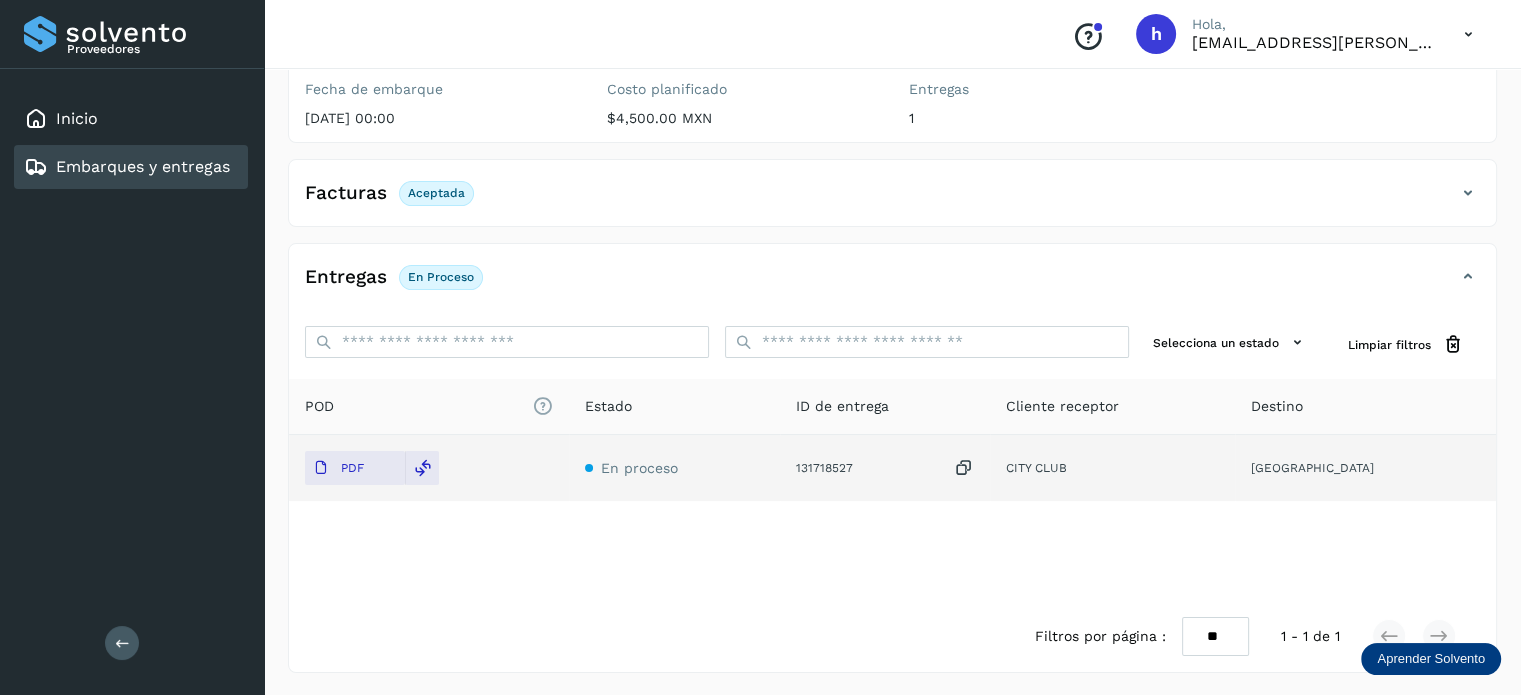 scroll, scrollTop: 0, scrollLeft: 0, axis: both 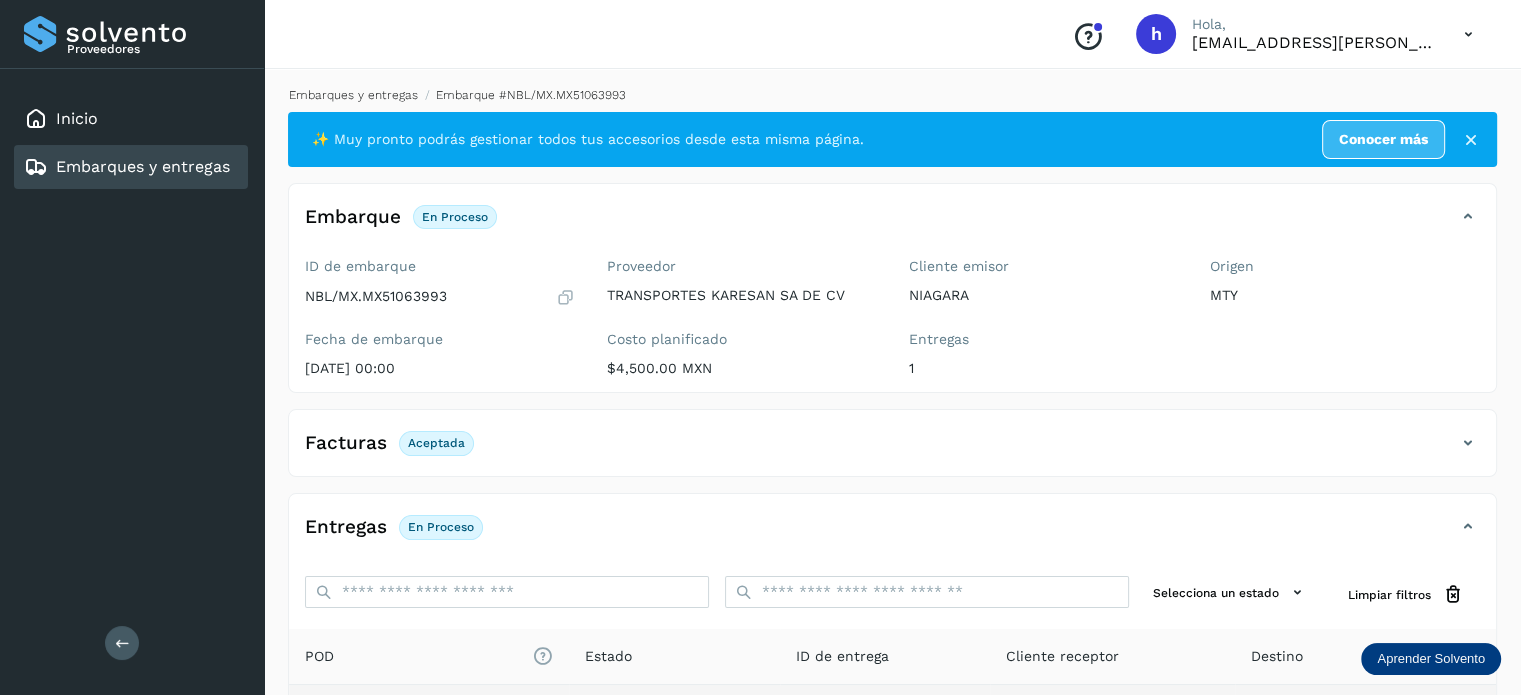 click on "Embarques y entregas" at bounding box center (353, 95) 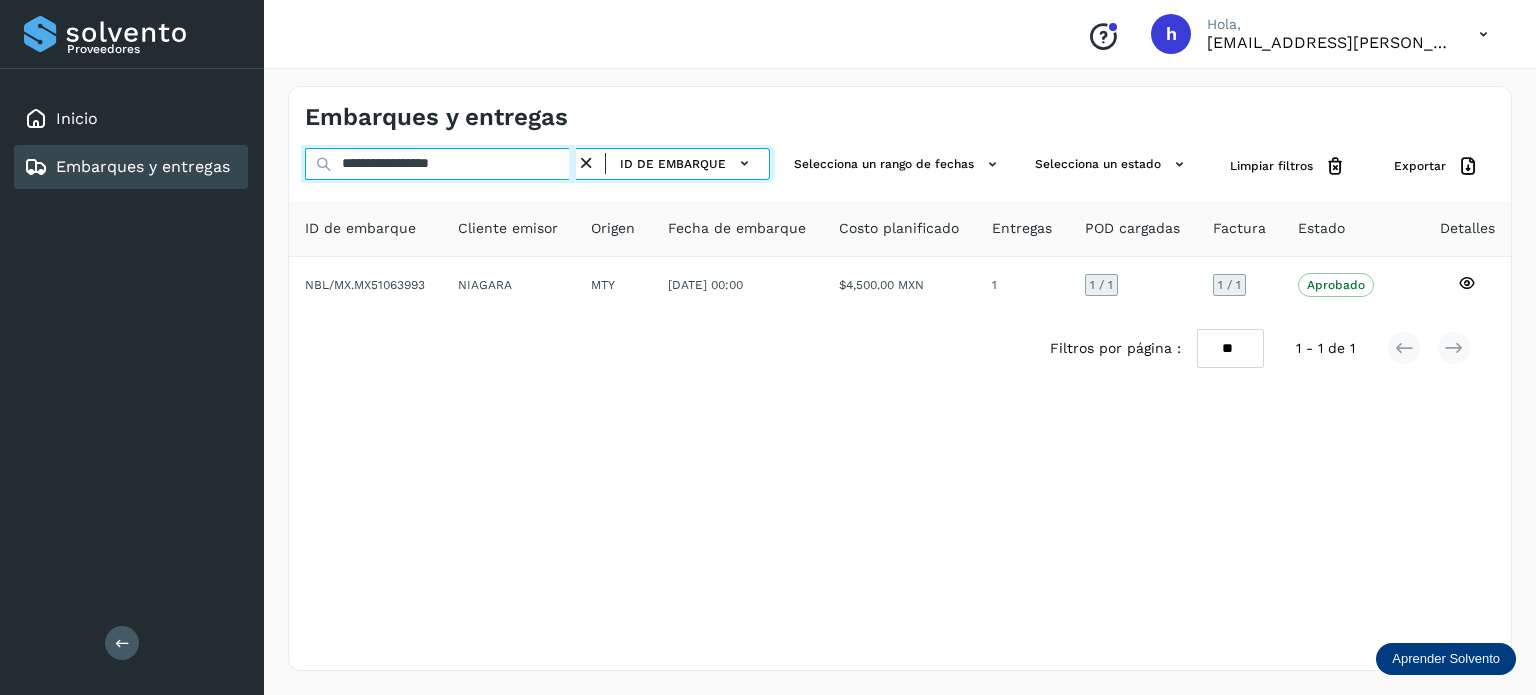 drag, startPoint x: 501, startPoint y: 164, endPoint x: 56, endPoint y: 232, distance: 450.16553 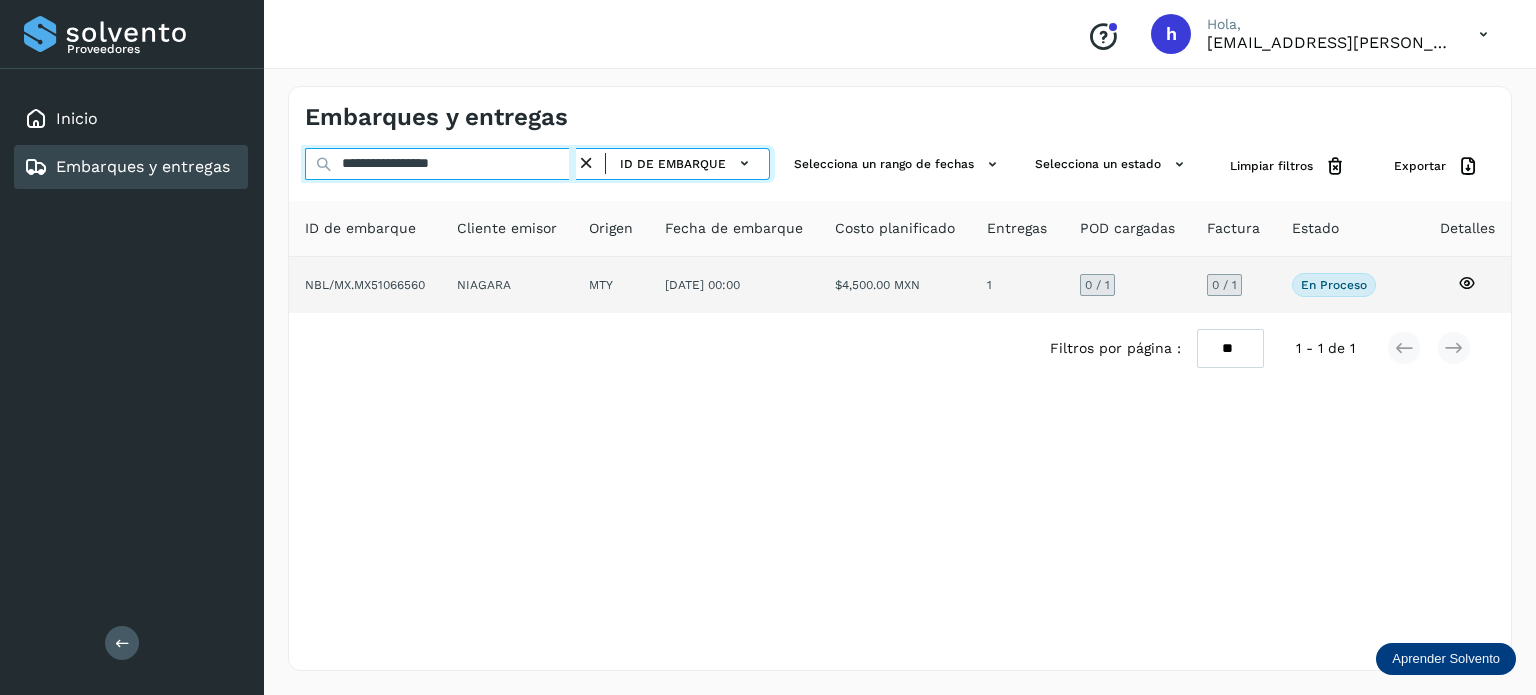 type on "**********" 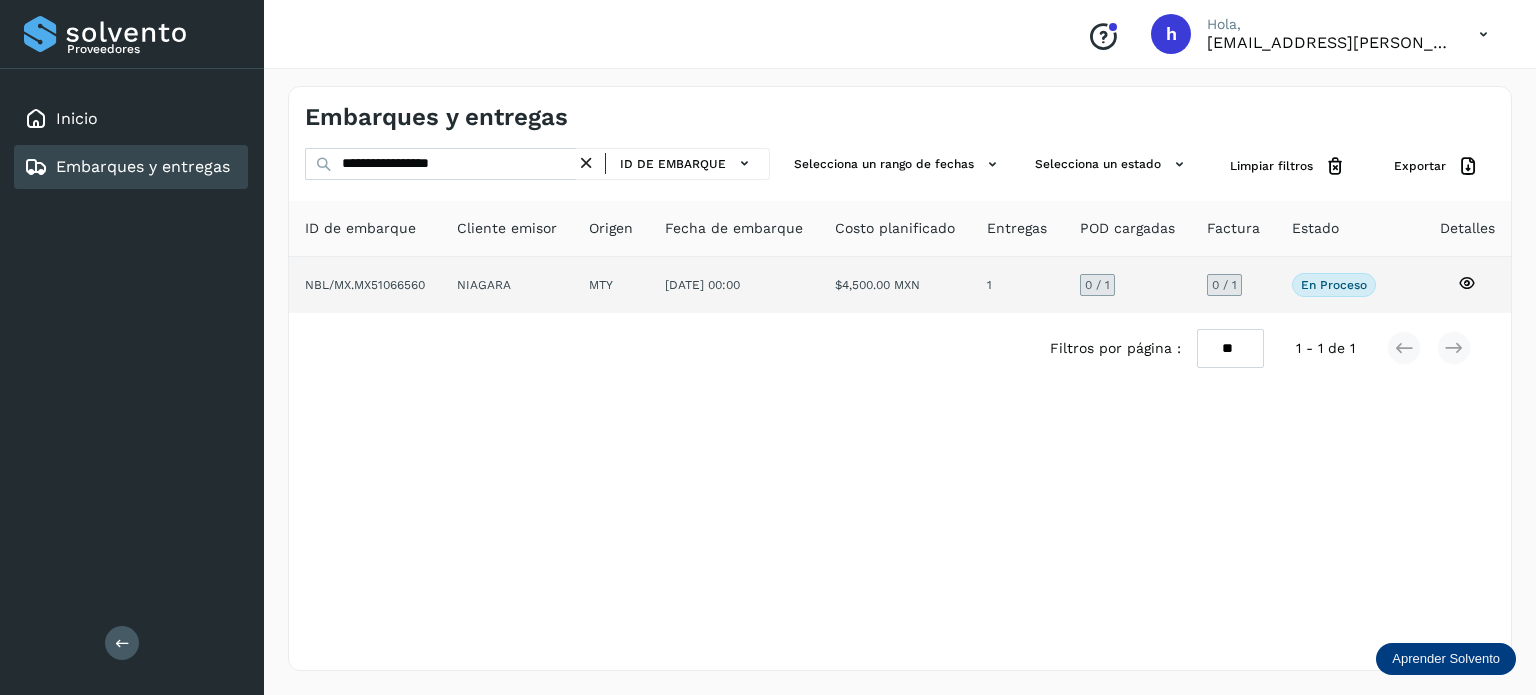click on "NBL/MX.MX51066560" 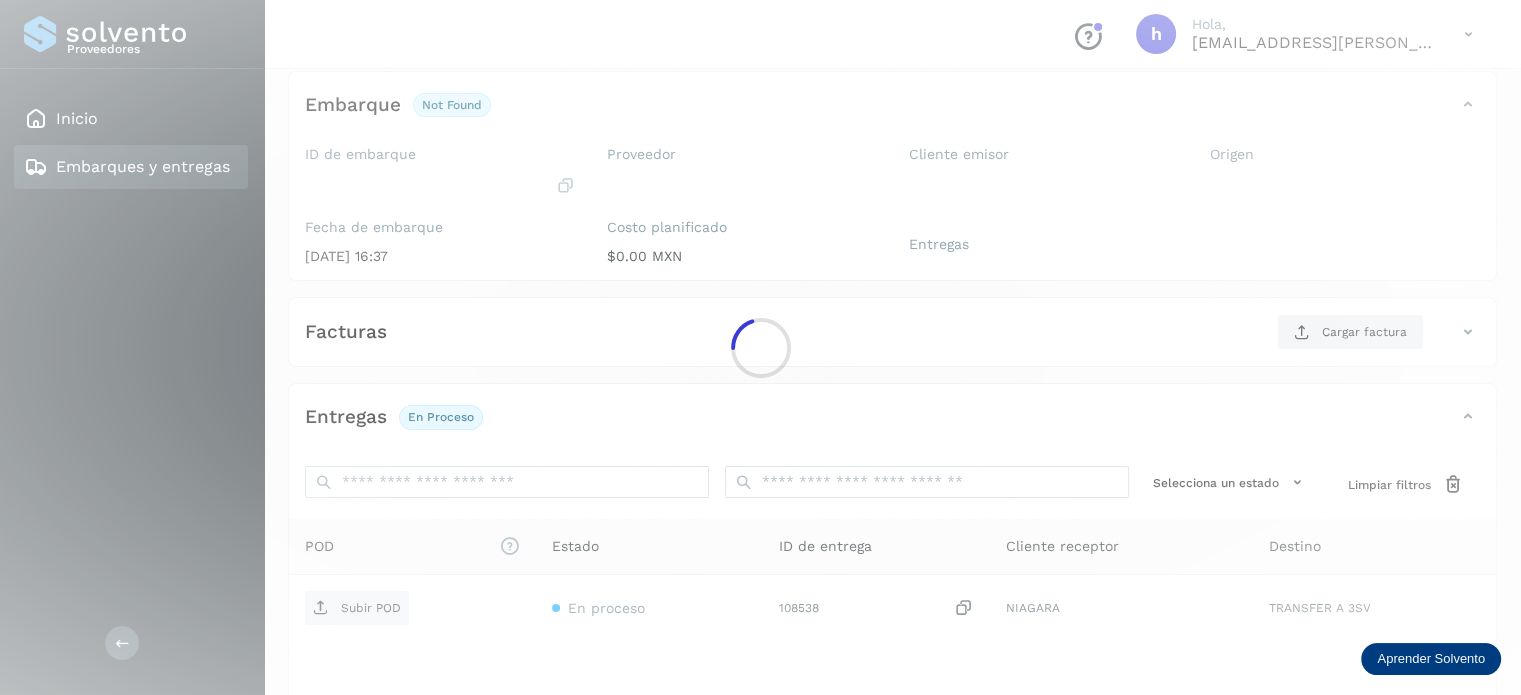 scroll, scrollTop: 116, scrollLeft: 0, axis: vertical 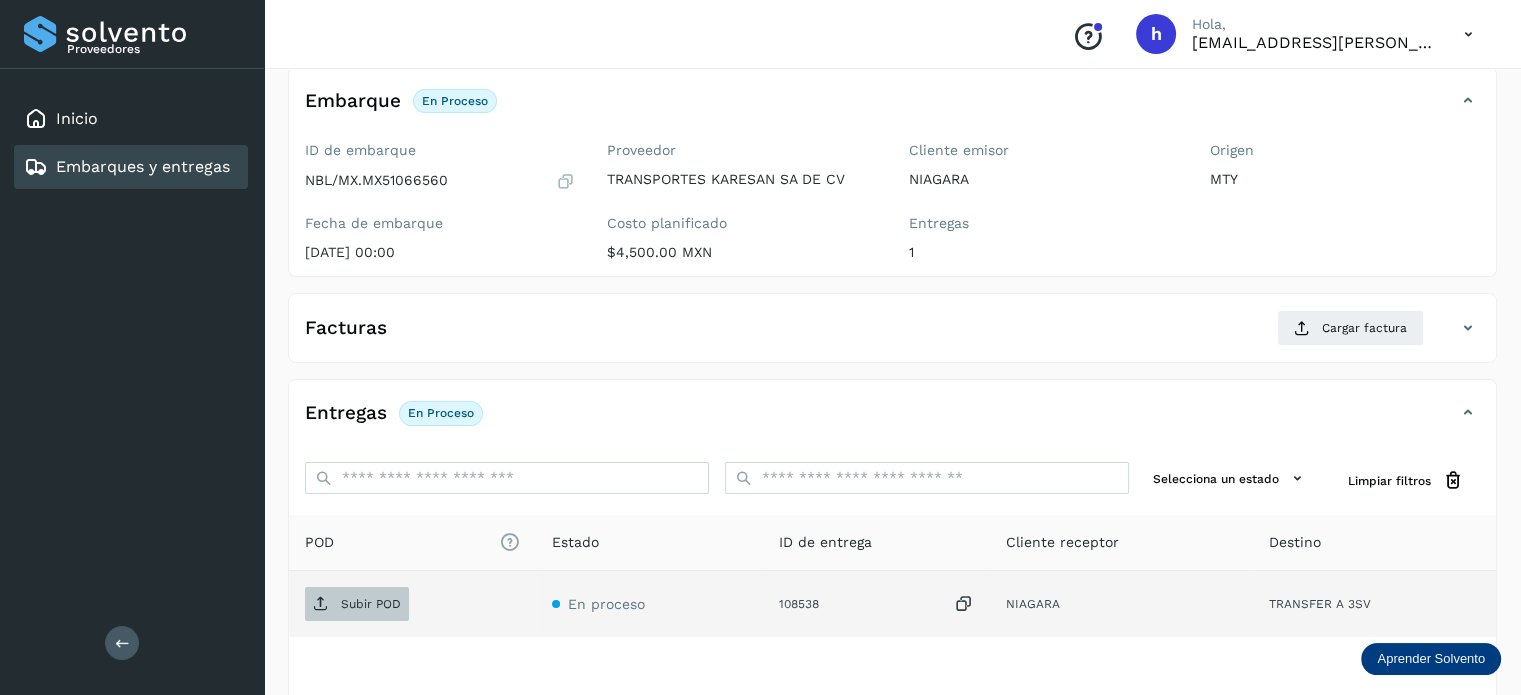click on "Subir POD" at bounding box center (371, 604) 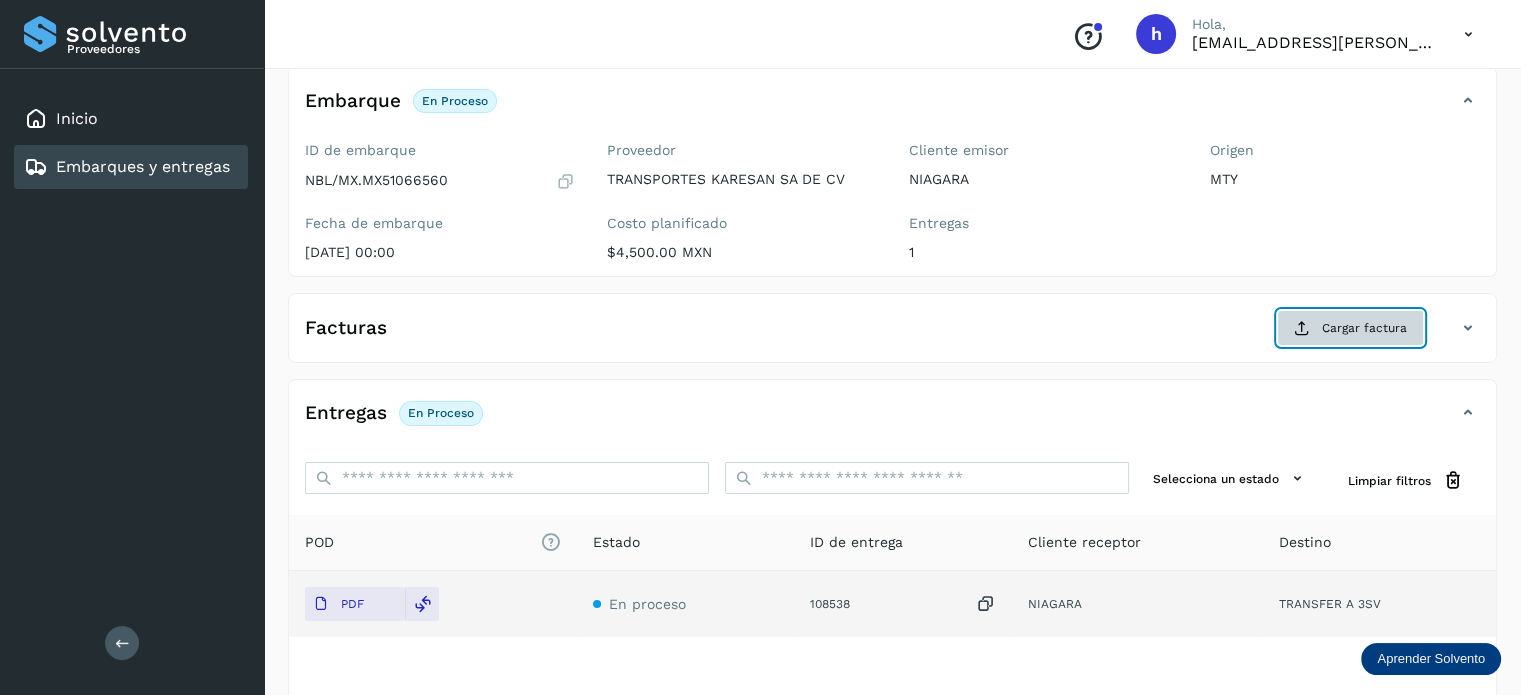 click on "Cargar factura" 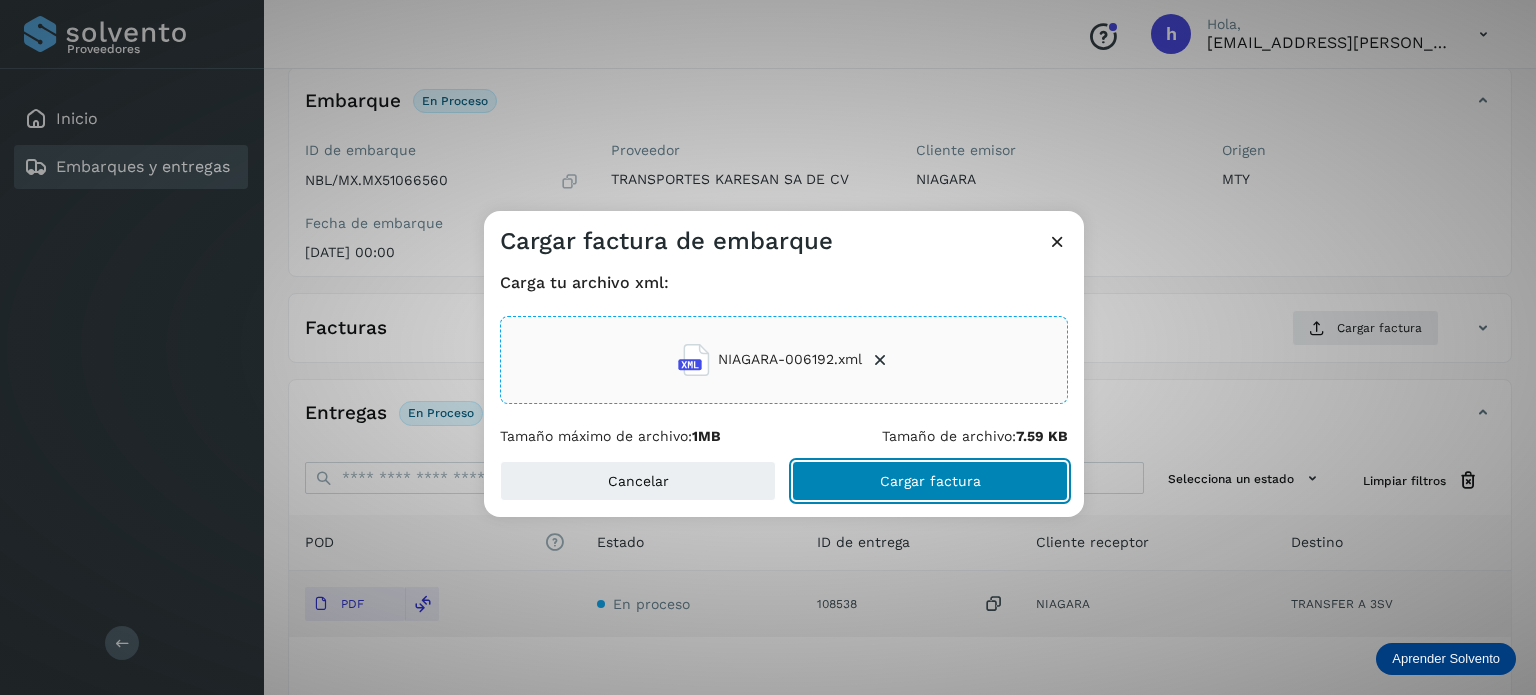 click on "Cargar factura" 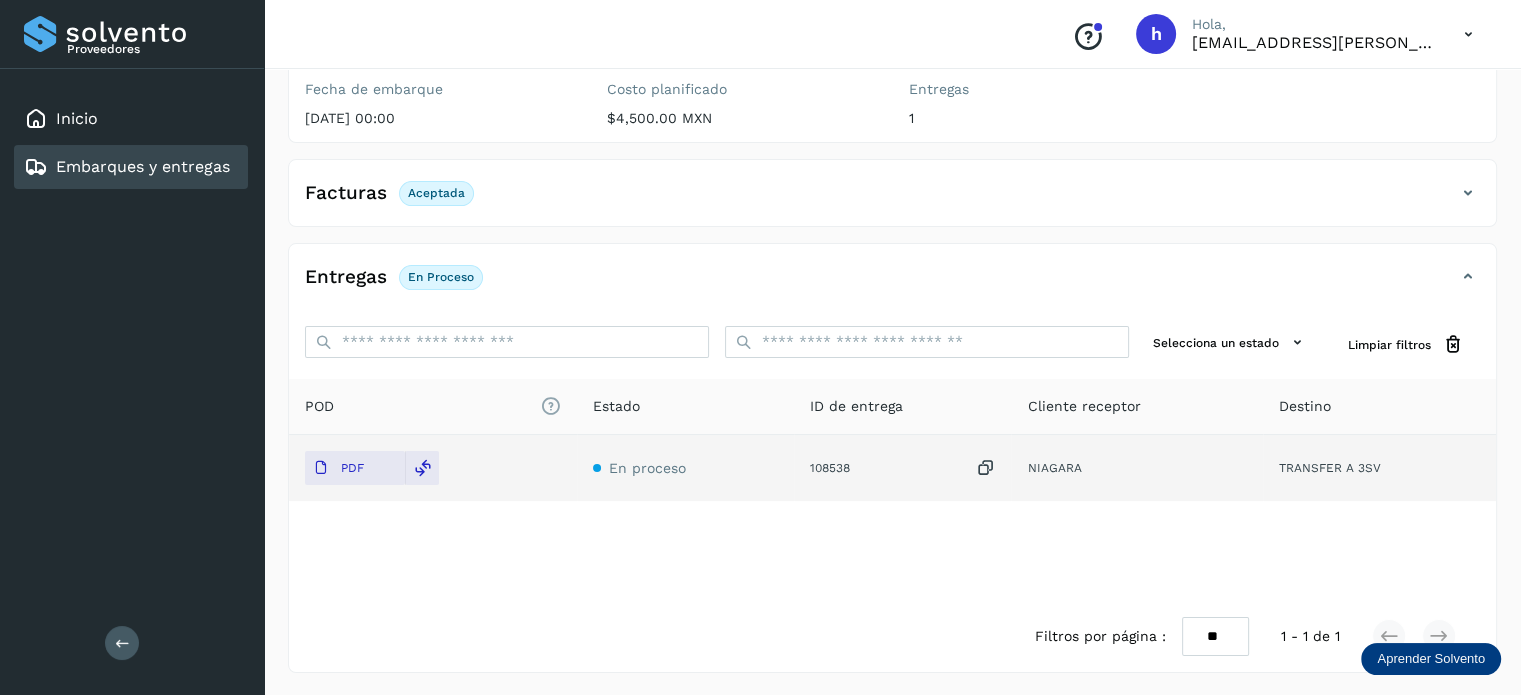 scroll, scrollTop: 0, scrollLeft: 0, axis: both 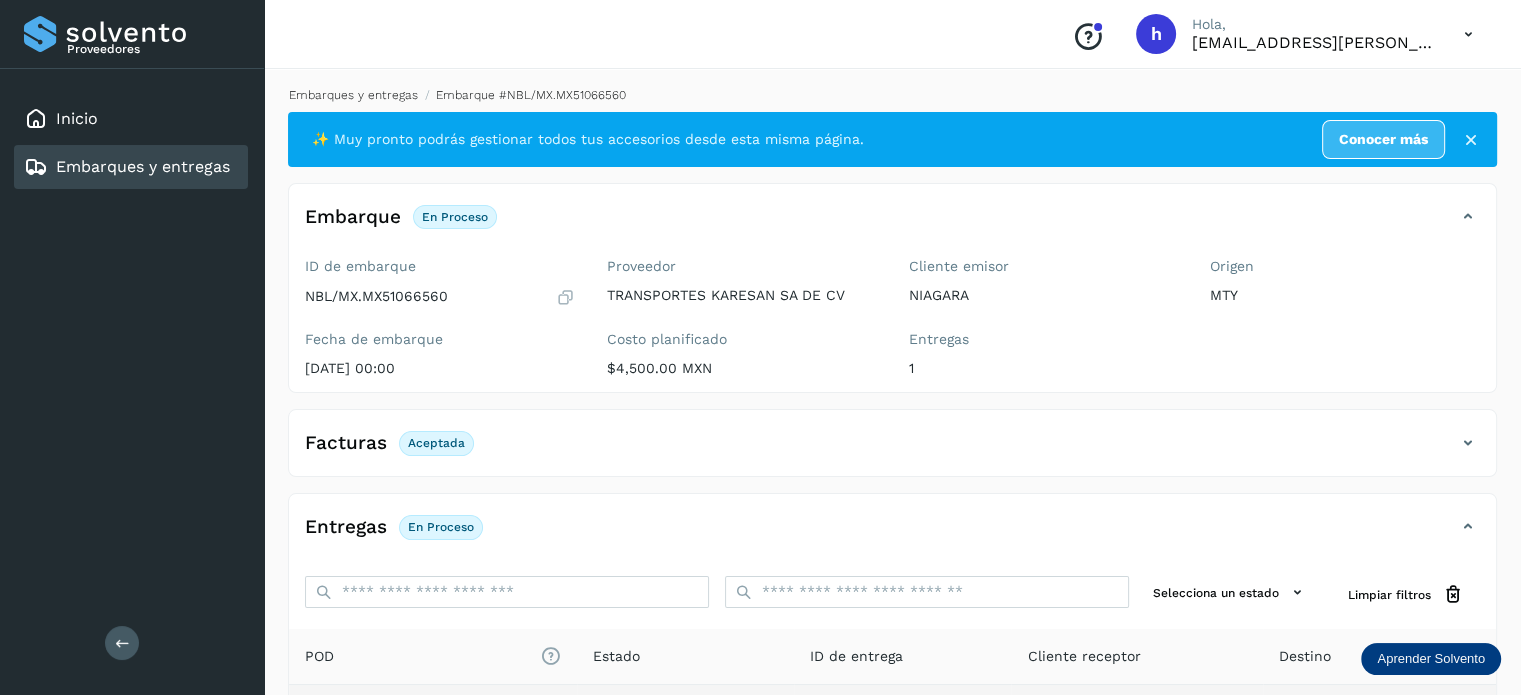 click on "Embarques y entregas" at bounding box center [353, 95] 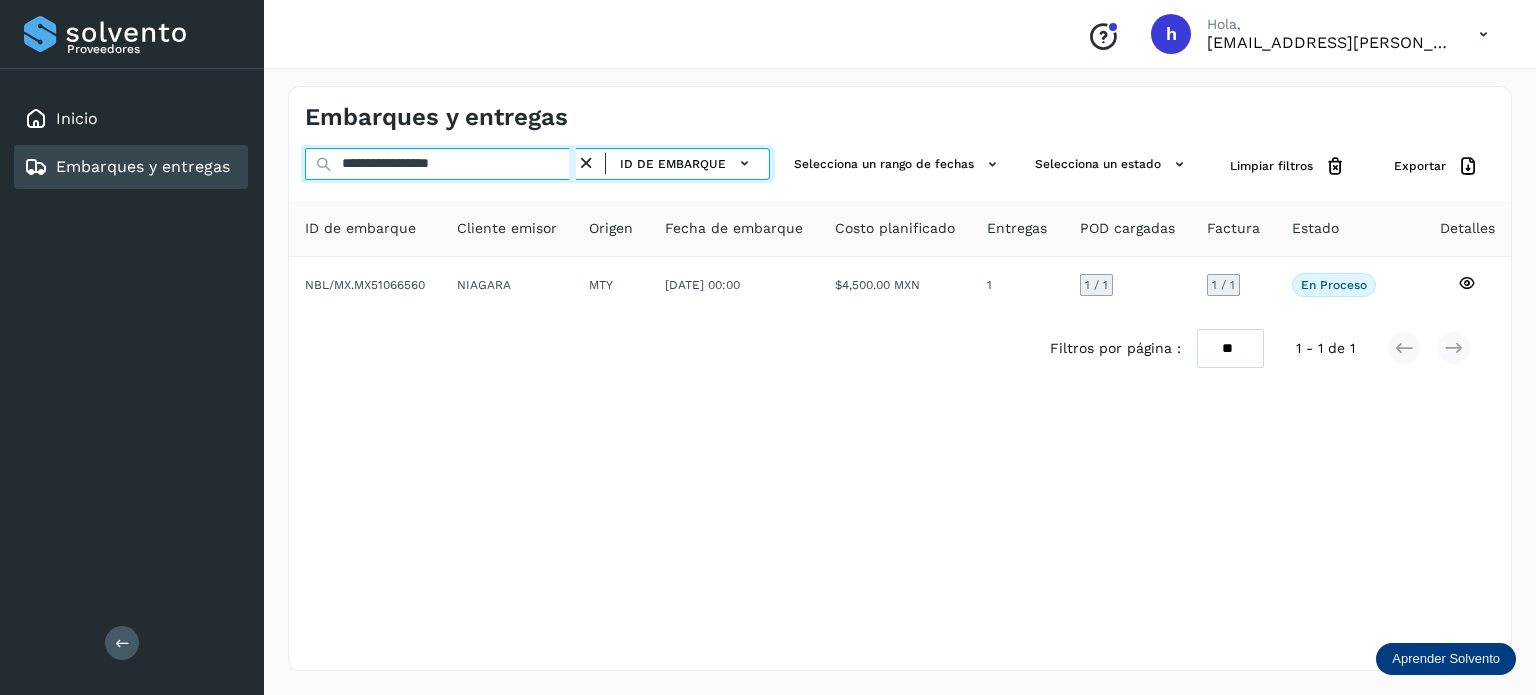 drag, startPoint x: 539, startPoint y: 165, endPoint x: 45, endPoint y: 179, distance: 494.19833 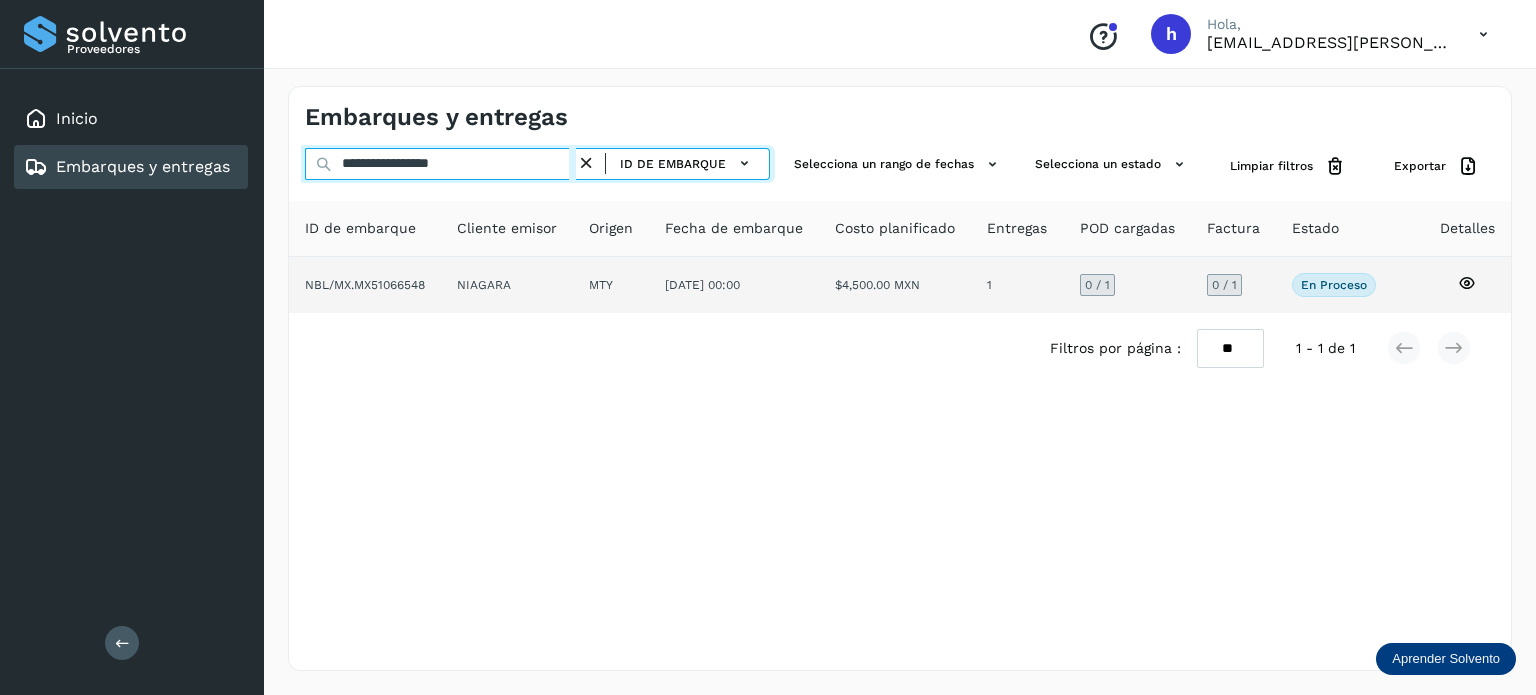 type on "**********" 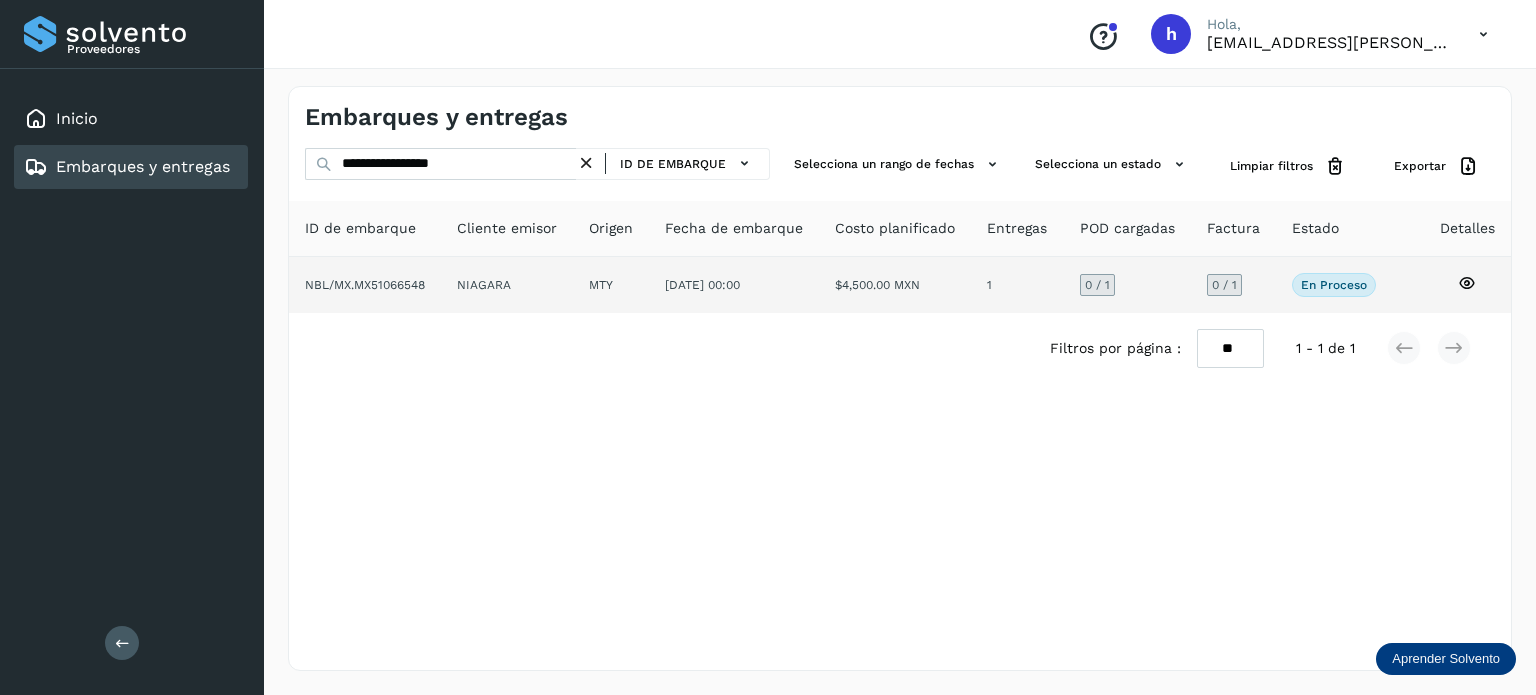 click on "NBL/MX.MX51066548" 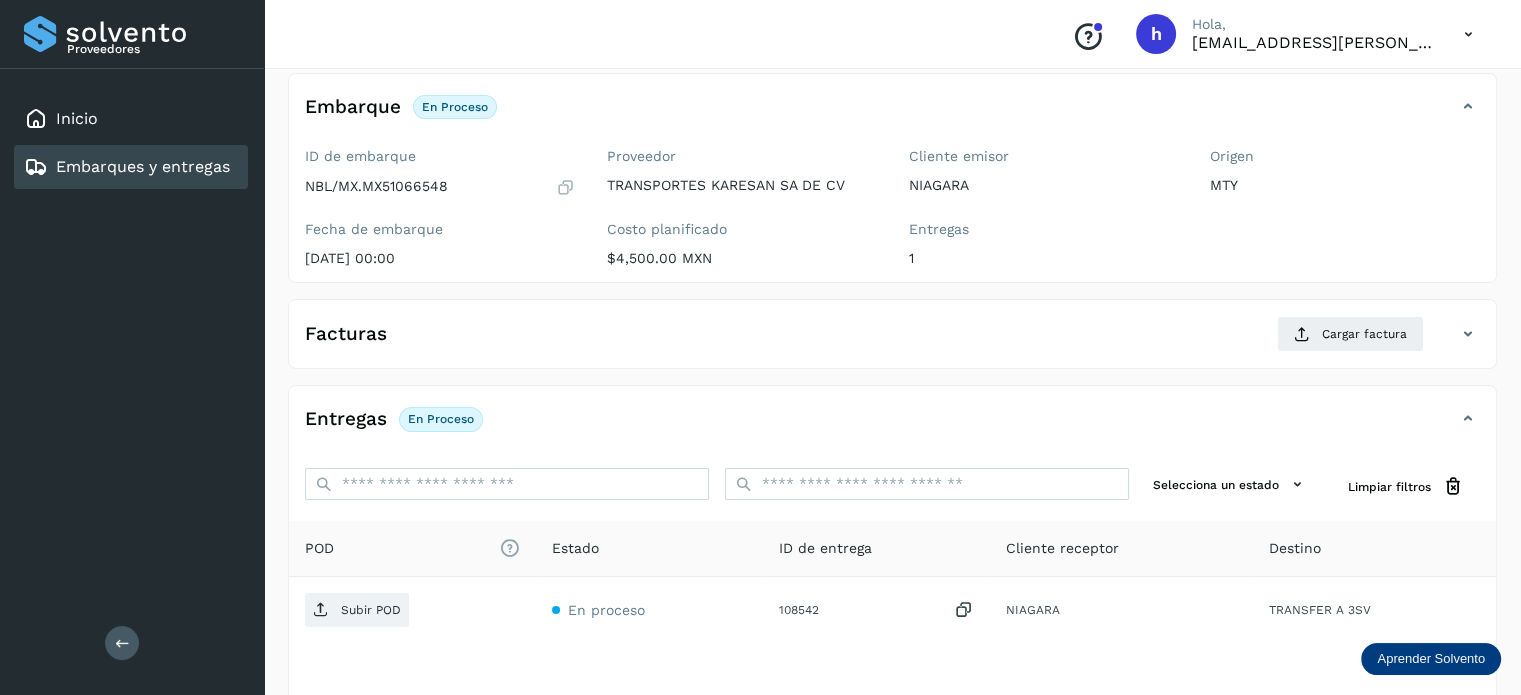 scroll, scrollTop: 112, scrollLeft: 0, axis: vertical 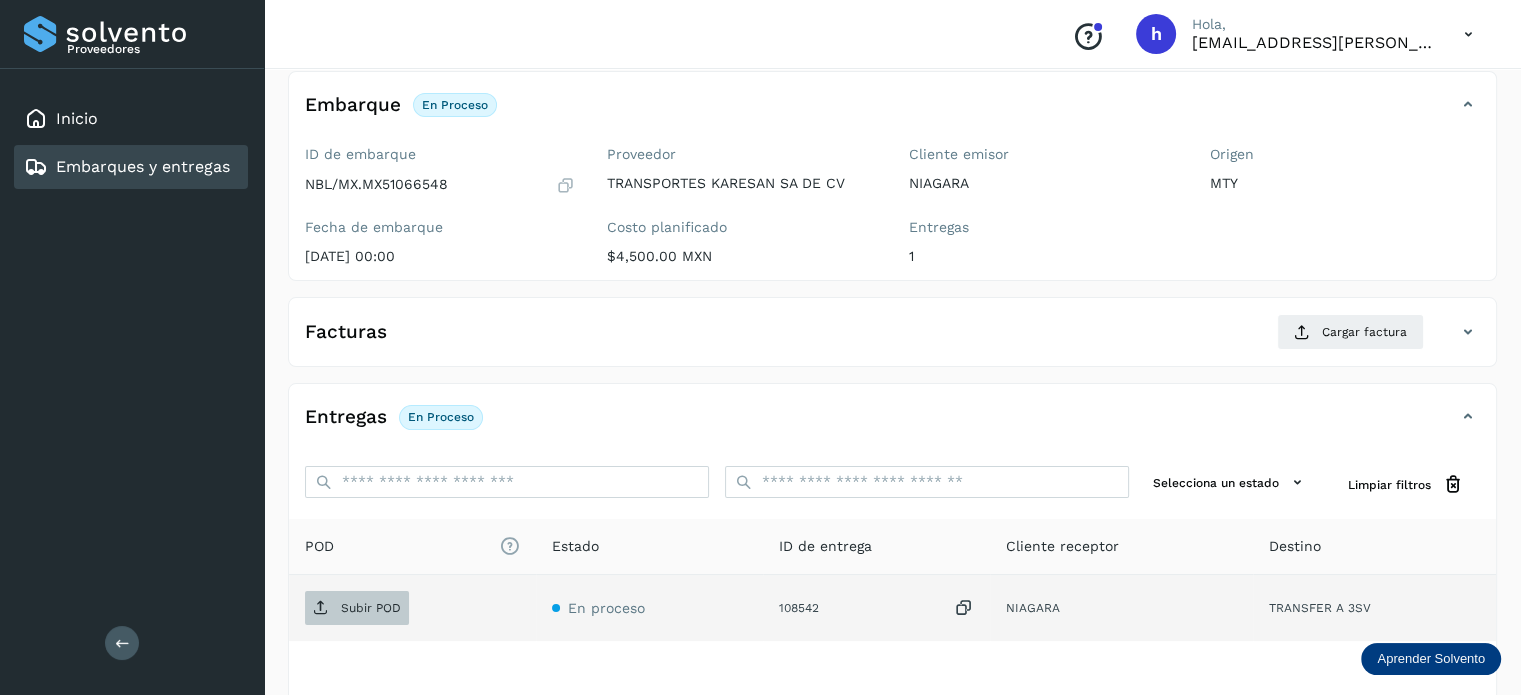 click at bounding box center [321, 608] 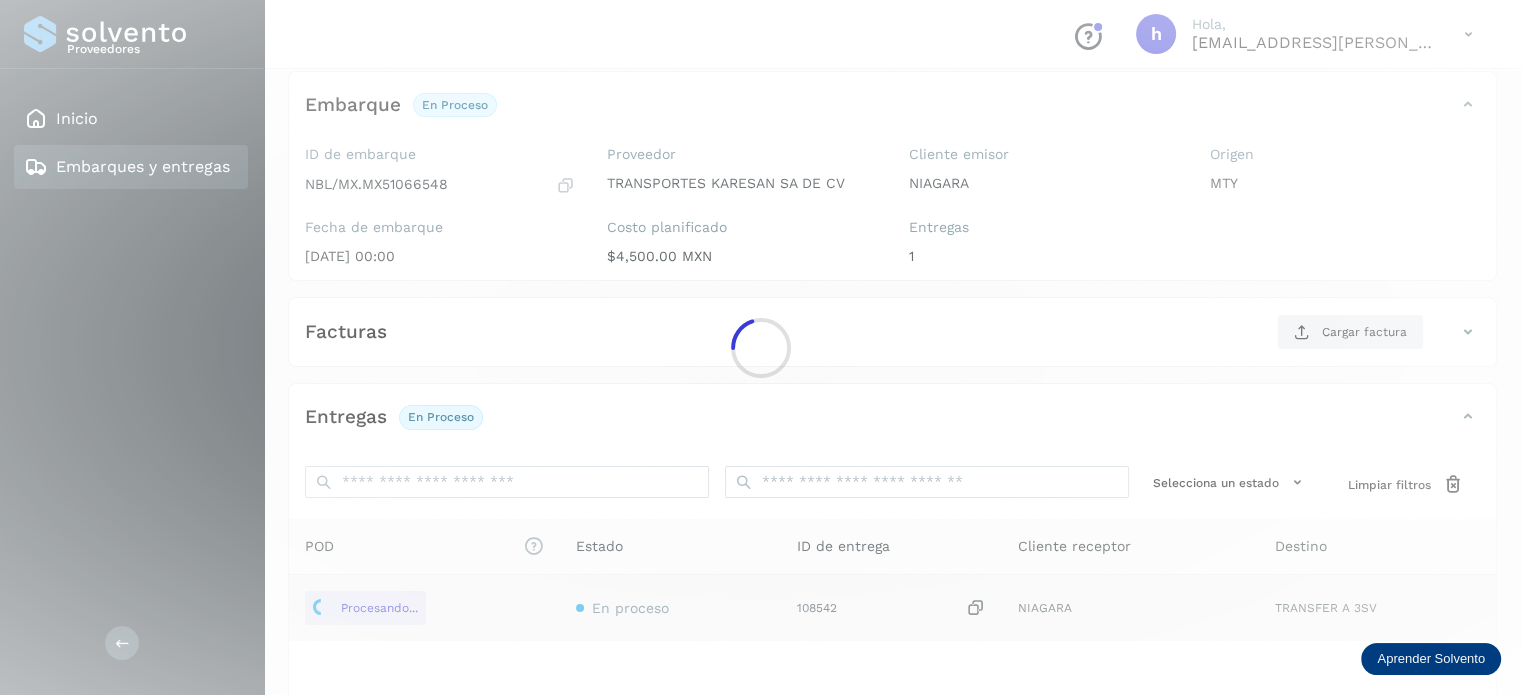 click 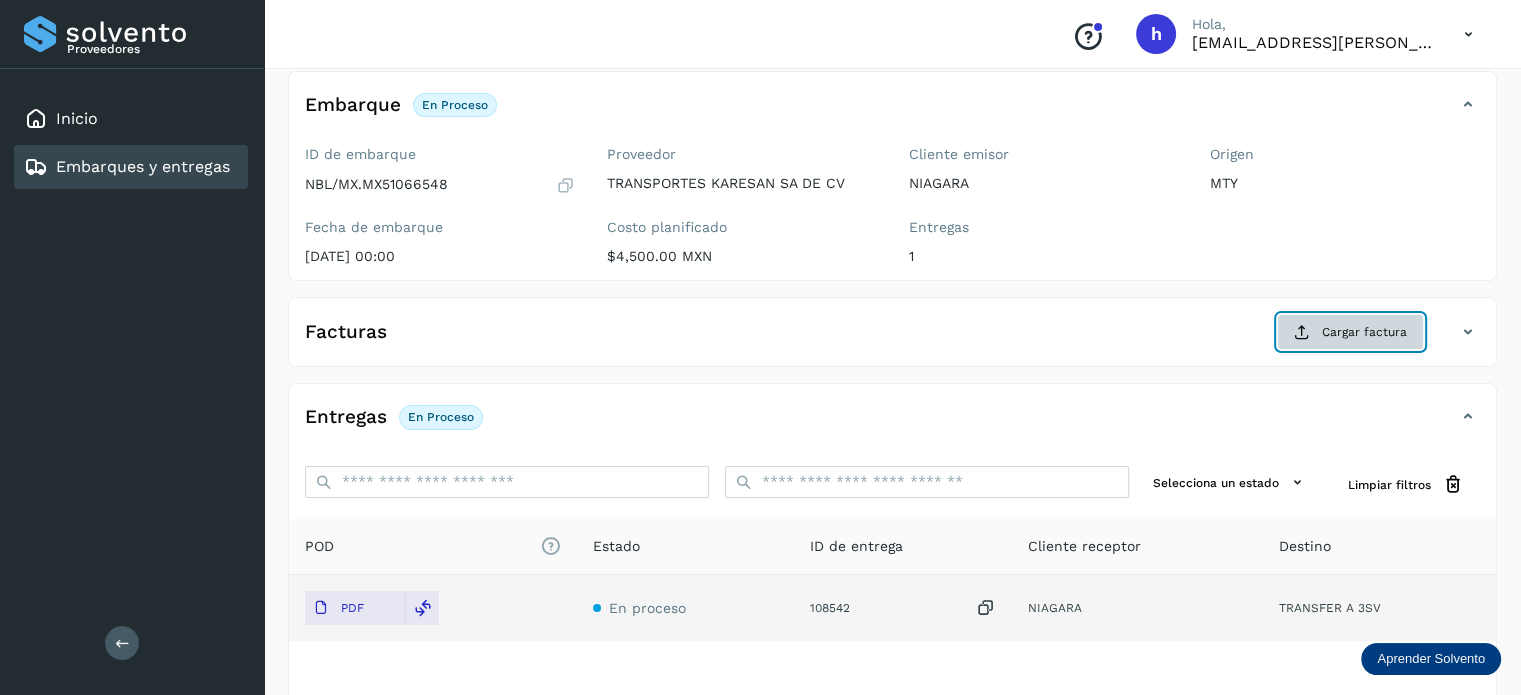 click on "Cargar factura" 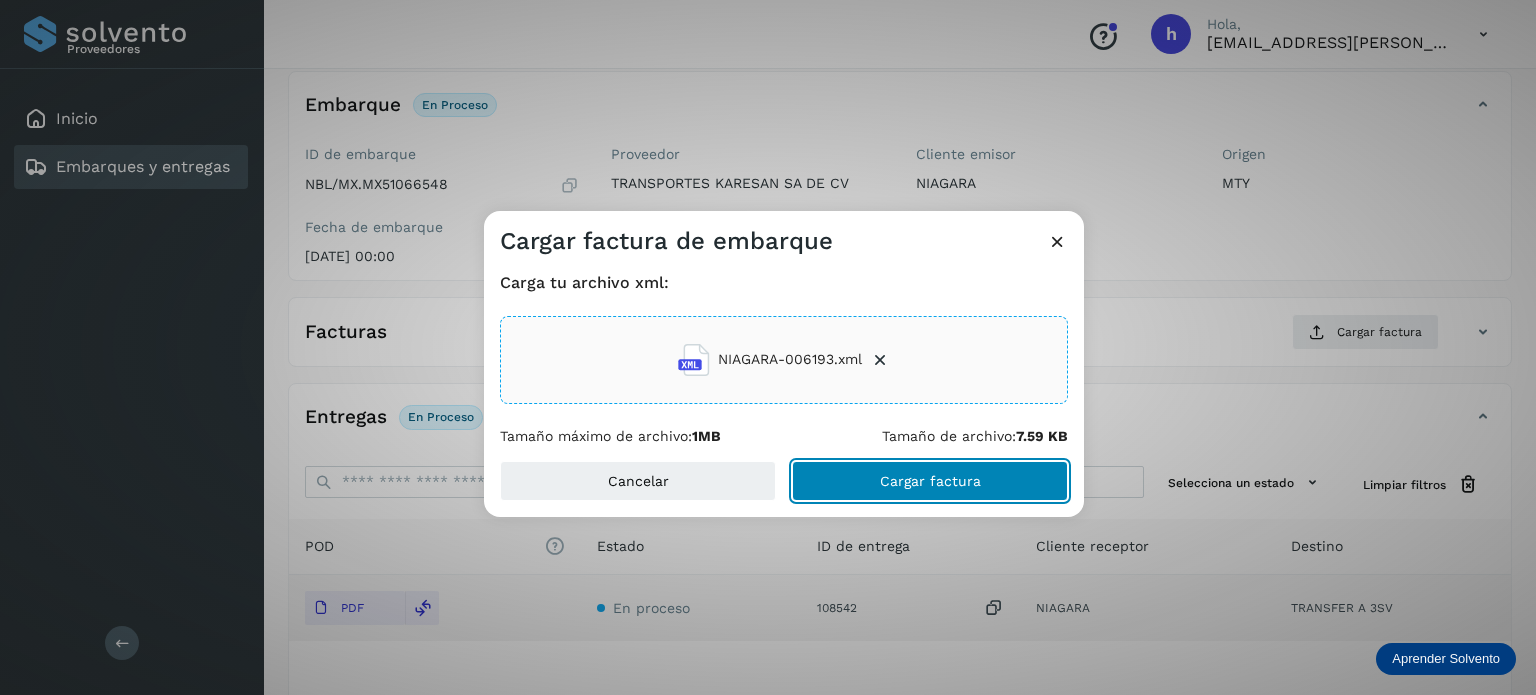 click on "Cargar factura" 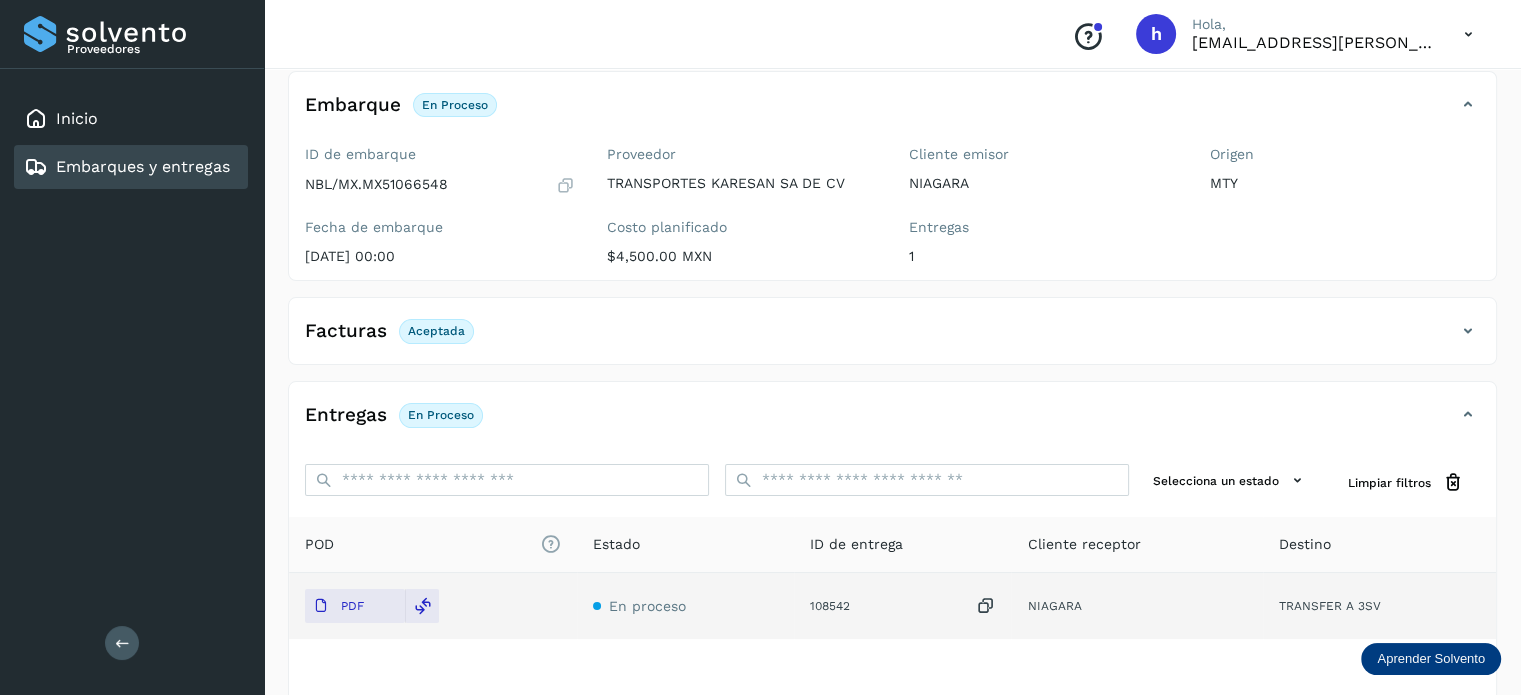 scroll, scrollTop: 0, scrollLeft: 0, axis: both 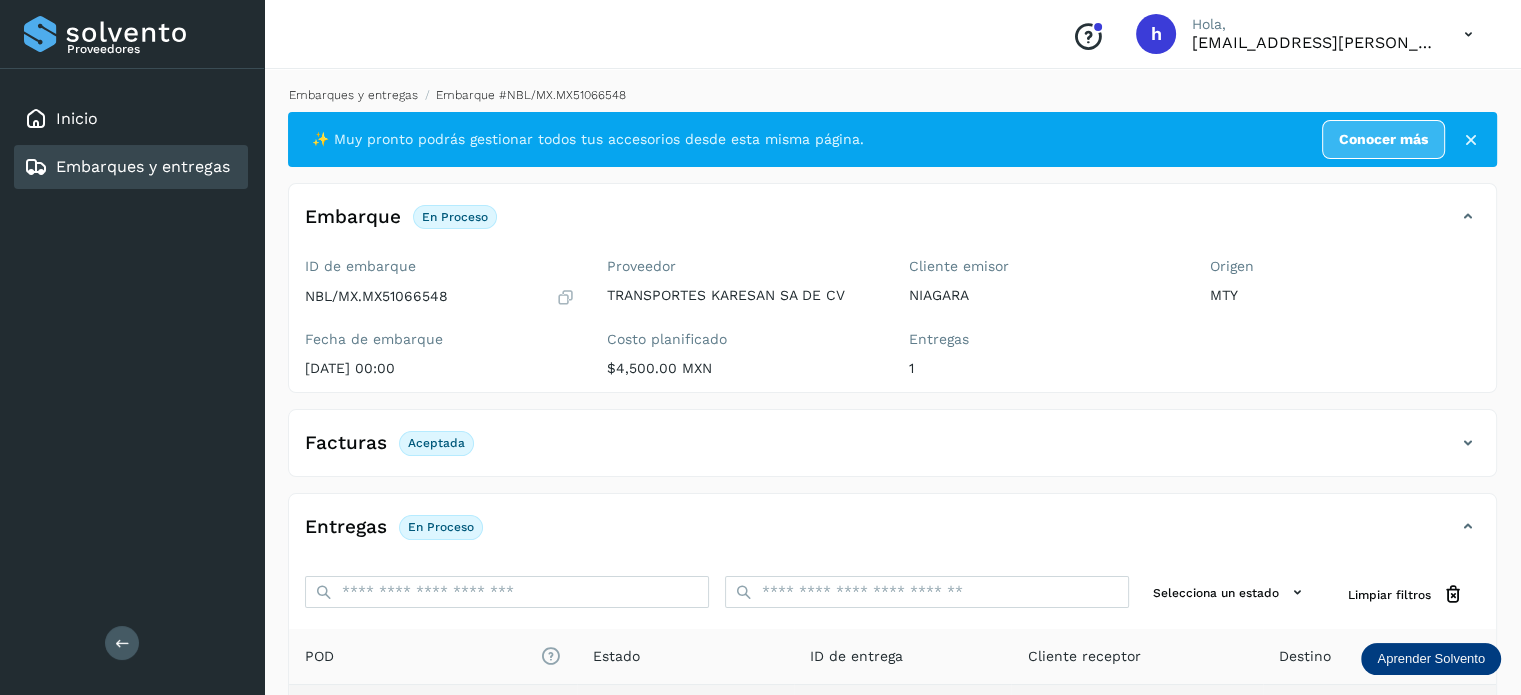 click on "Embarques y entregas" at bounding box center [353, 95] 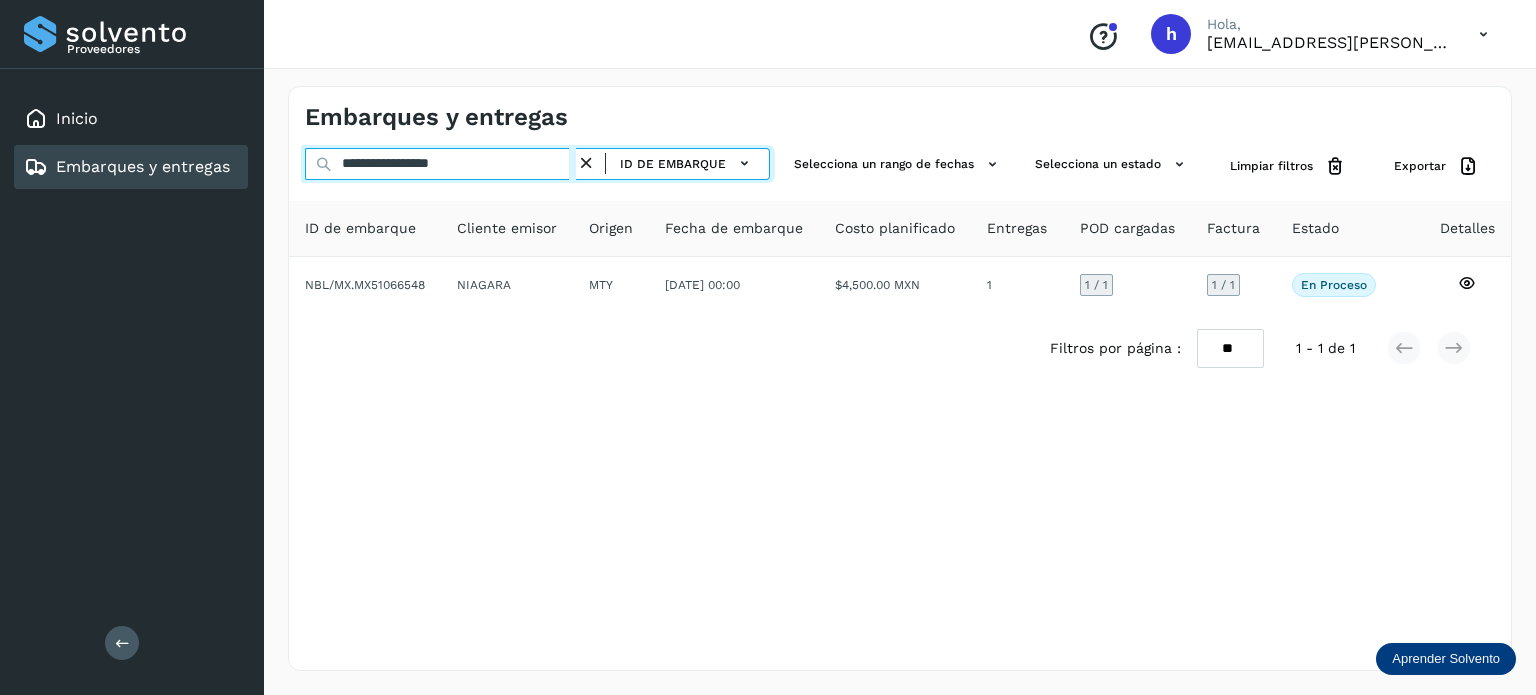 drag, startPoint x: 521, startPoint y: 171, endPoint x: 0, endPoint y: 291, distance: 534.641 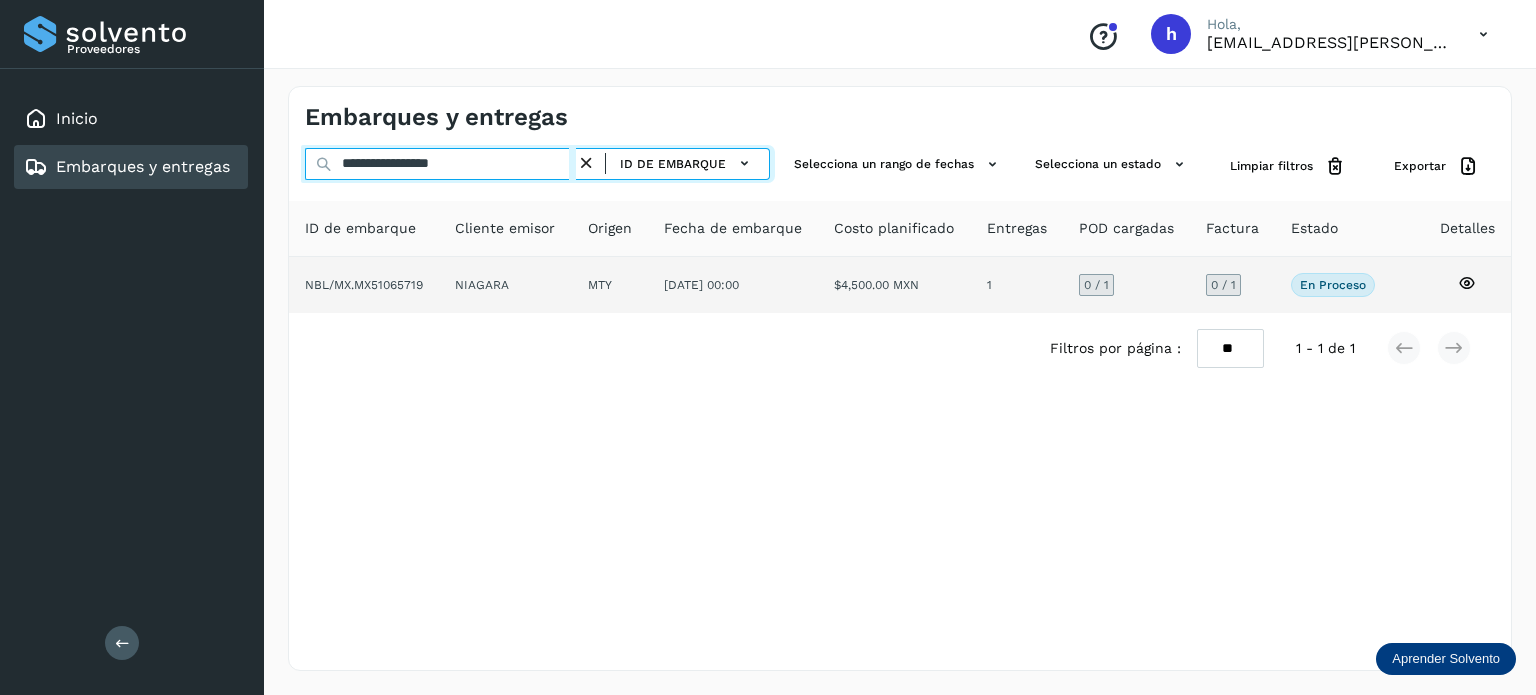 type on "**********" 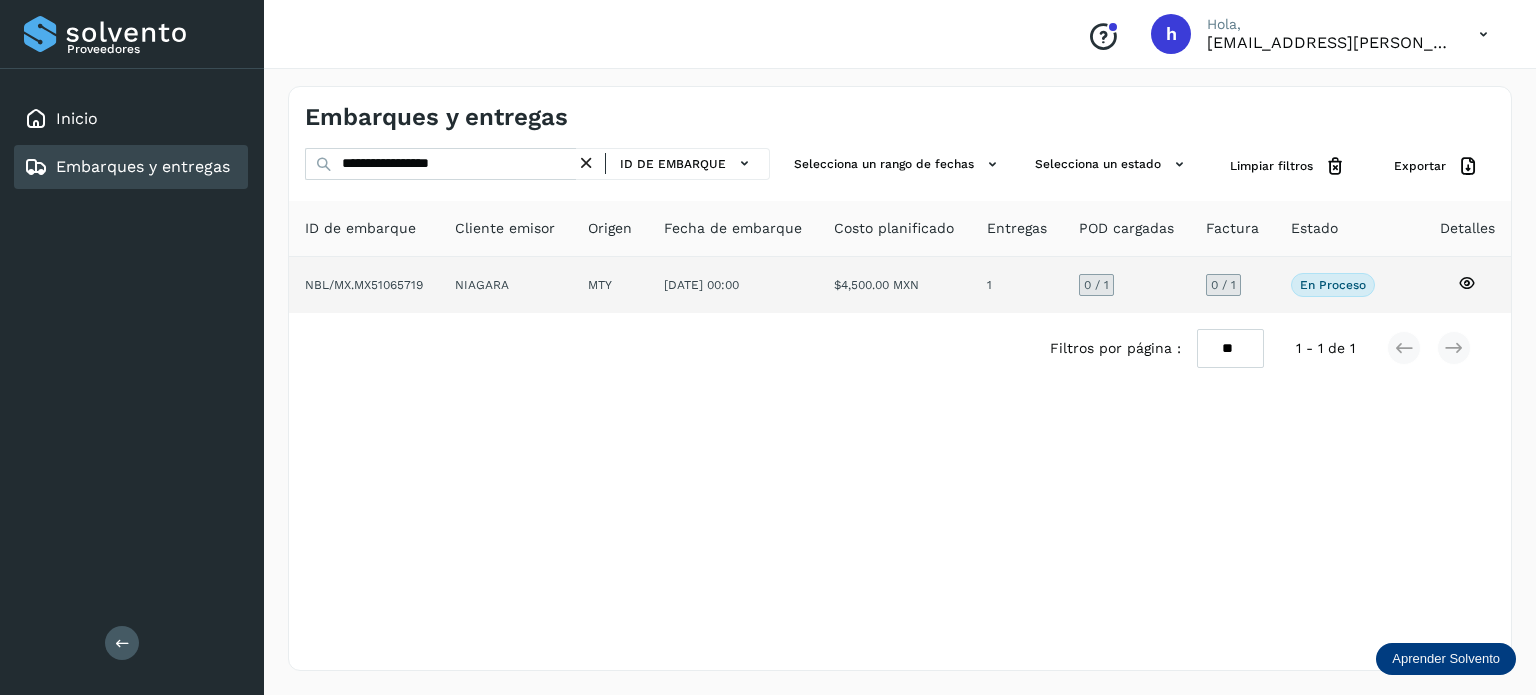 click on "NBL/MX.MX51065719" 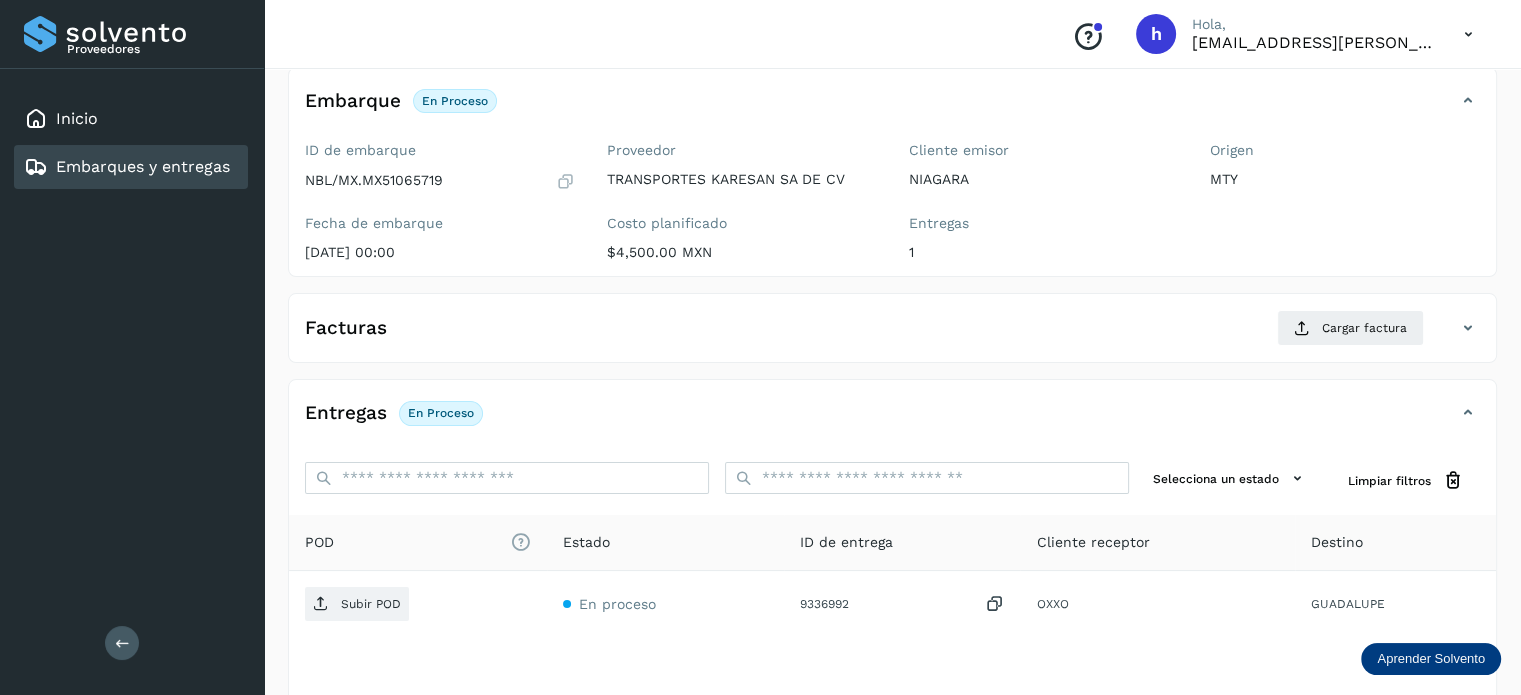 scroll, scrollTop: 112, scrollLeft: 0, axis: vertical 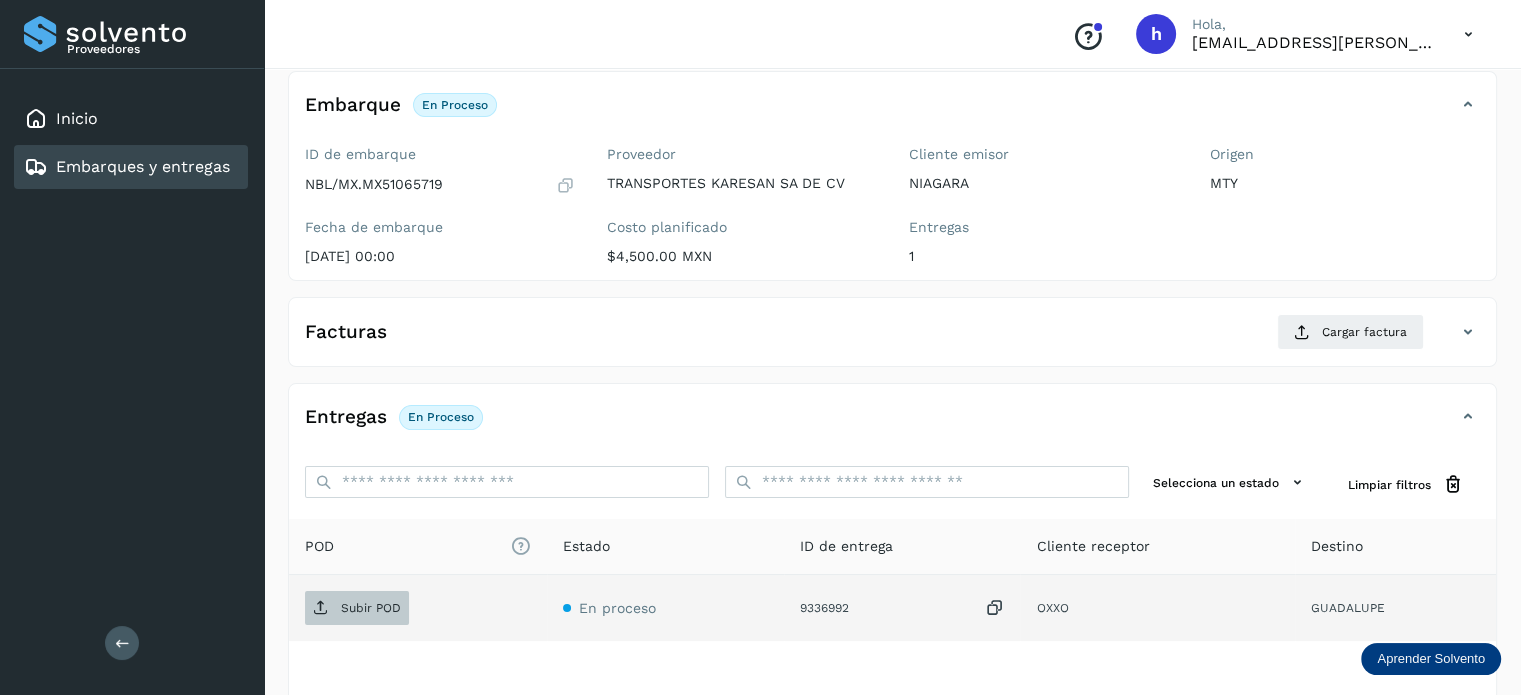 click on "Subir POD" at bounding box center (371, 608) 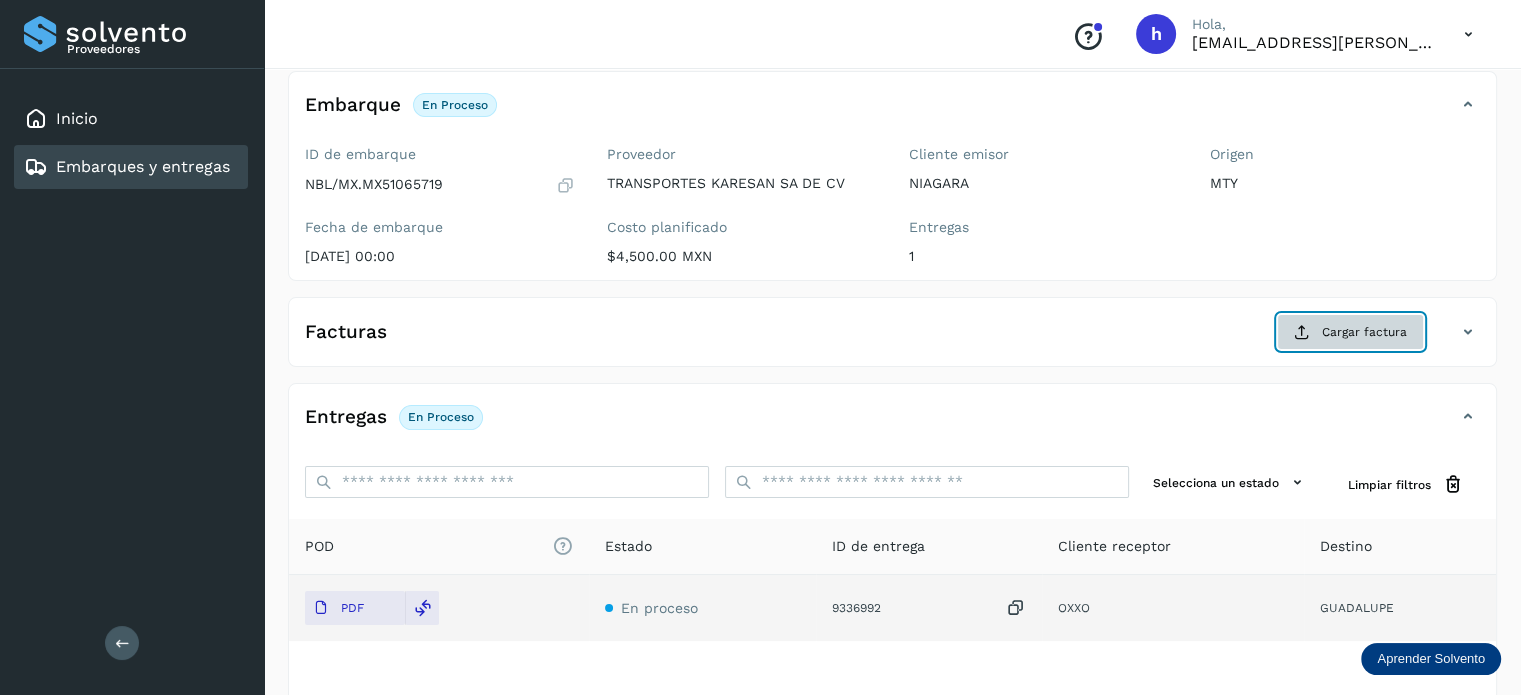 click on "Cargar factura" 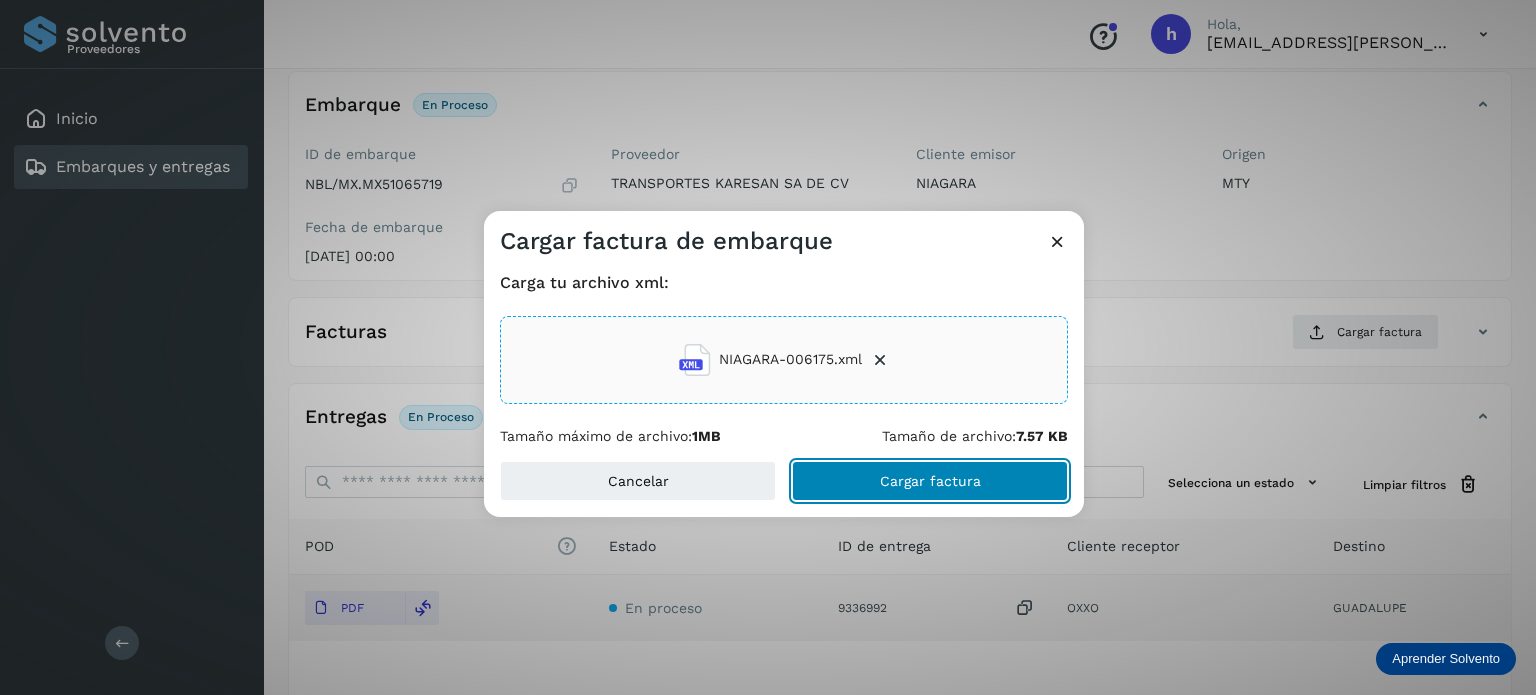 click on "Cargar factura" 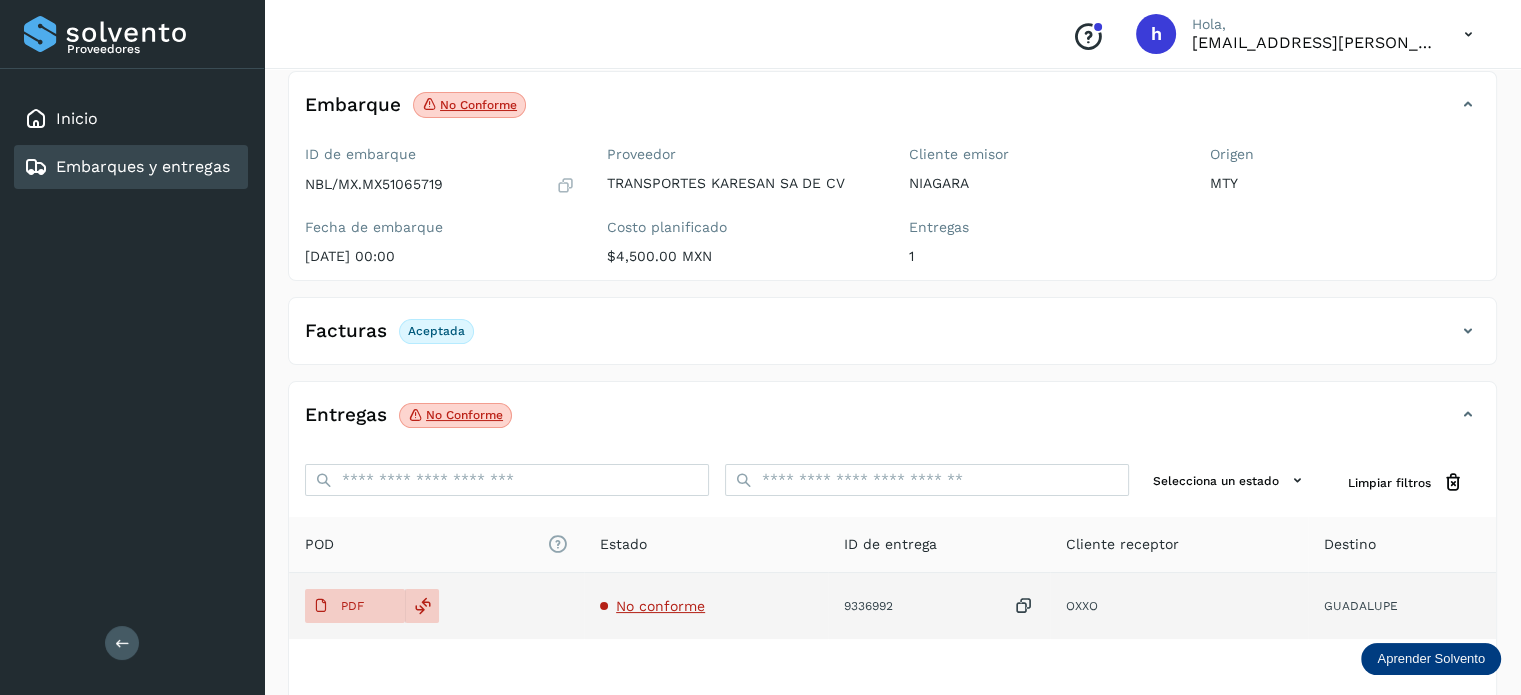 scroll, scrollTop: 112, scrollLeft: 0, axis: vertical 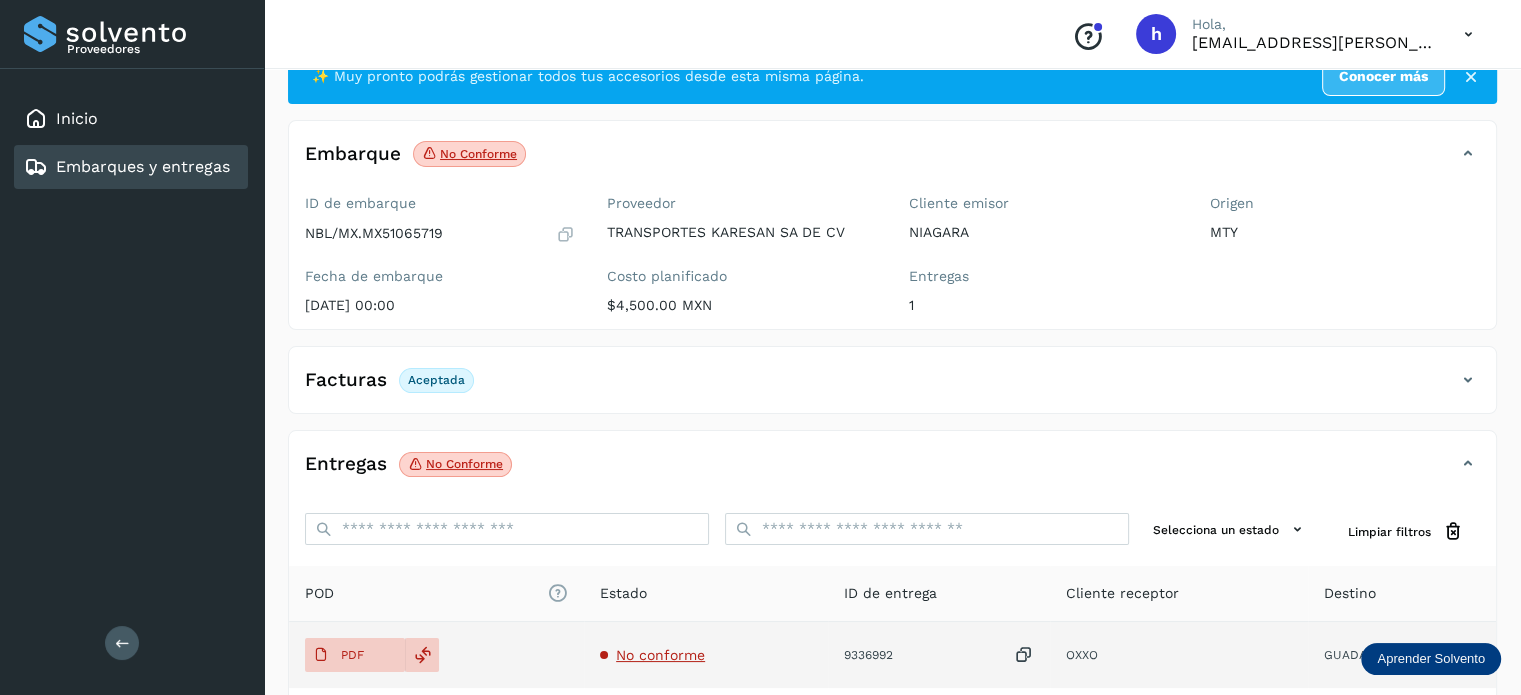 click on "No conforme" at bounding box center [660, 655] 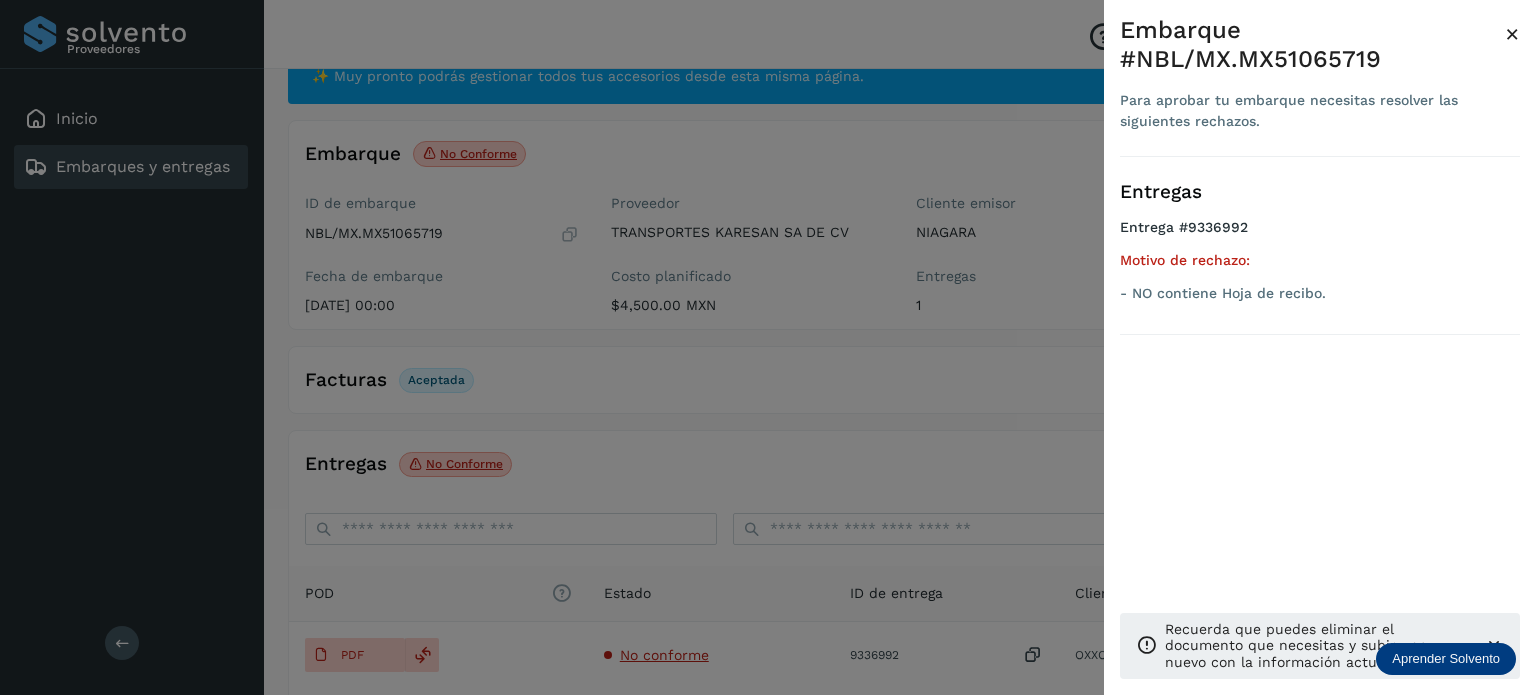 click on "×" at bounding box center (1512, 34) 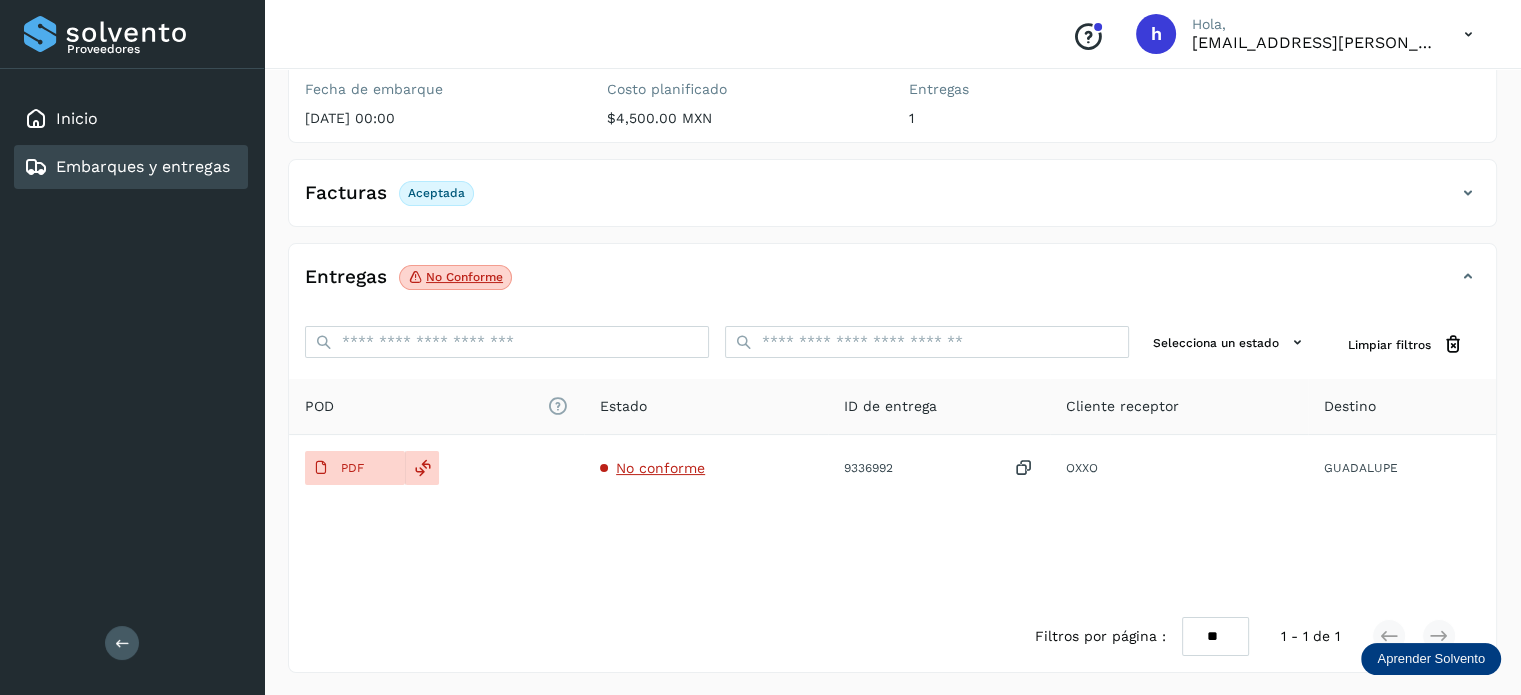 scroll, scrollTop: 0, scrollLeft: 0, axis: both 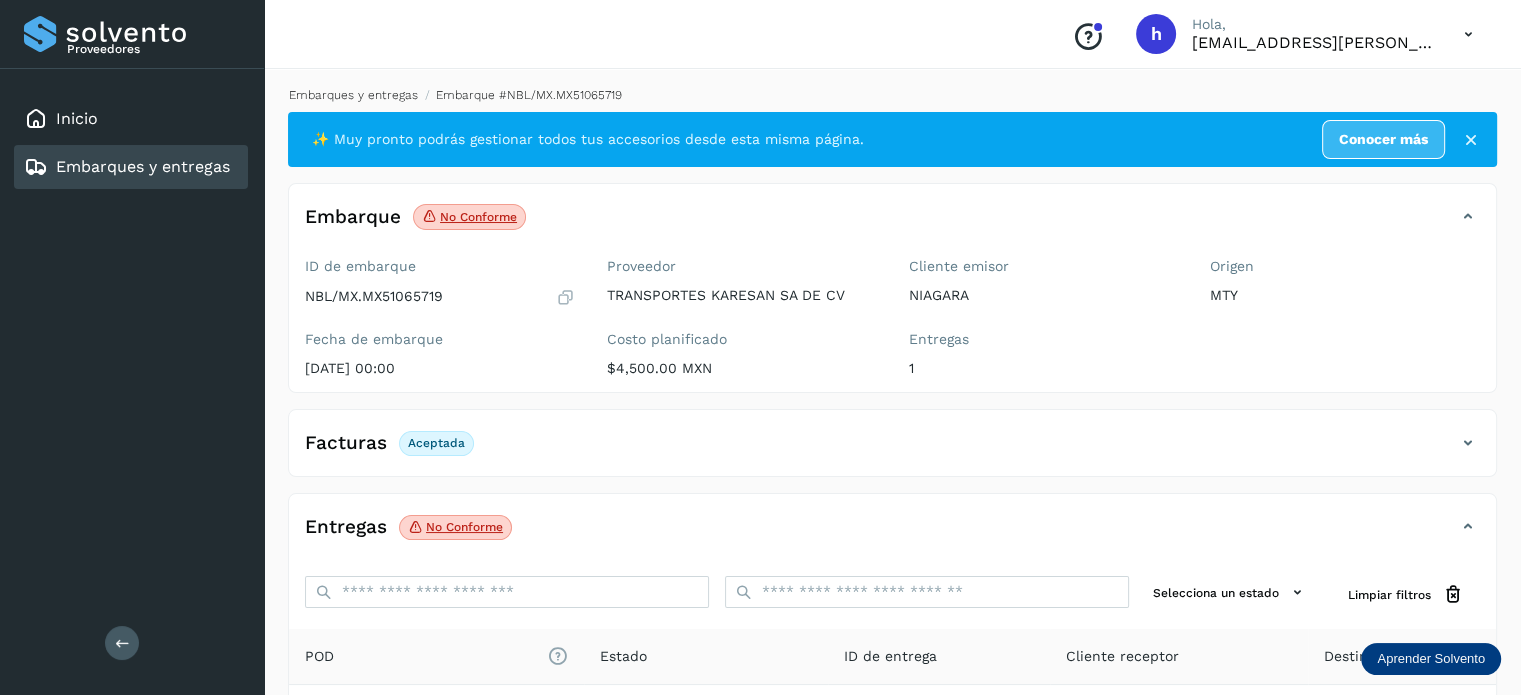 click on "Embarques y entregas" at bounding box center (353, 95) 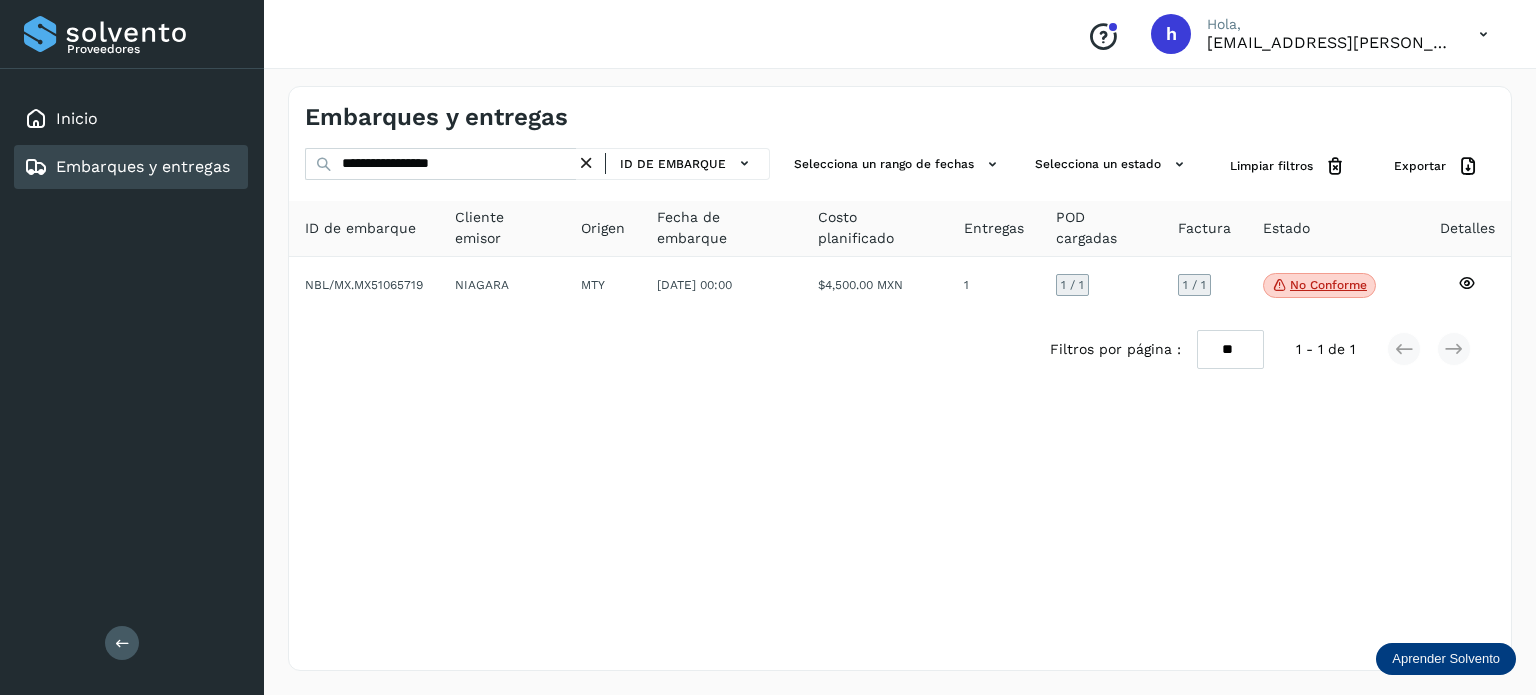 click at bounding box center [586, 163] 